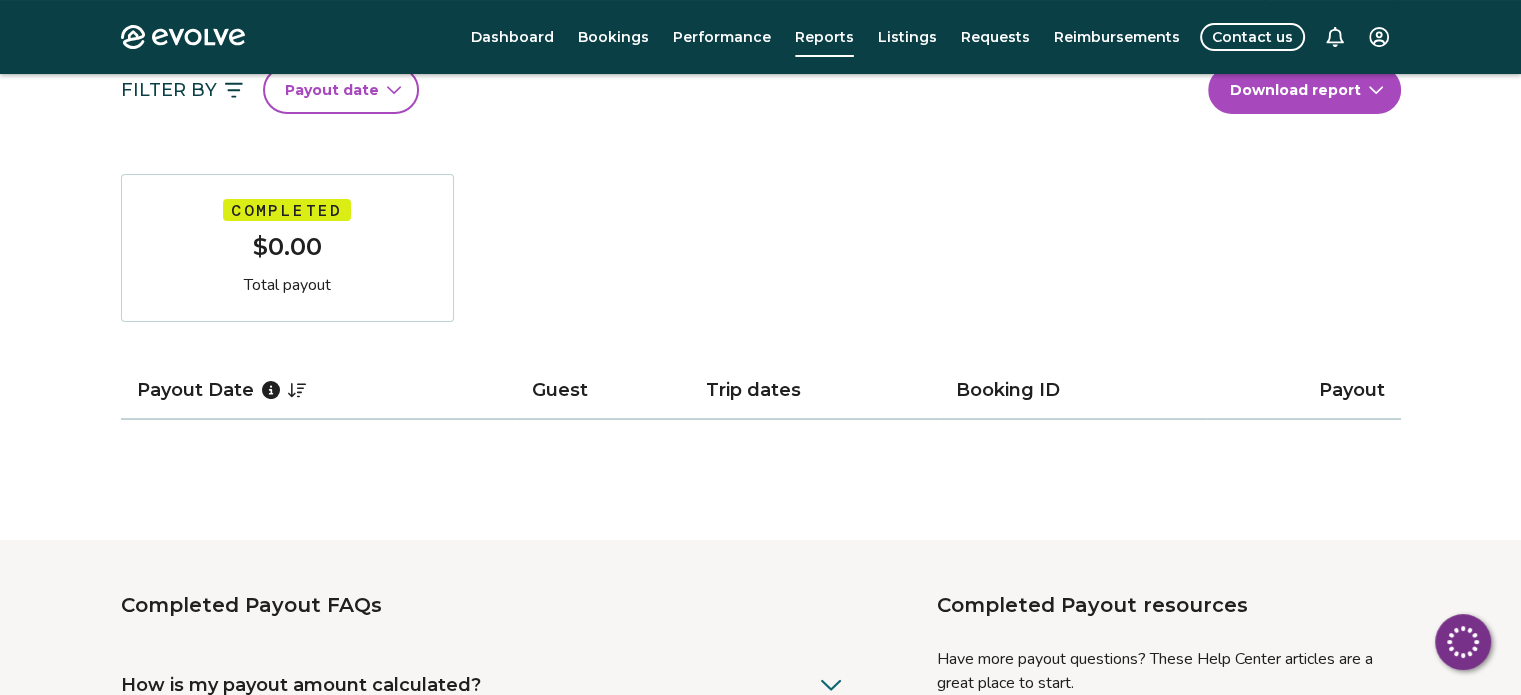 scroll, scrollTop: 200, scrollLeft: 0, axis: vertical 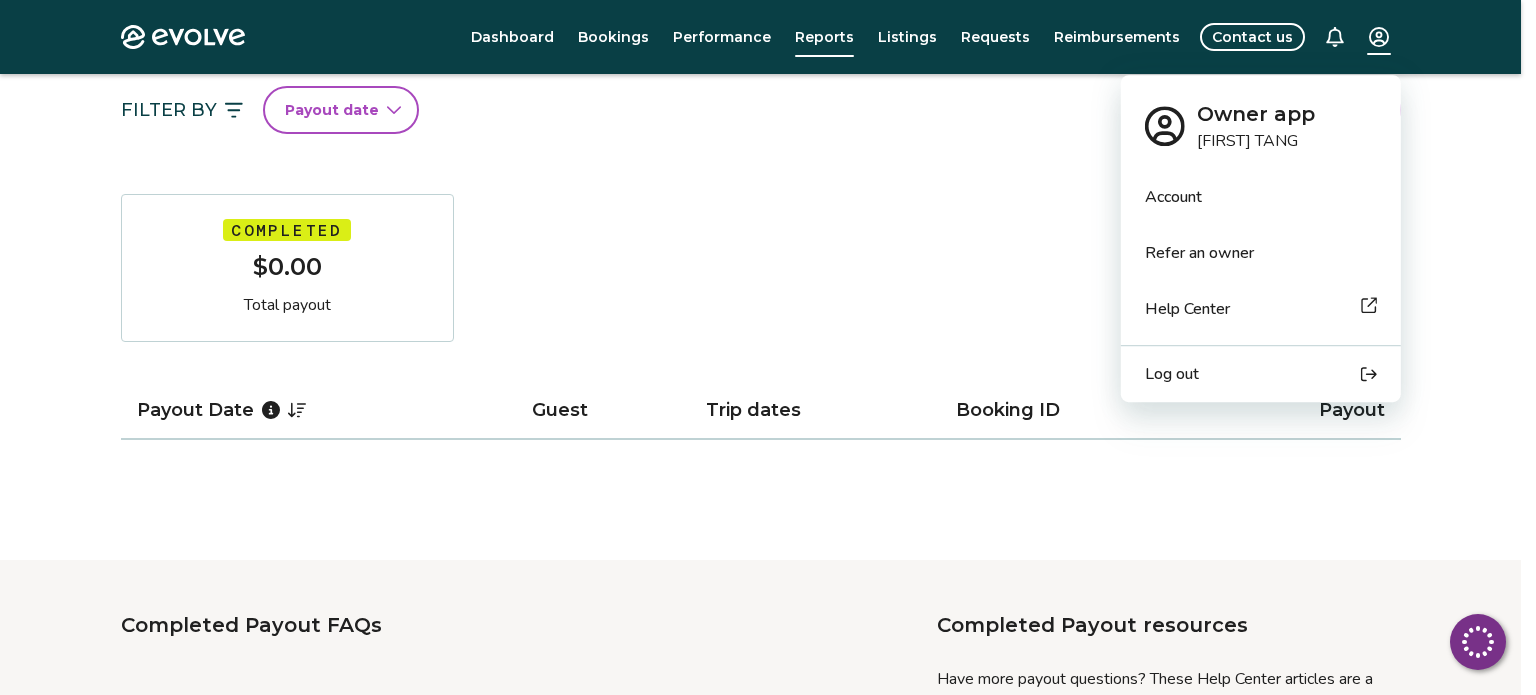 click on "TANG Evolve Dashboard Bookings Performance Reports Listings Requests Reimbursements Contact us Reports Completed payouts Pending payouts Taxes Charges Adjustments 💰 We’re here to help! Get answers to common questions about   completed payouts  and explore support resources. Jump to FAQs Filter By  Payout date Download   report Completed $0.00 Total payout Payout Date Guest Trip dates Booking ID Payout Completed Payout FAQs How is my payout amount calculated? How is Evolve’s management fee calculated? When will I receive my payout? How are payouts processed for monthly stays? Completed Payout resources Have more payout questions? These Help Center articles are a great place to start. How Are Guest Payments Processed at Evolve?   Do Guest Refunds Affect My Payouts?   How Do I View My Payout History?   The Financial Reporting Guide has helpful definitions and lists timelines for your payouts. Download Financial Guide PDF © 2013-Present Evolve Vacation Rental Network Privacy Policy | Terms of Service" at bounding box center [768, 491] 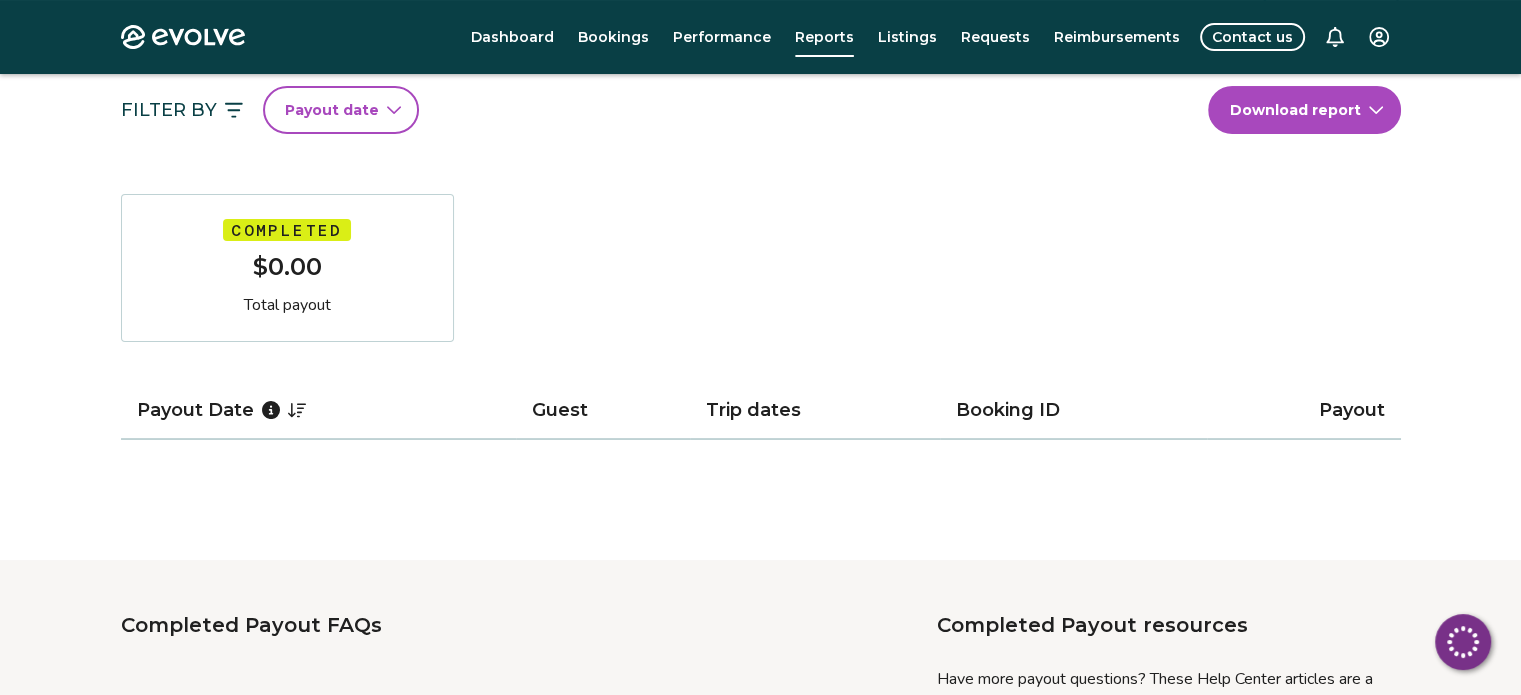 click on "Evolve Dashboard Bookings Performance Reports Listings Requests Reimbursements Contact us Reports Completed payouts Pending payouts Taxes Charges Adjustments 💰 We’re here to help! Get answers to common questions about   completed payouts  and explore support resources. Jump to FAQs Filter By  Payout date Download   report Completed $0.00 Total payout Payout Date Guest Trip dates Booking ID Payout Completed Payout FAQs How is my payout amount calculated? How is Evolve’s management fee calculated? When will I receive my payout? How are payouts processed for monthly stays? Completed Payout resources Have more payout questions? These Help Center articles are a great place to start. How Are Guest Payments Processed at Evolve?   Do Guest Refunds Affect My Payouts?   How Do I View My Payout History?   The Financial Reporting Guide has helpful definitions and lists timelines for your payouts. Download Financial Guide PDF © 2013-Present Evolve Vacation Rental Network Privacy Policy | Terms of Service" at bounding box center [760, 491] 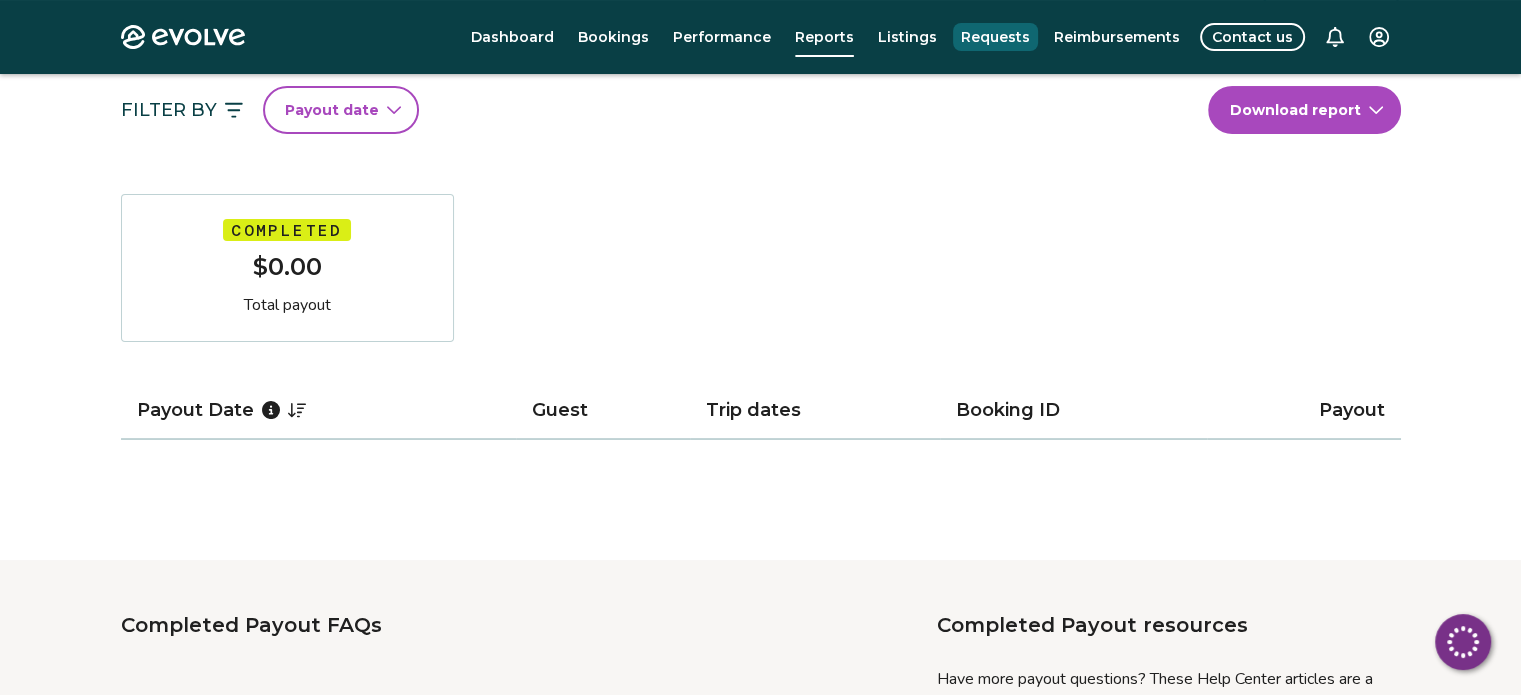 click on "Requests" at bounding box center [995, 37] 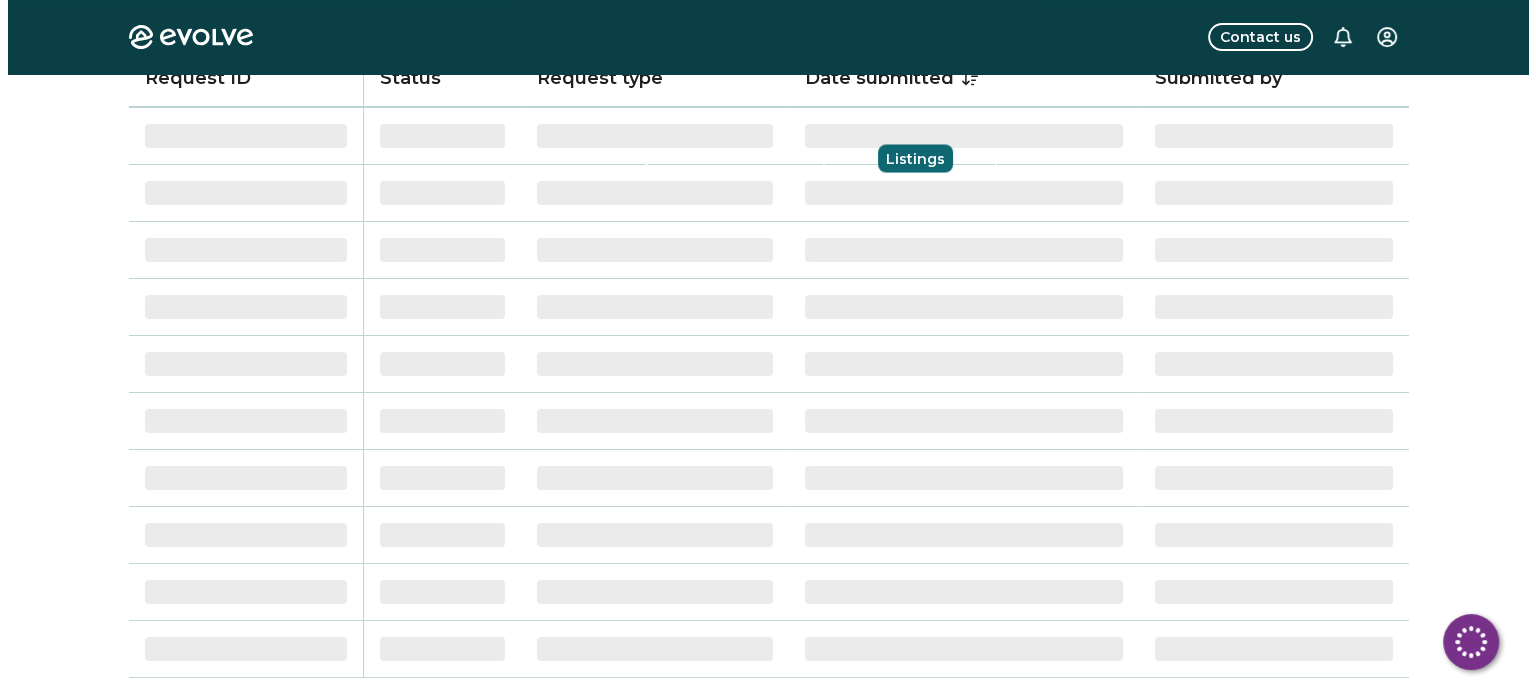 scroll, scrollTop: 0, scrollLeft: 0, axis: both 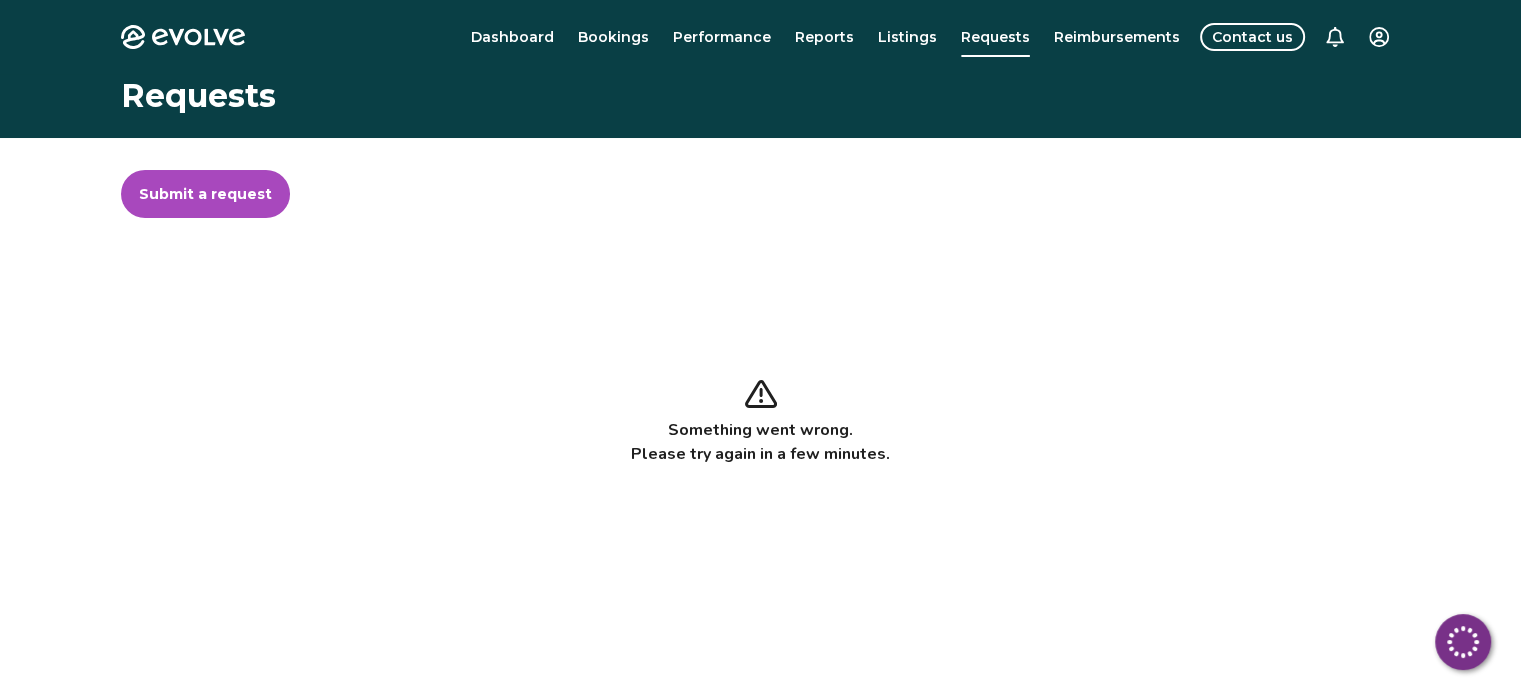click on "Evolve Dashboard Bookings Performance Reports Listings Requests Reimbursements Contact us Requests Submit a request Something went wrong. Please try again in a few minutes. © 2013-Present Evolve Vacation Rental Network Privacy Policy | Terms of Service
Loading..." at bounding box center [760, 517] 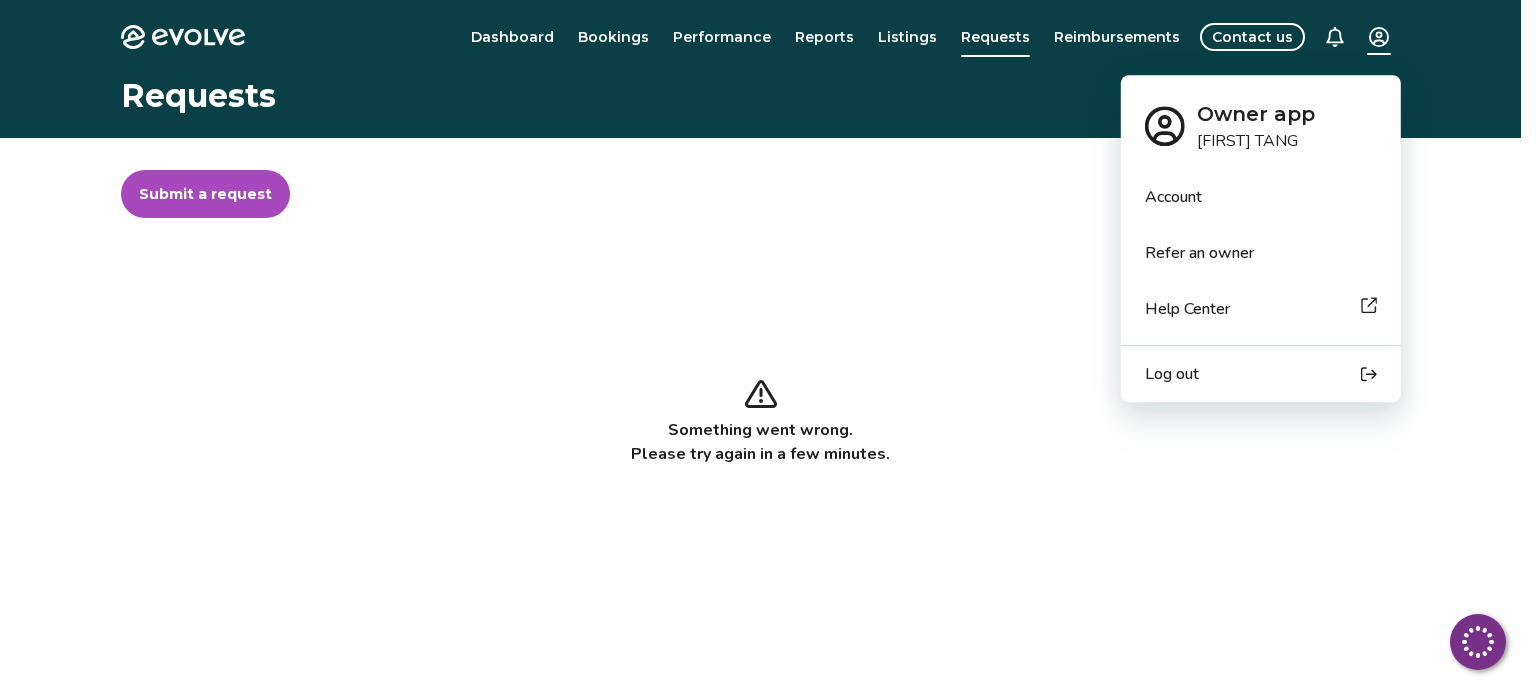 click on "Account" at bounding box center [1173, 197] 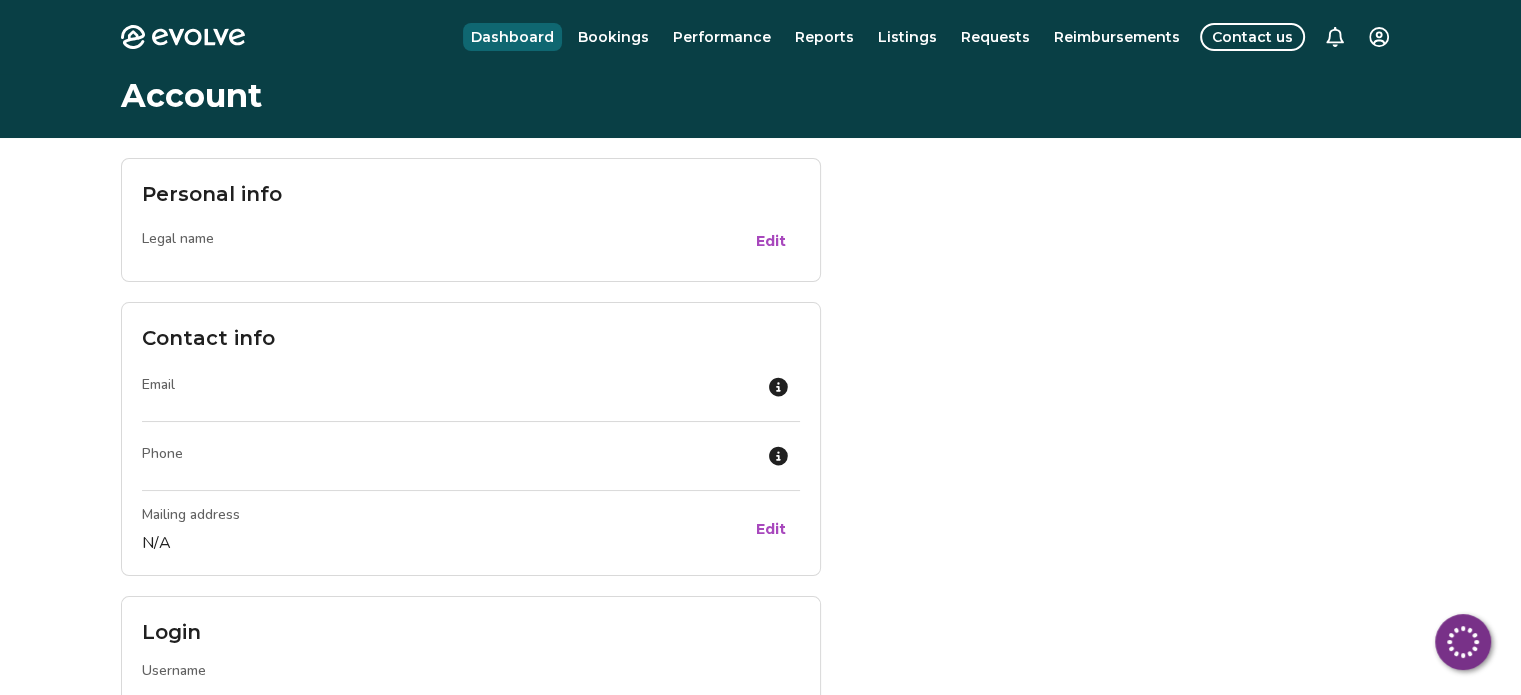 click on "Dashboard" at bounding box center (512, 37) 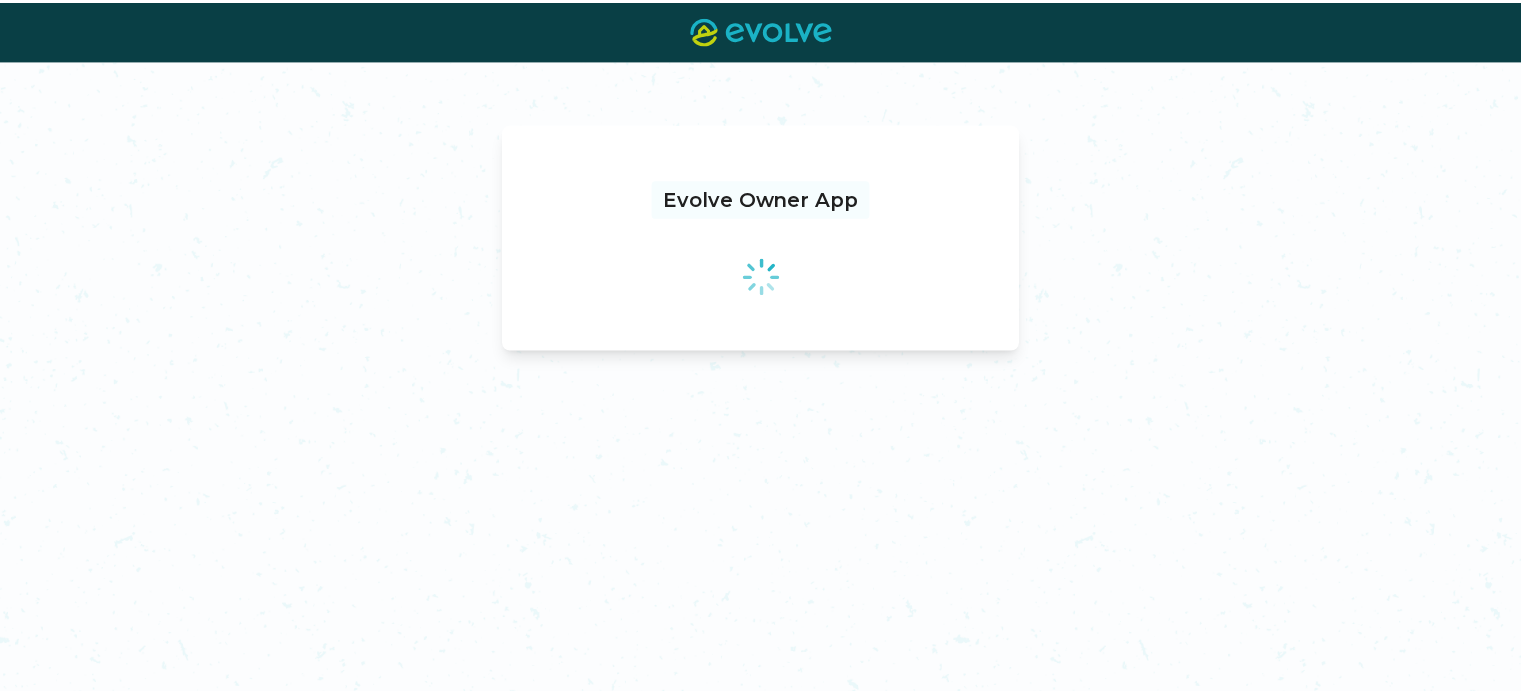 scroll, scrollTop: 0, scrollLeft: 0, axis: both 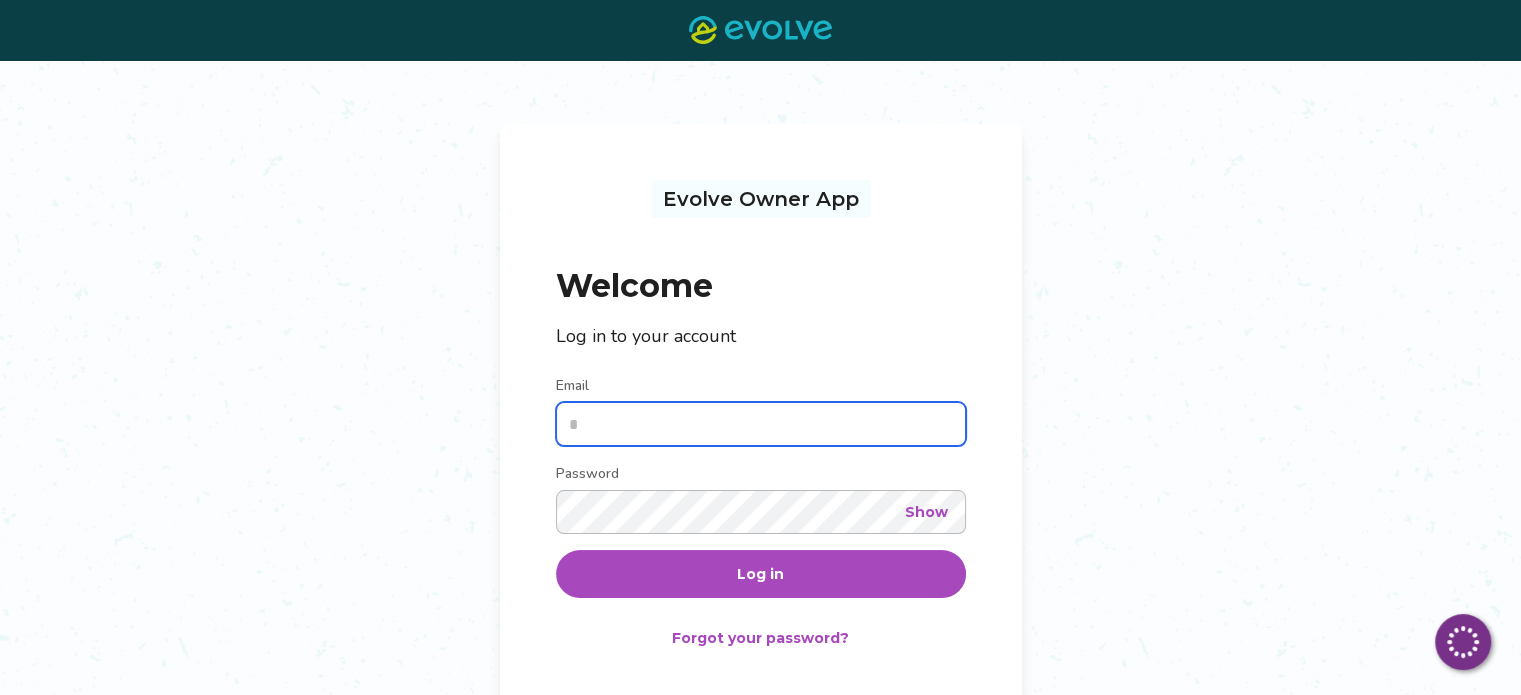 click on "Email" at bounding box center (761, 424) 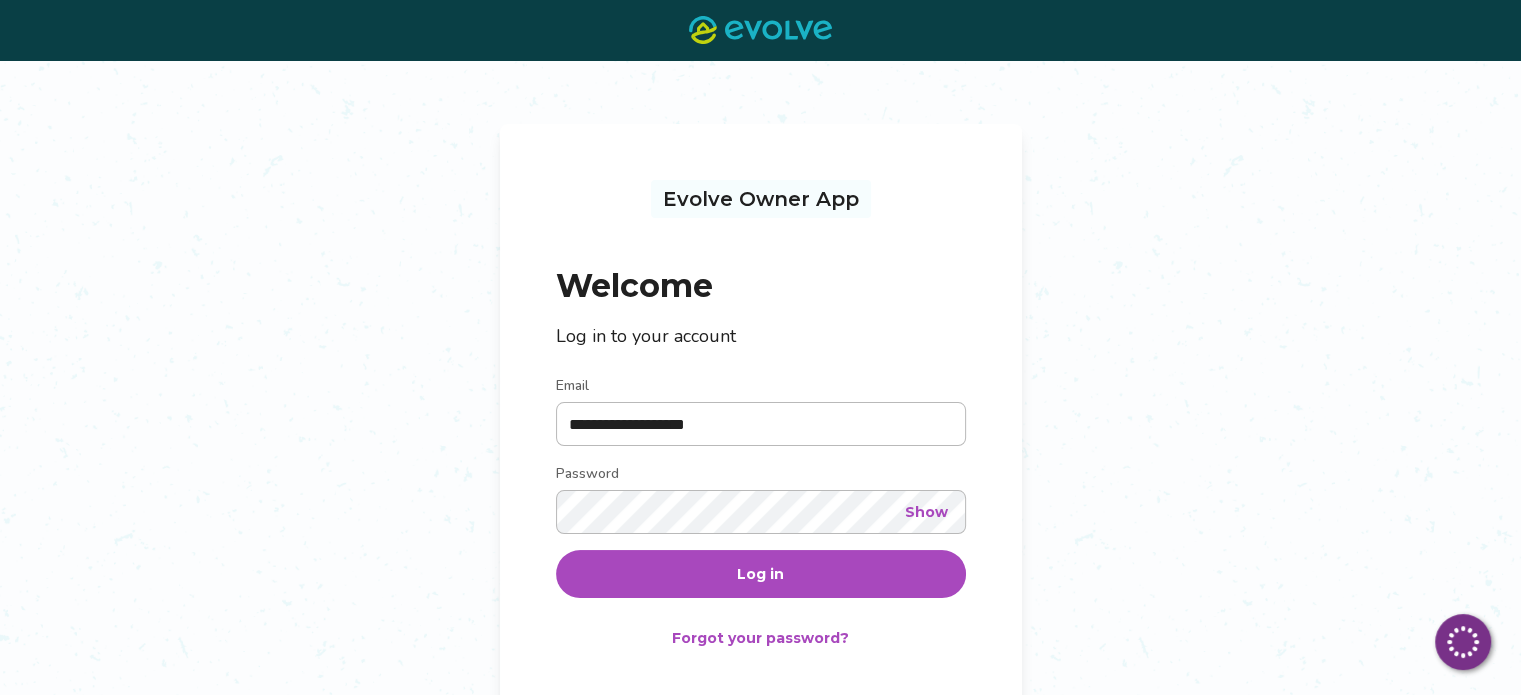 click on "Log in" at bounding box center [761, 574] 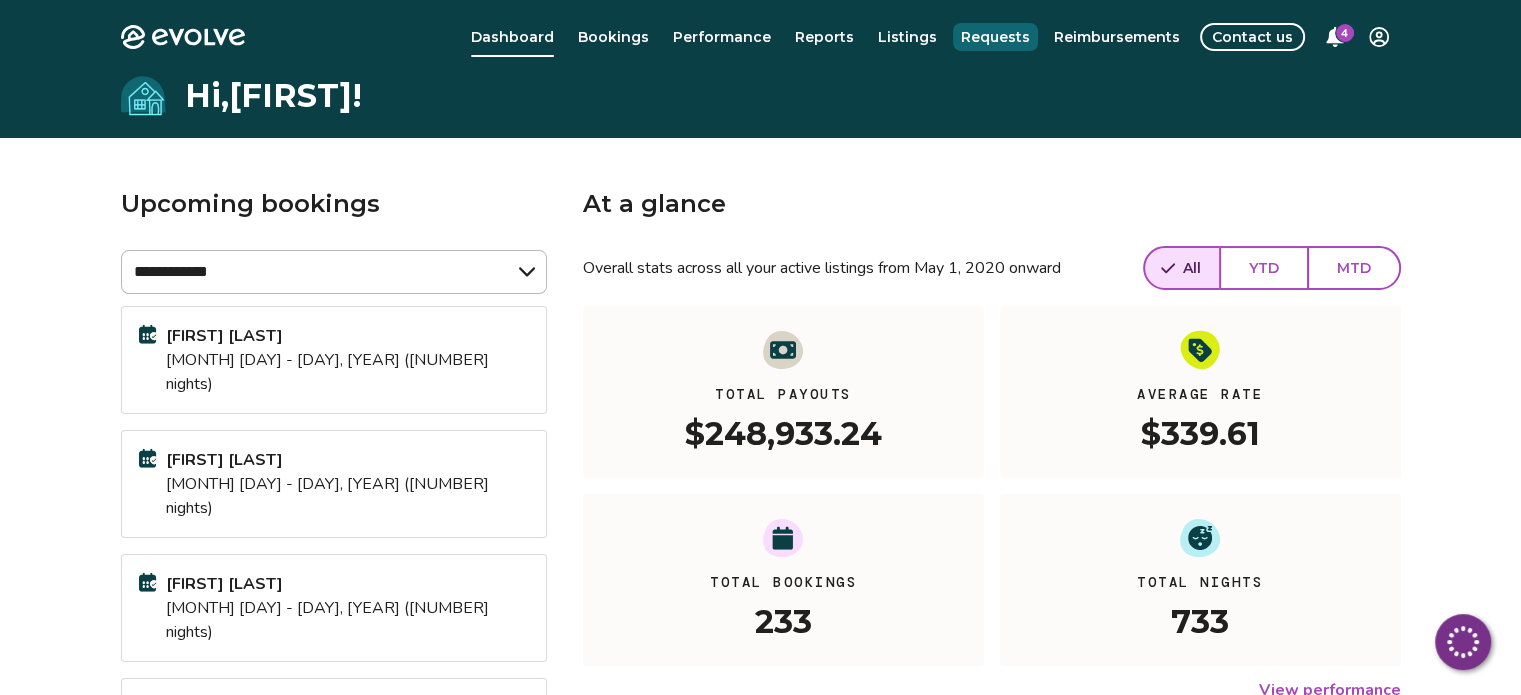 click on "Requests" at bounding box center (995, 37) 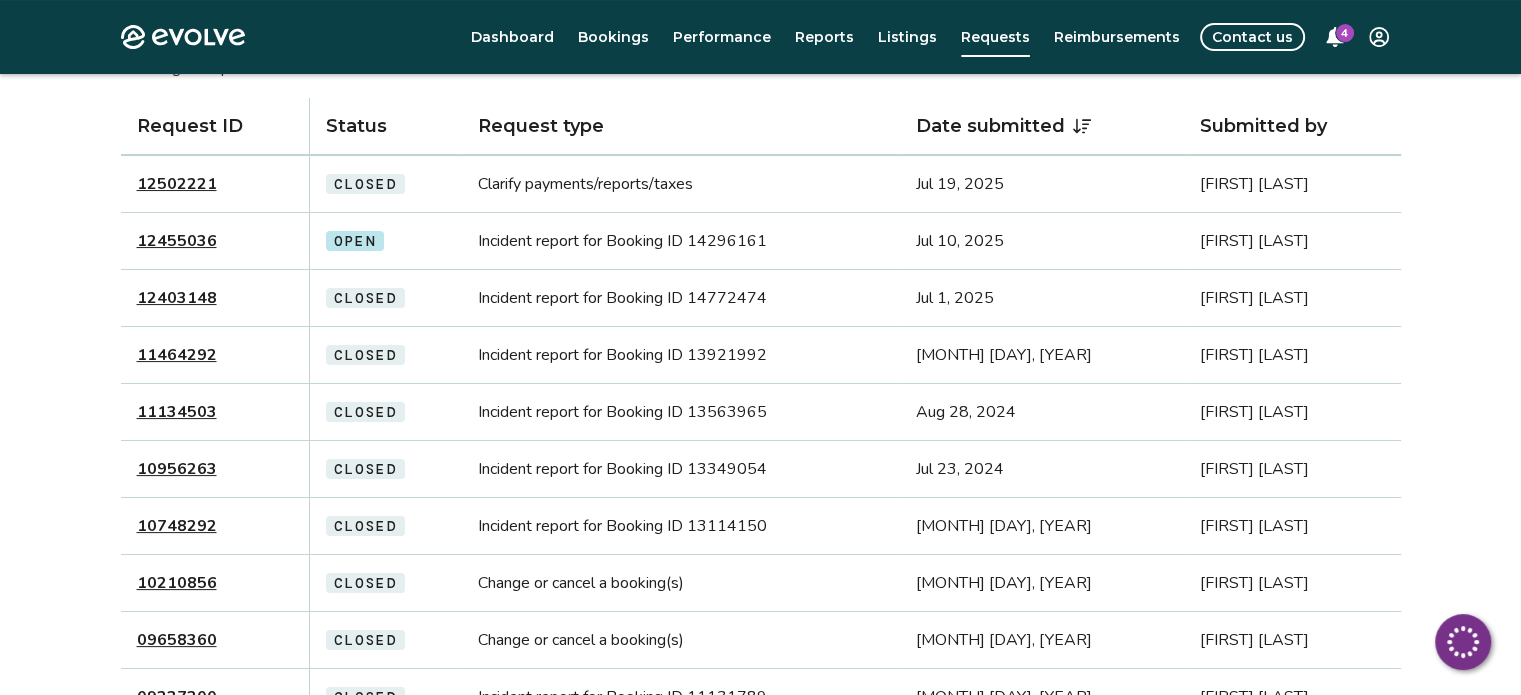 scroll, scrollTop: 300, scrollLeft: 0, axis: vertical 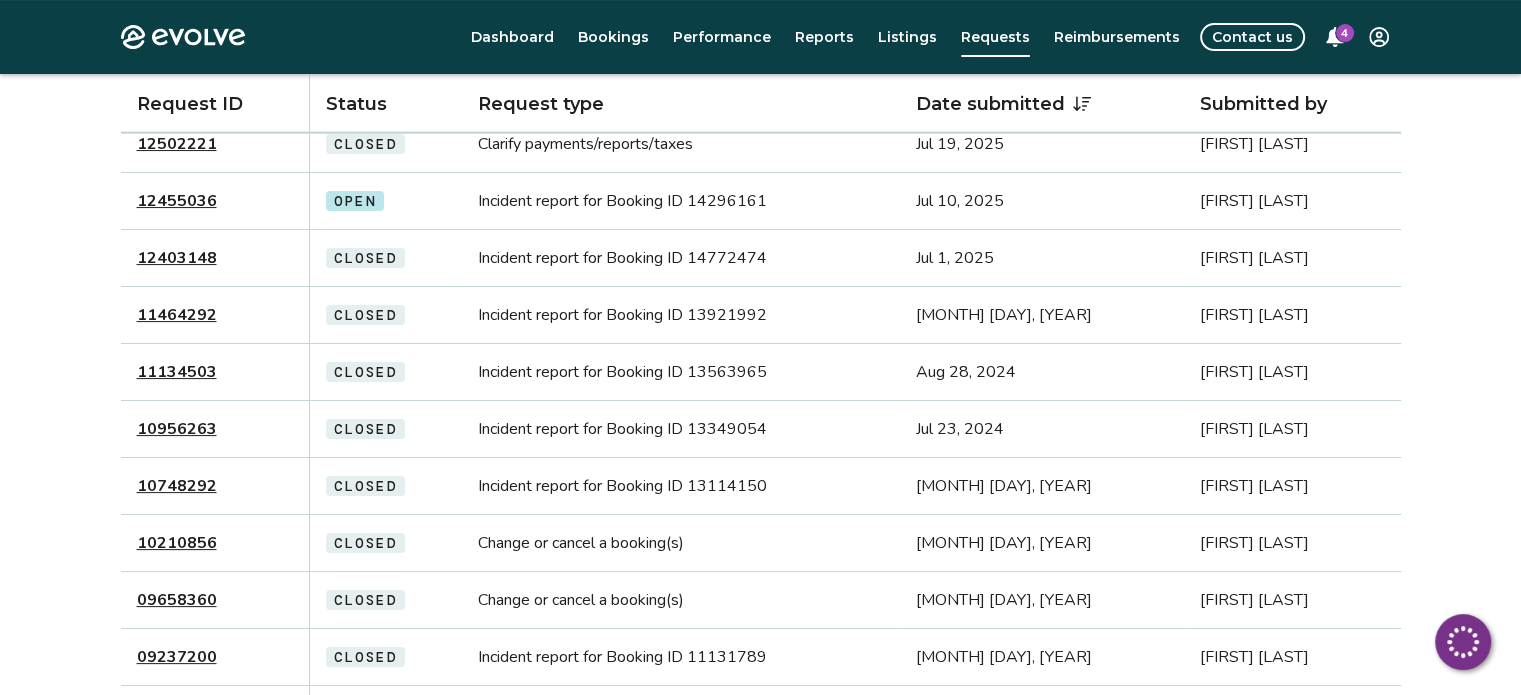 click on "12455036" at bounding box center (177, 201) 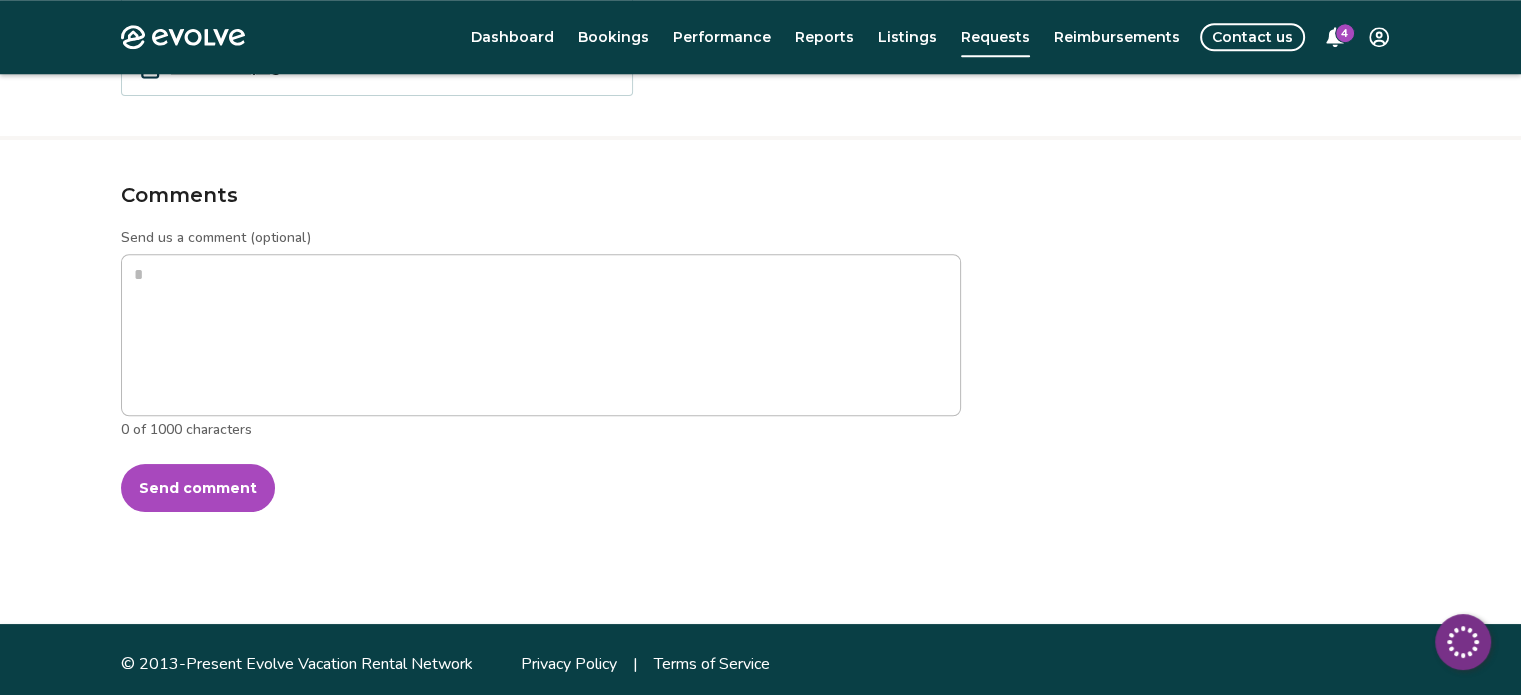 scroll, scrollTop: 1868, scrollLeft: 0, axis: vertical 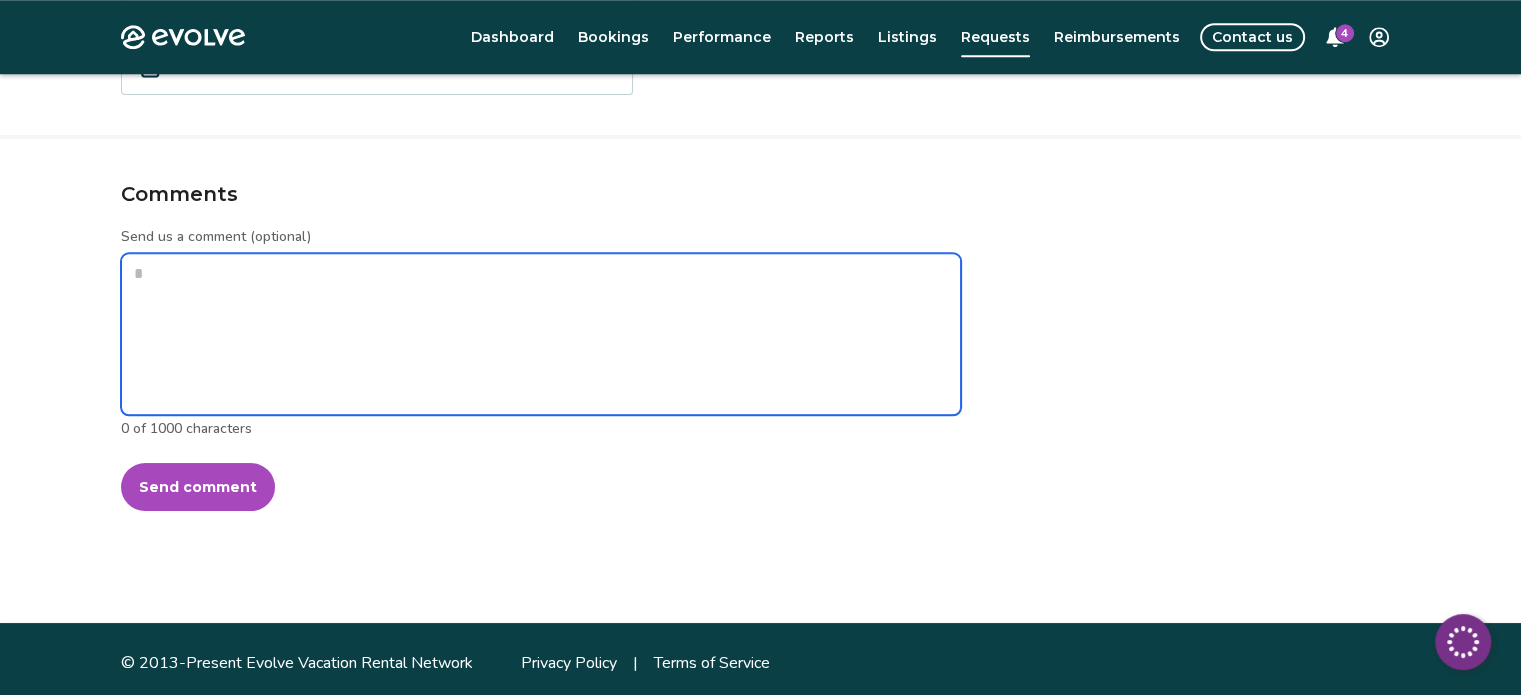 click on "Send us a comment (optional)" at bounding box center (541, 334) 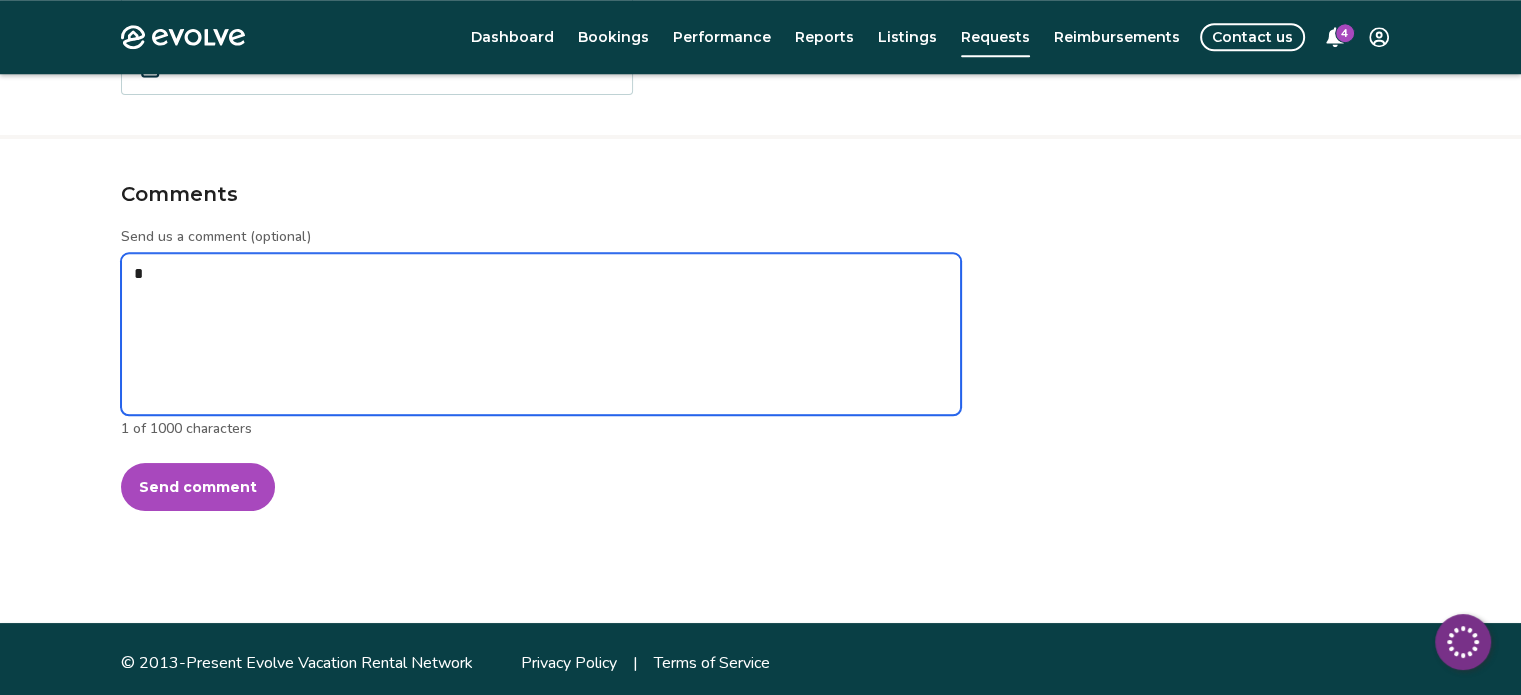 type on "*" 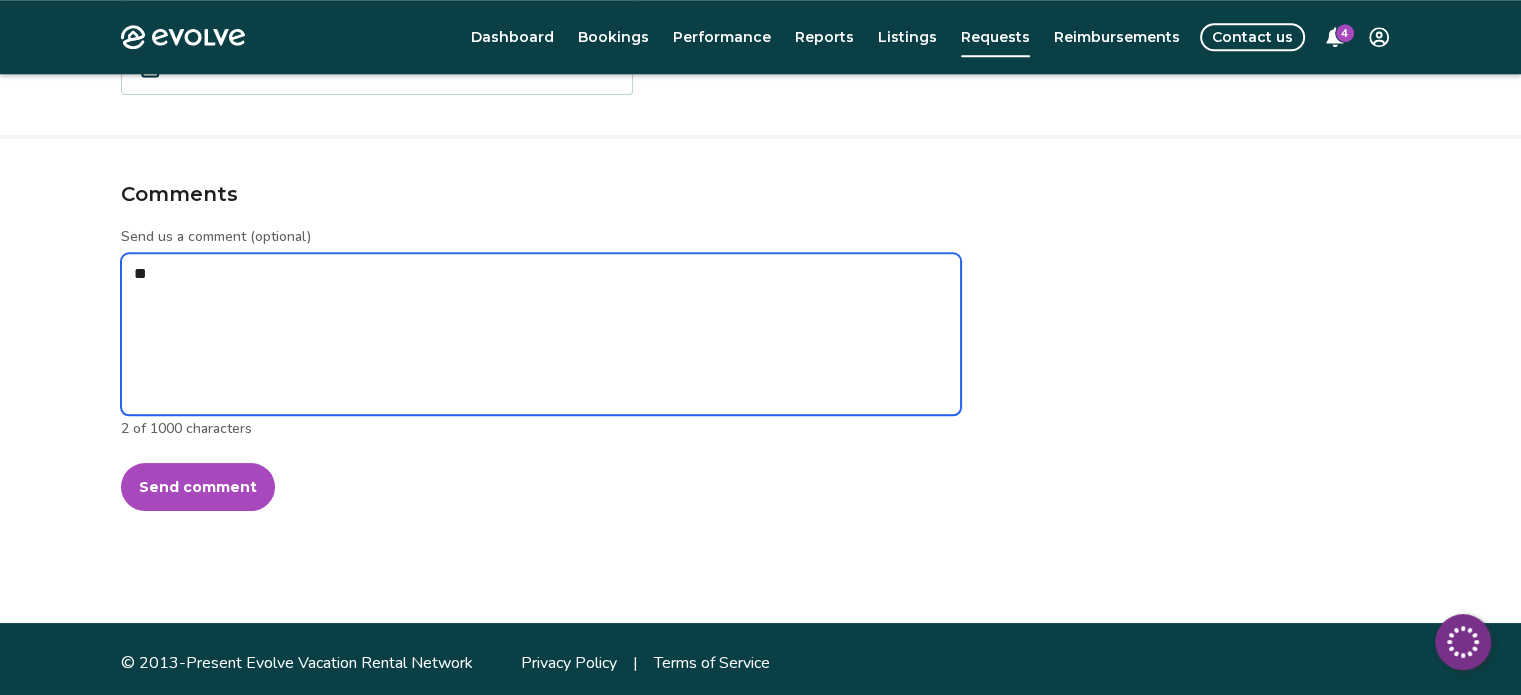 type on "*" 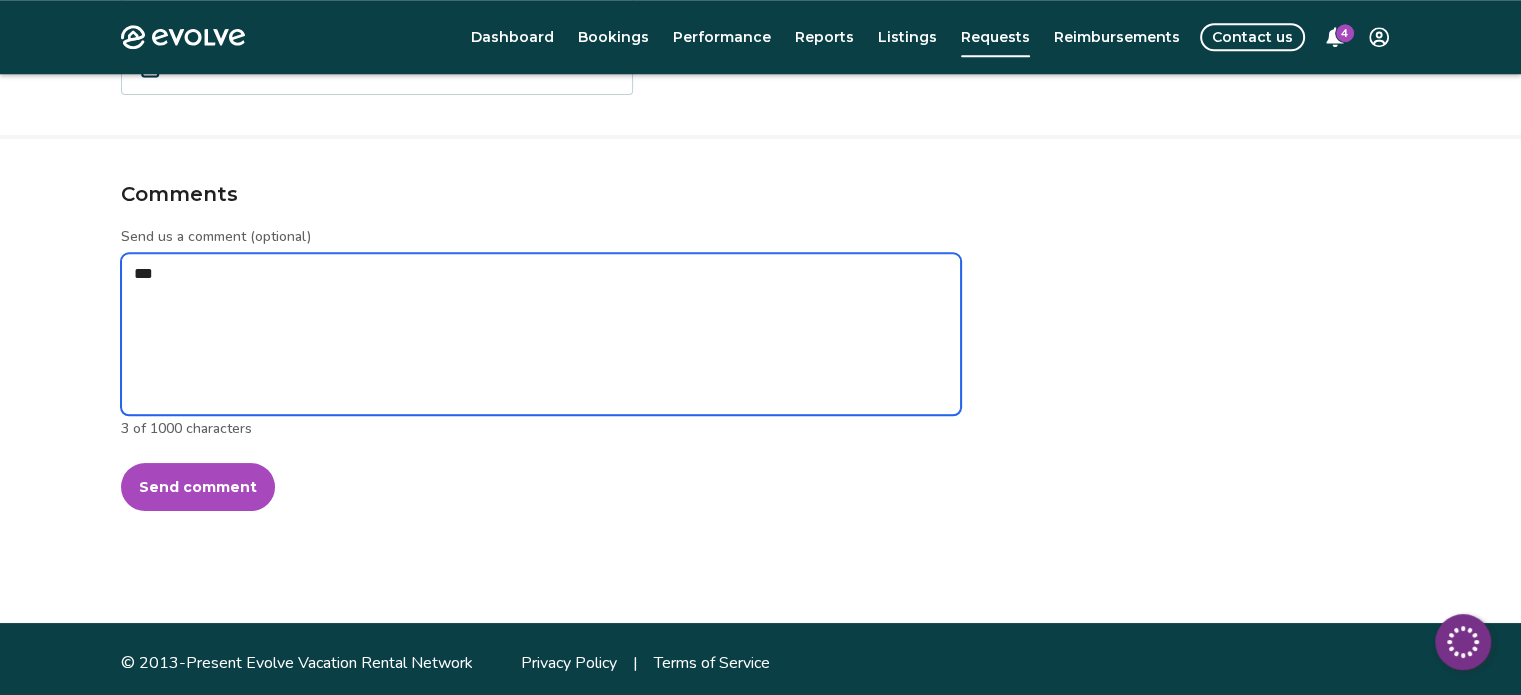 type on "*" 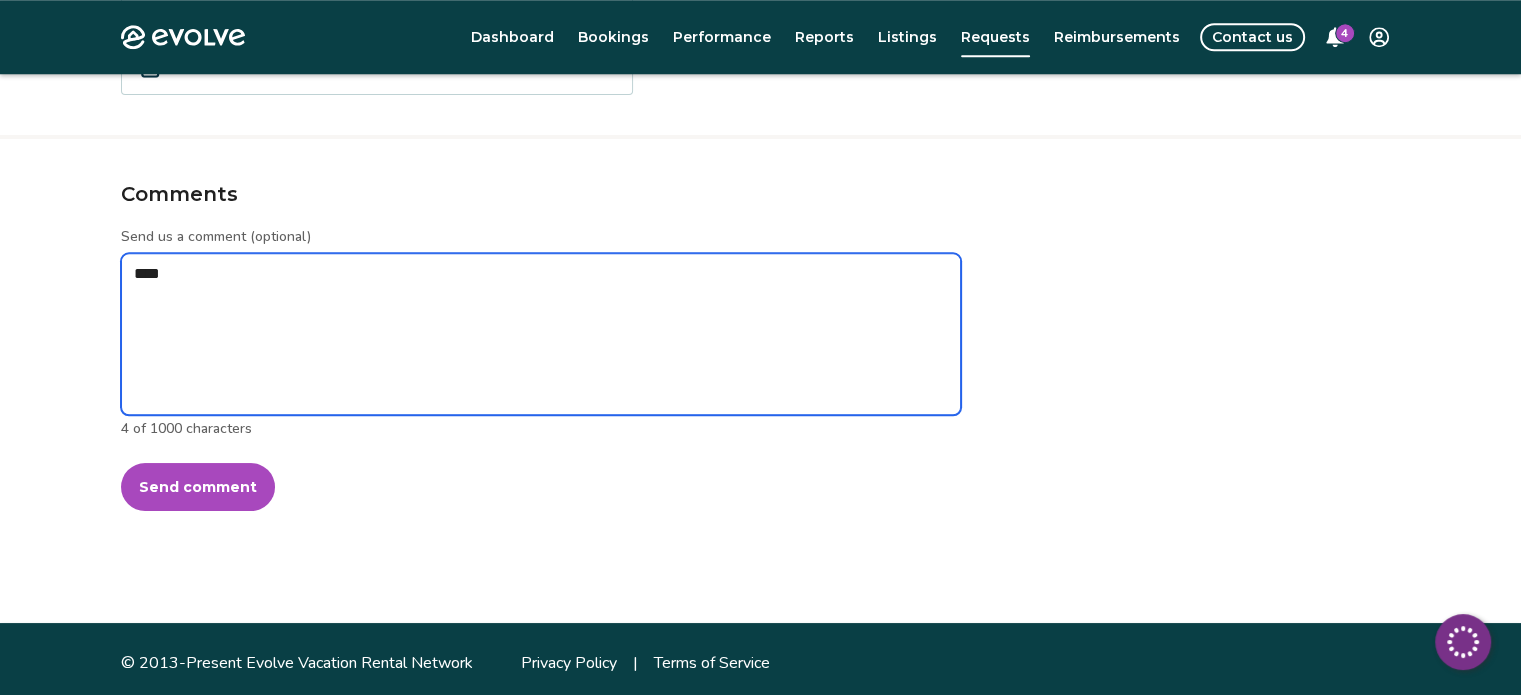 type on "*" 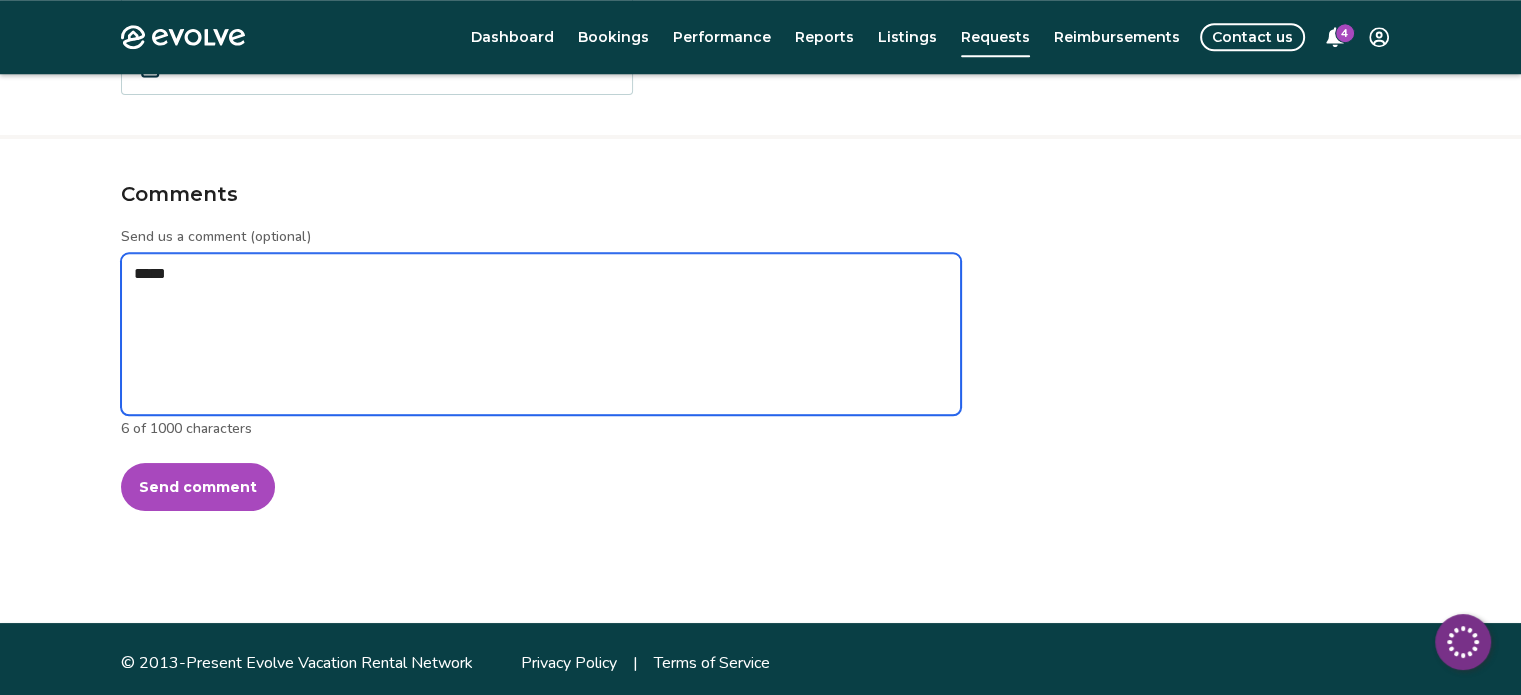 type on "*" 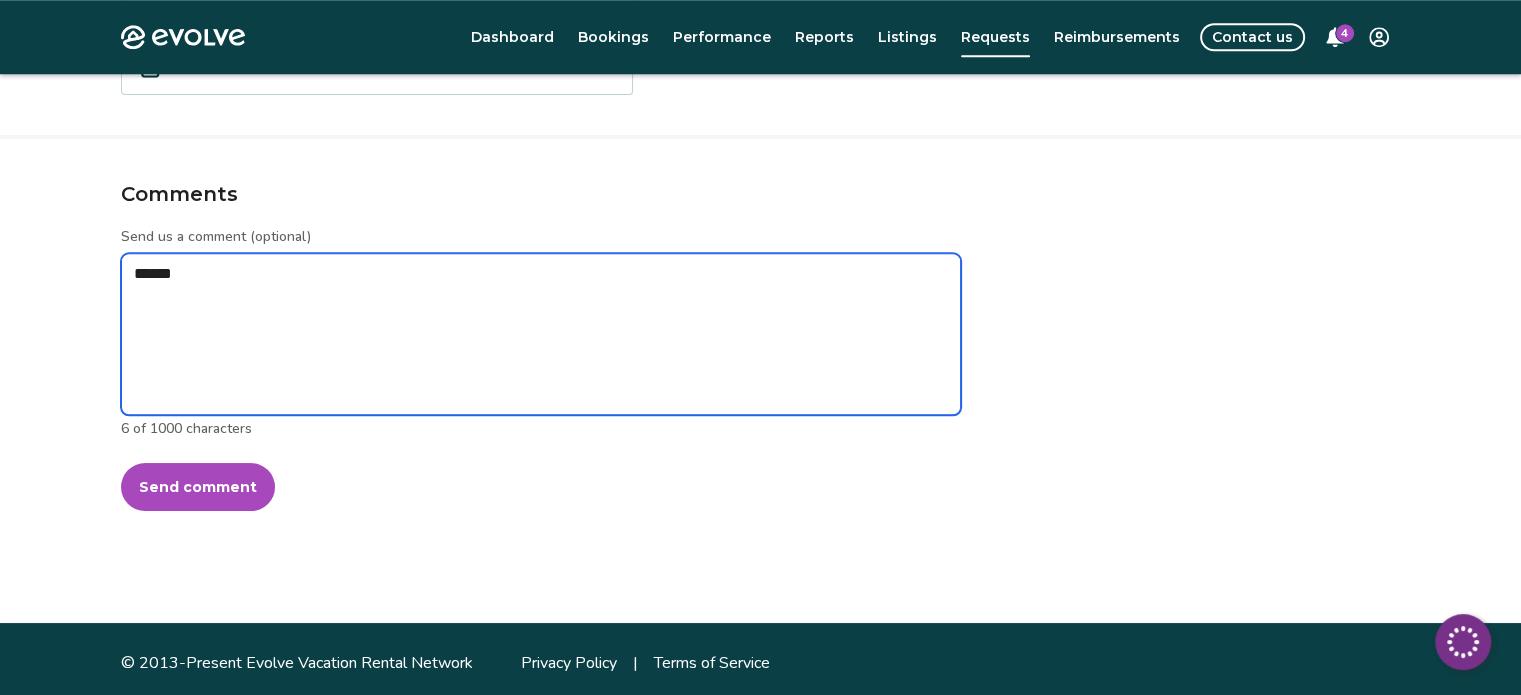 type on "*" 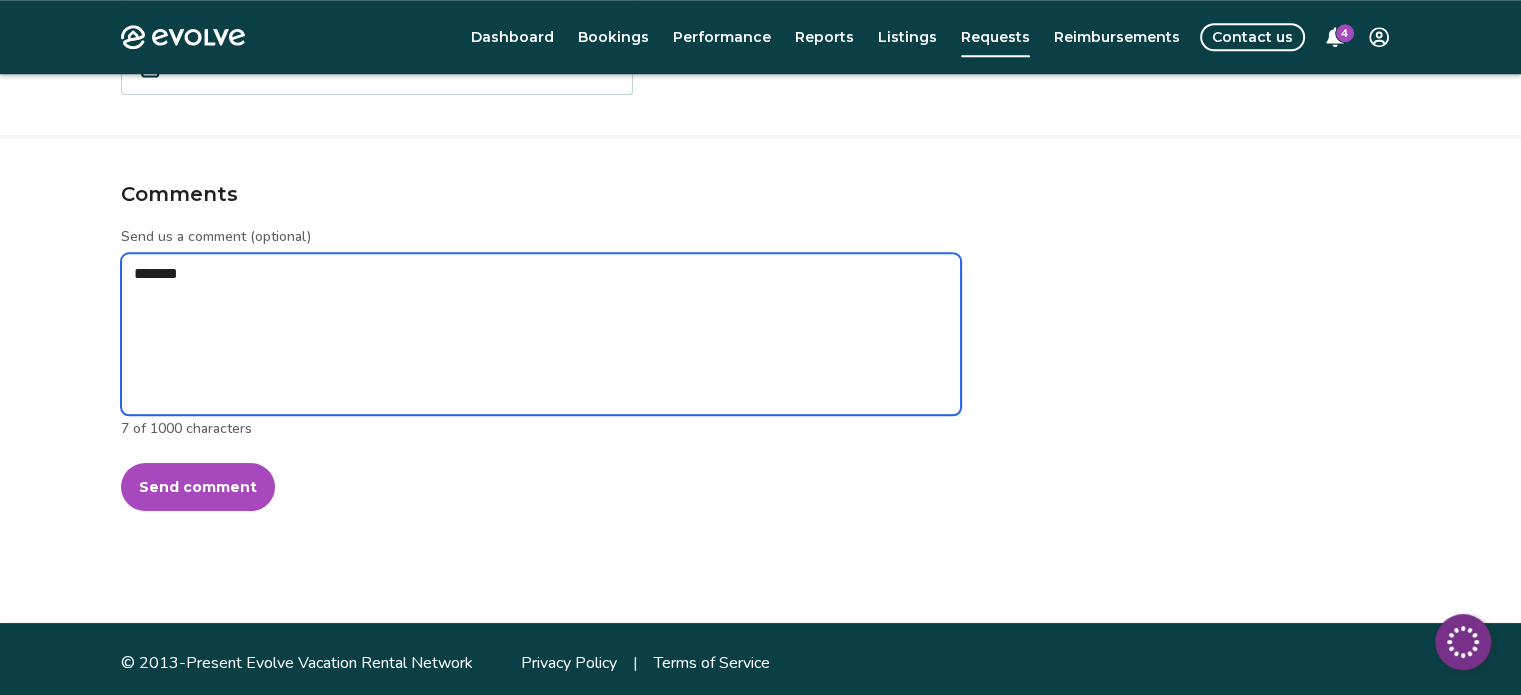 type on "*" 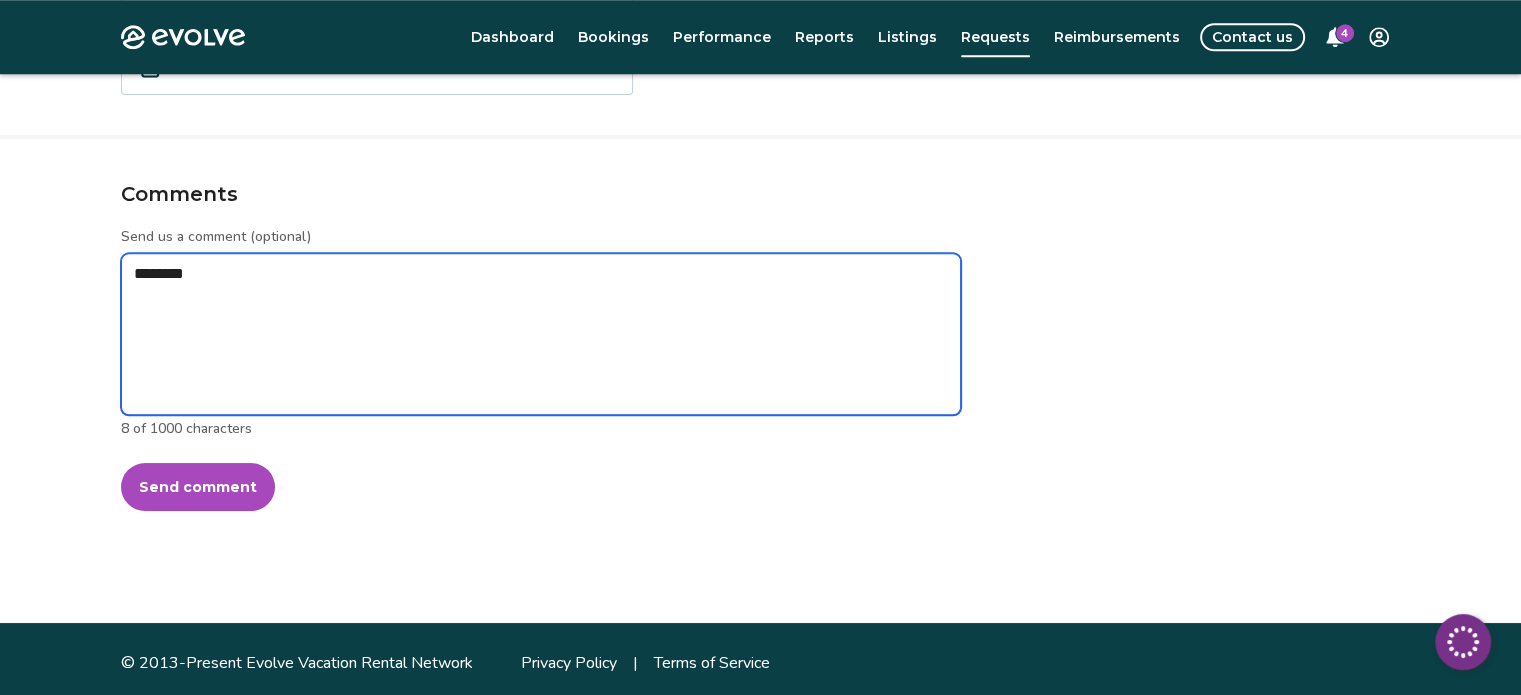 type on "*" 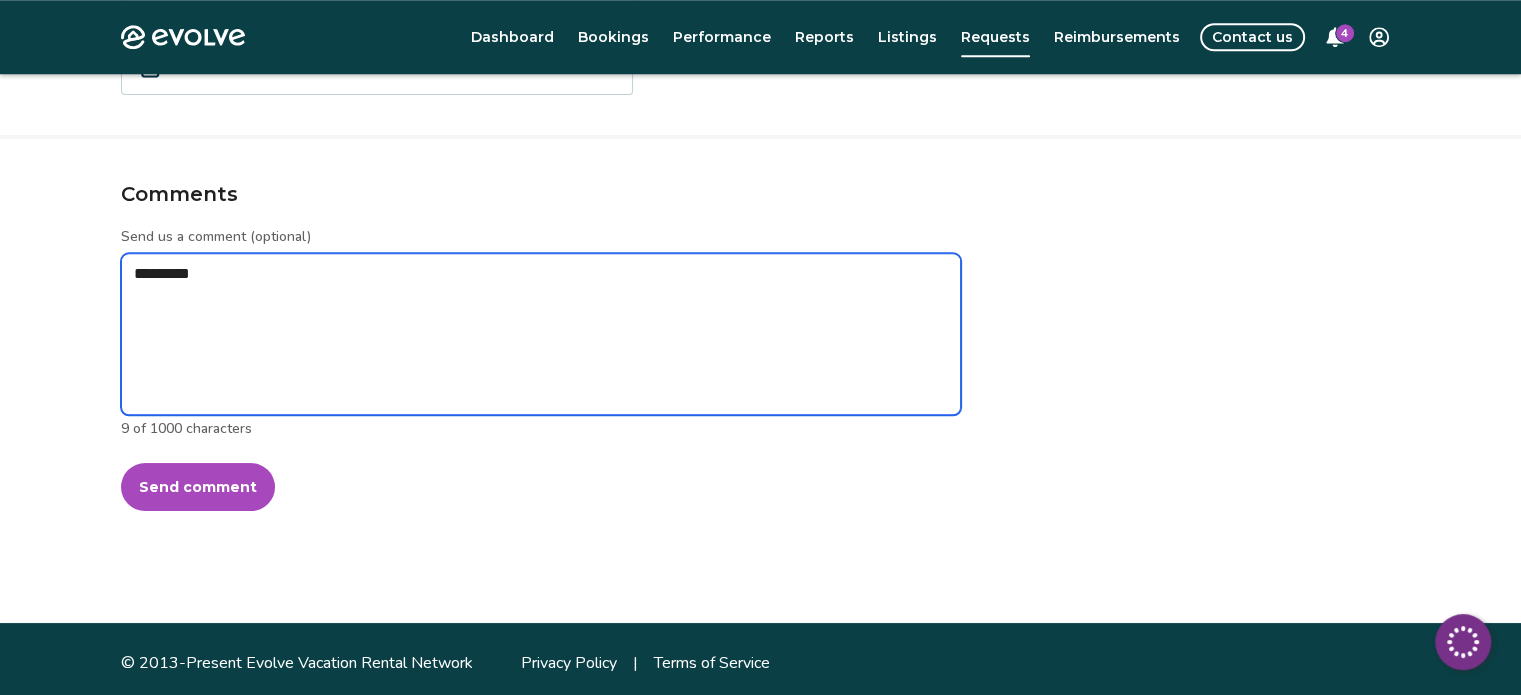 type on "*" 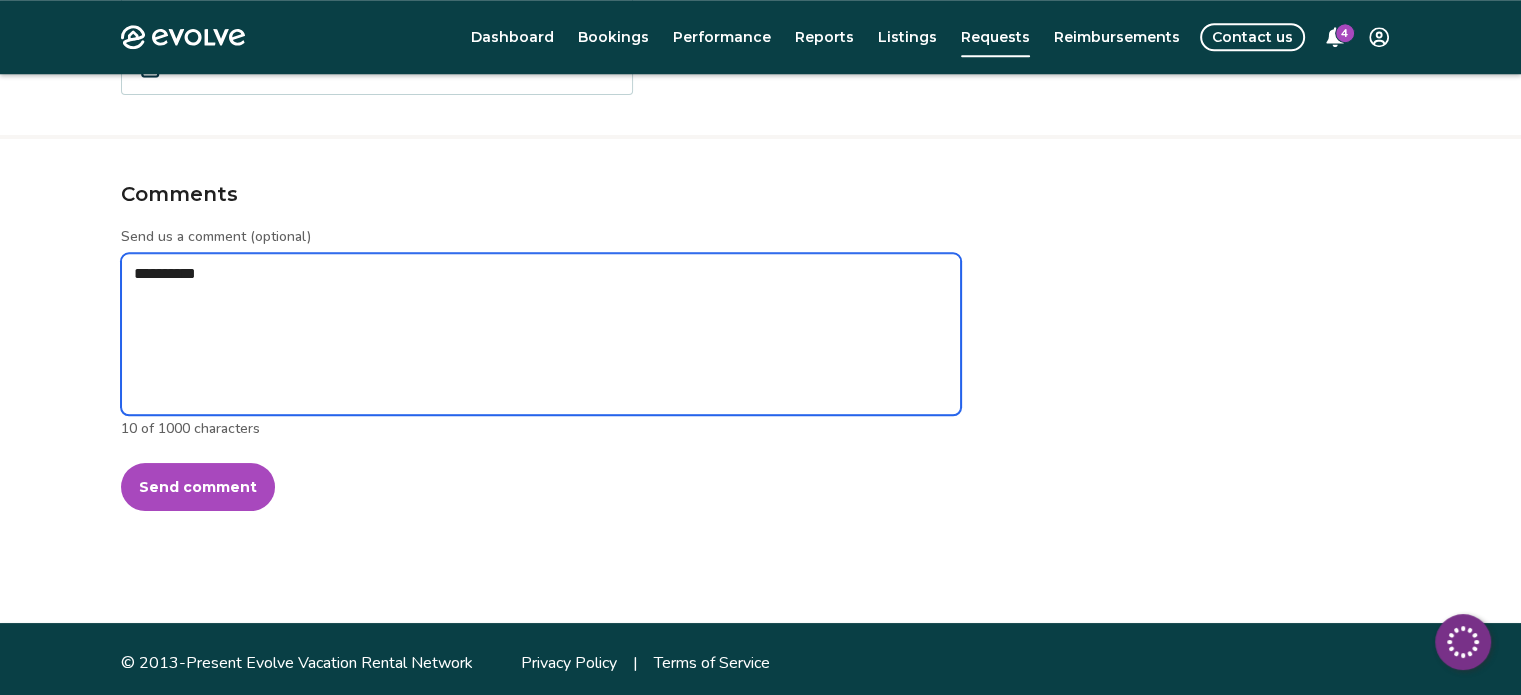 type on "*" 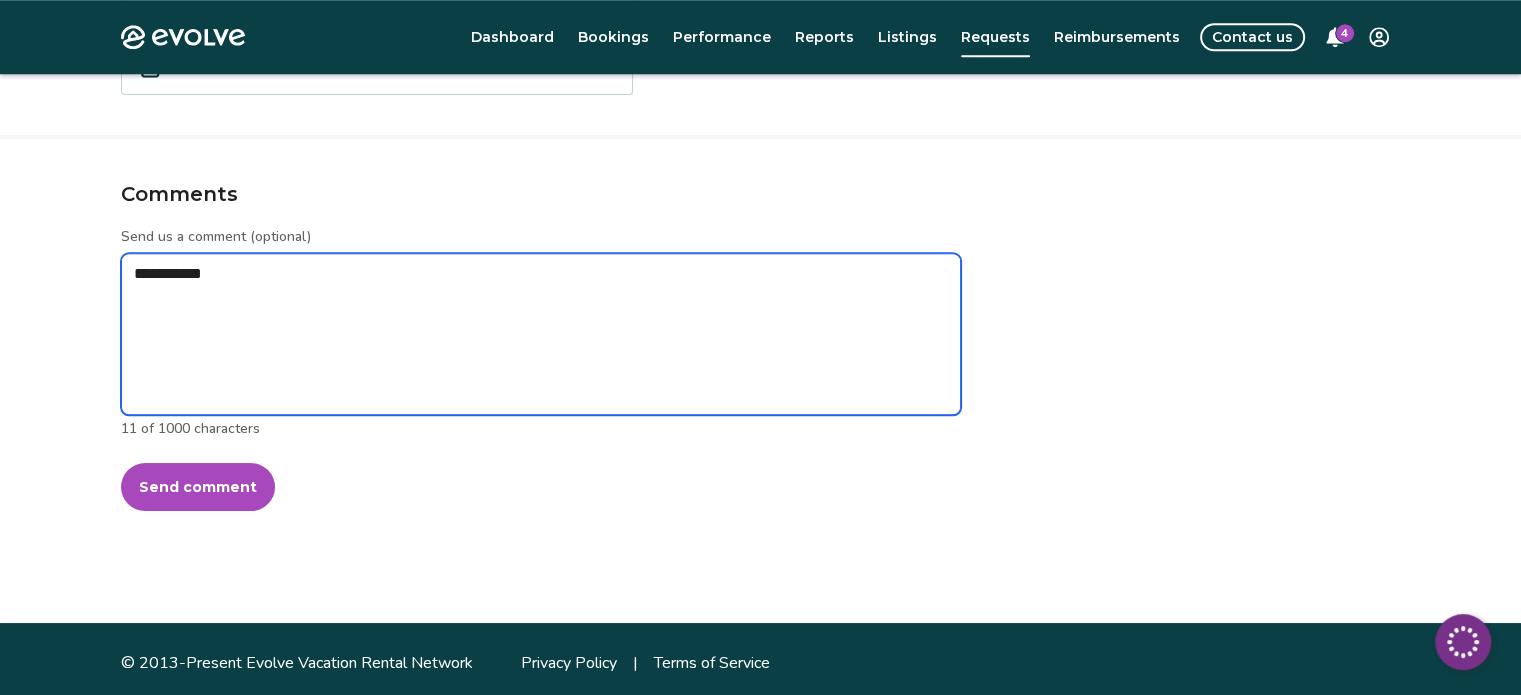type on "*" 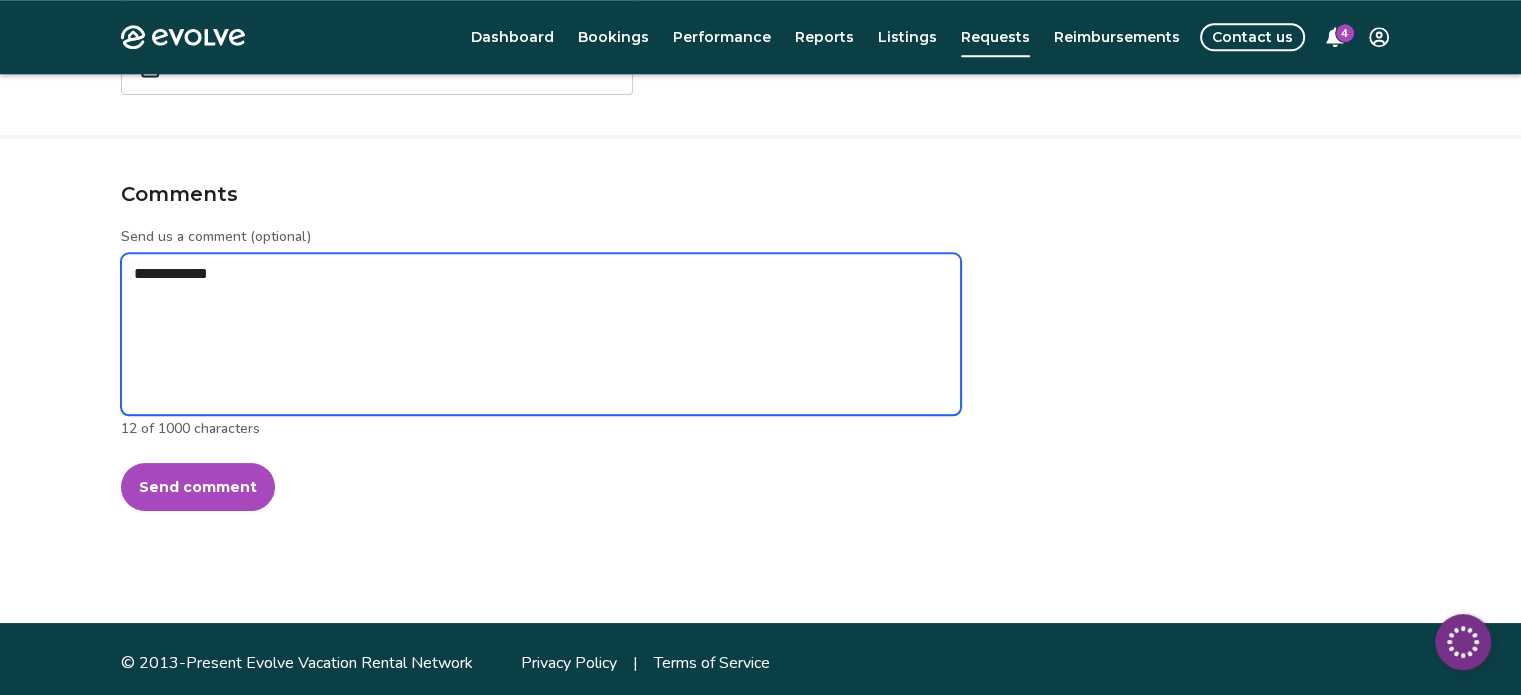 type on "*" 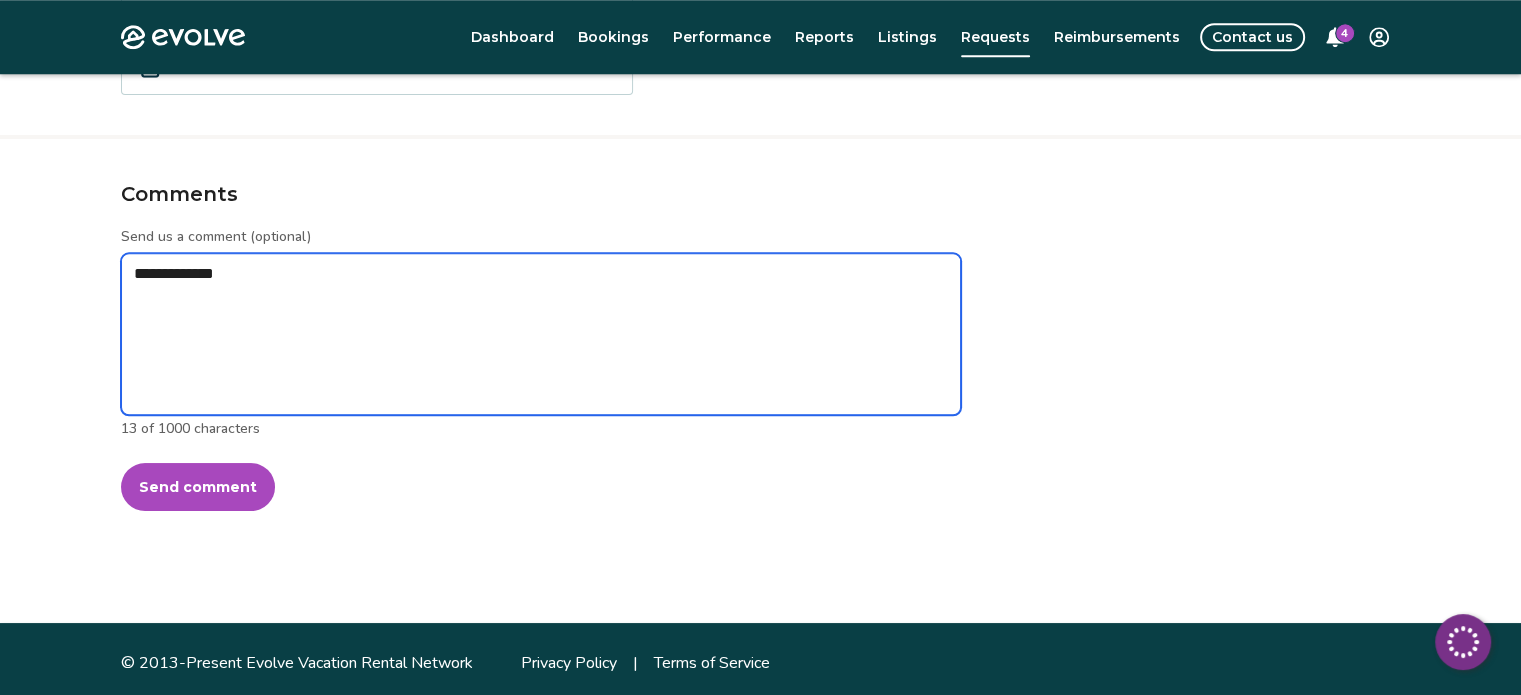 type on "*" 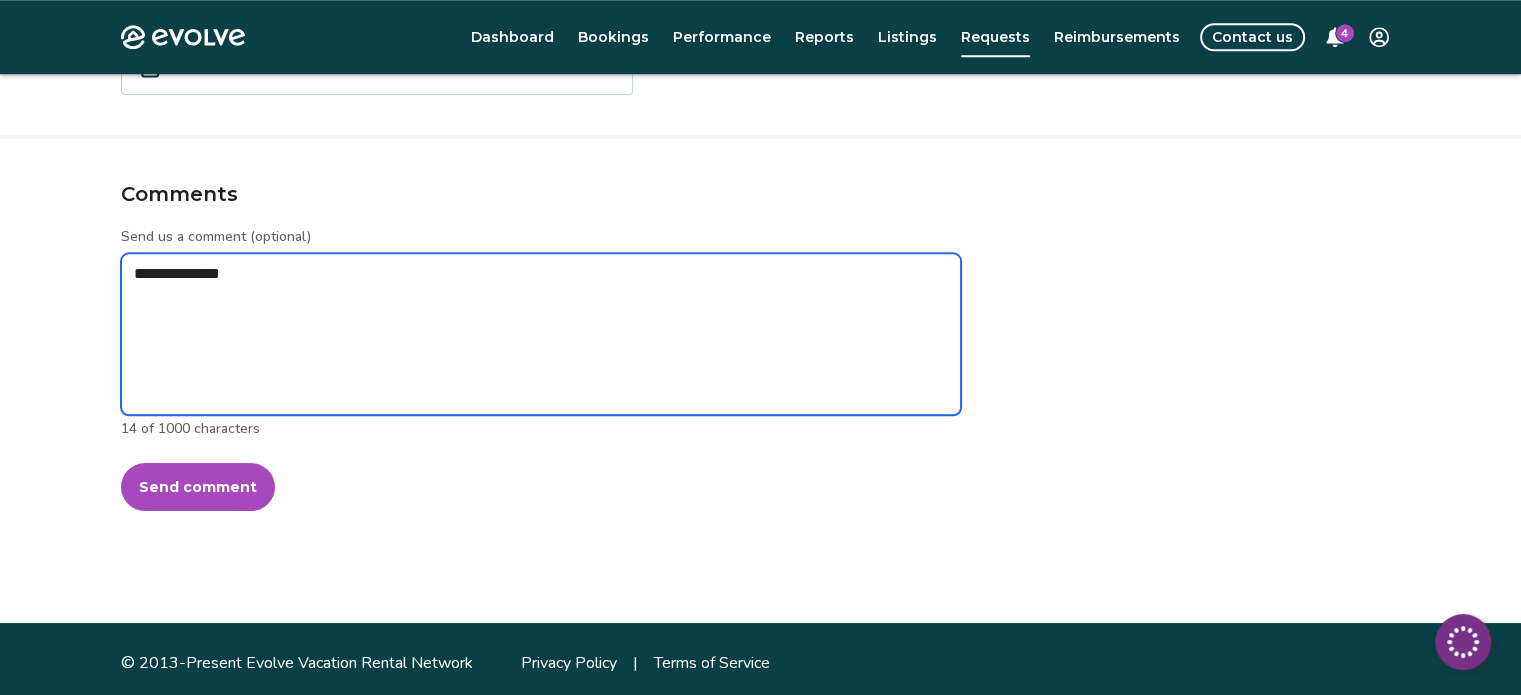 type on "*" 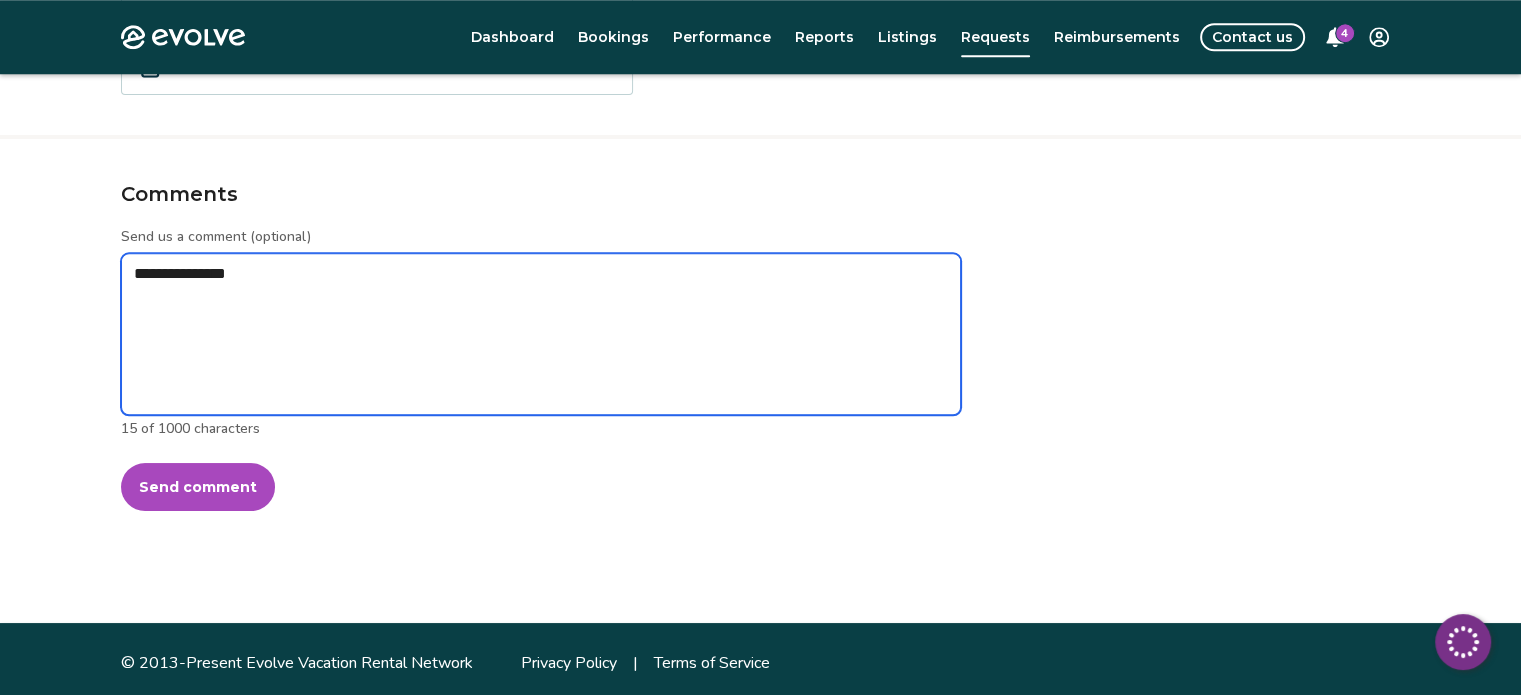 type on "*" 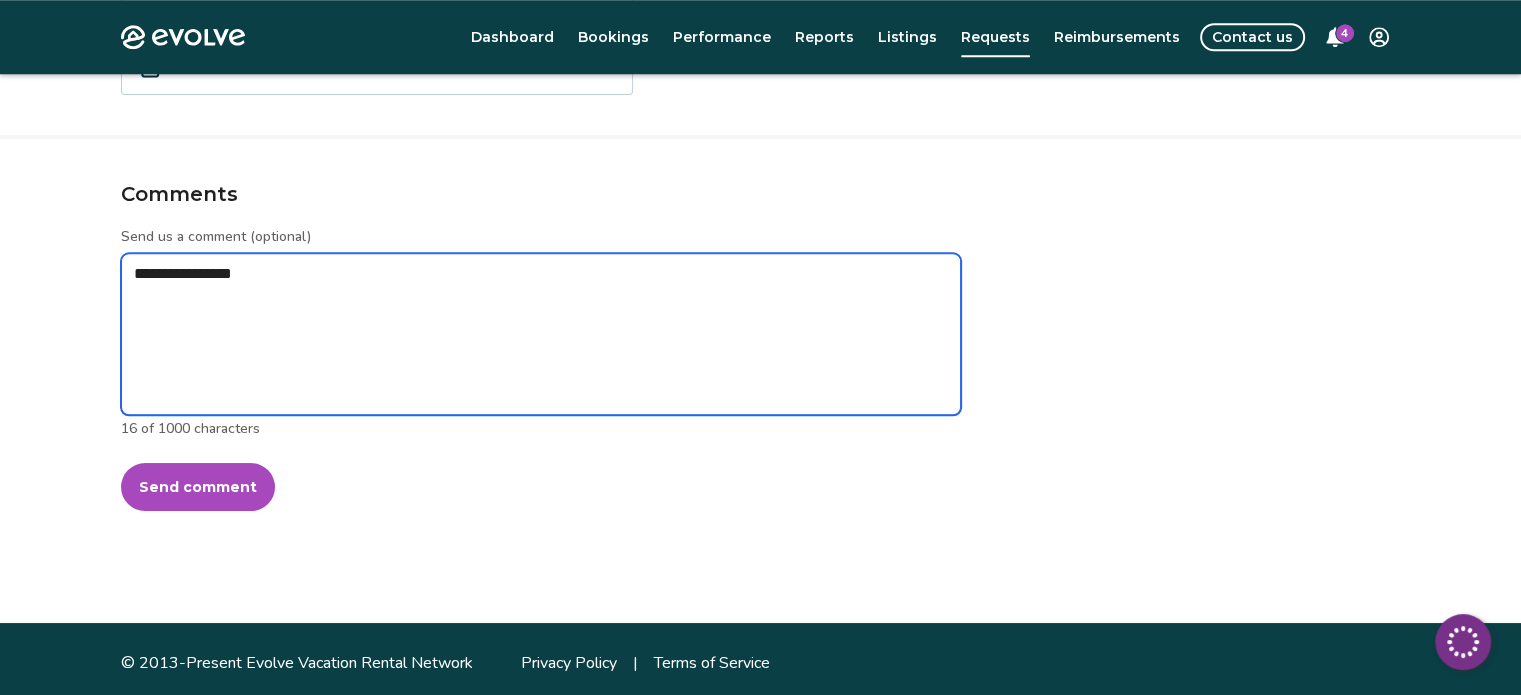 type on "*" 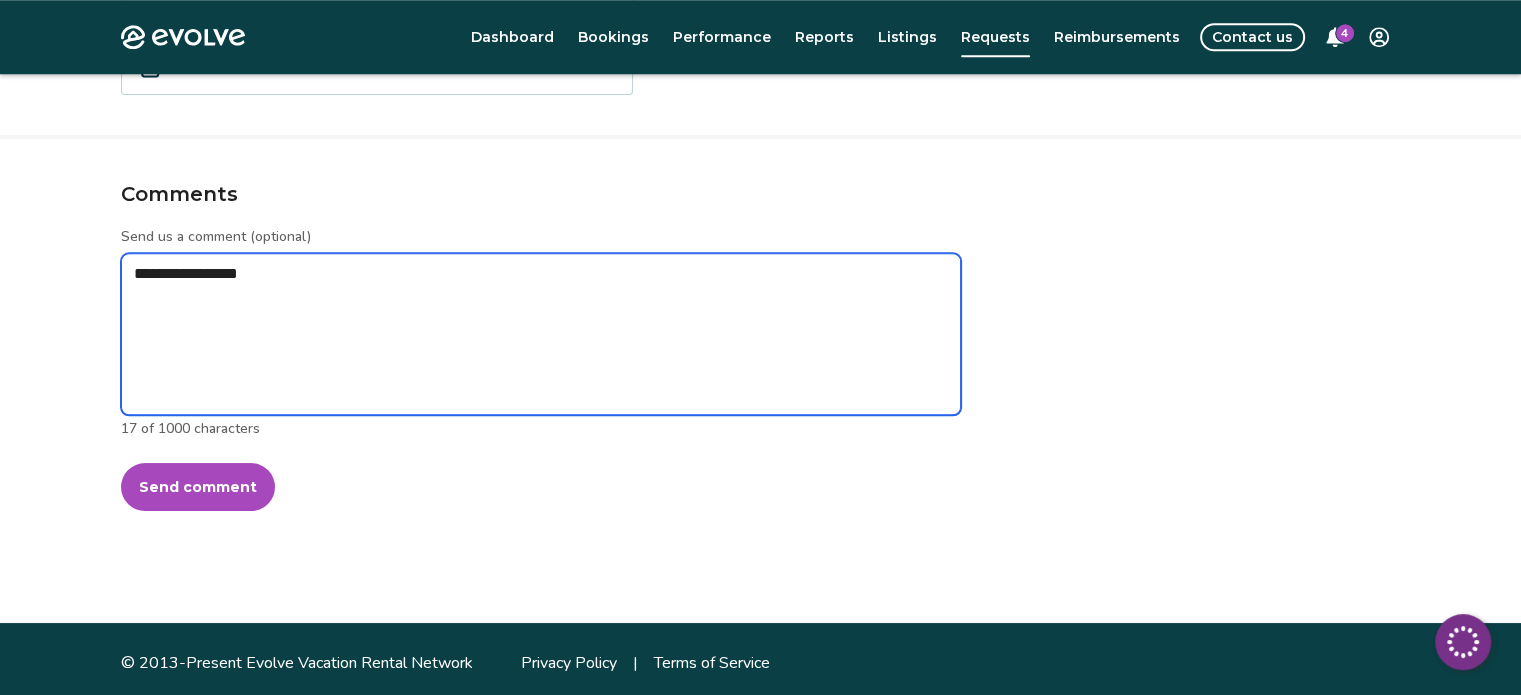 type on "*" 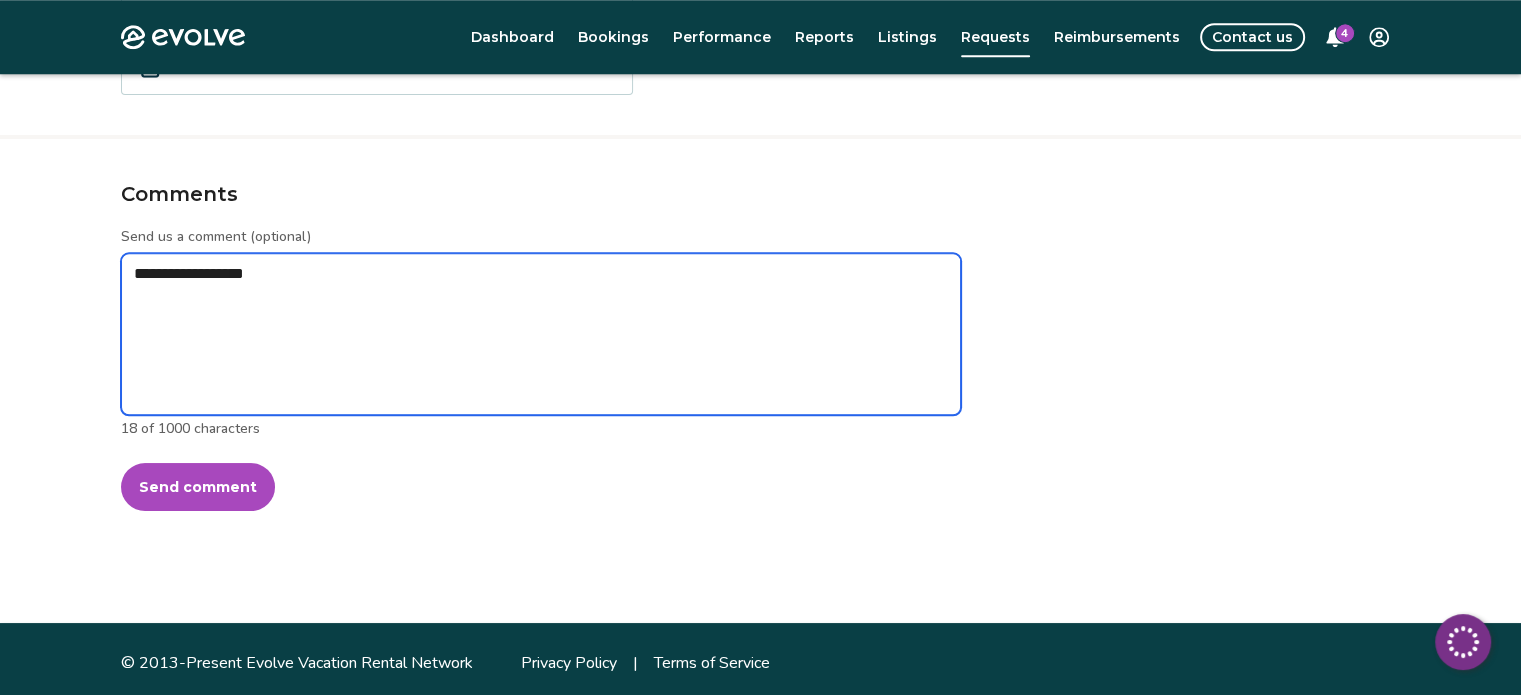 type on "*" 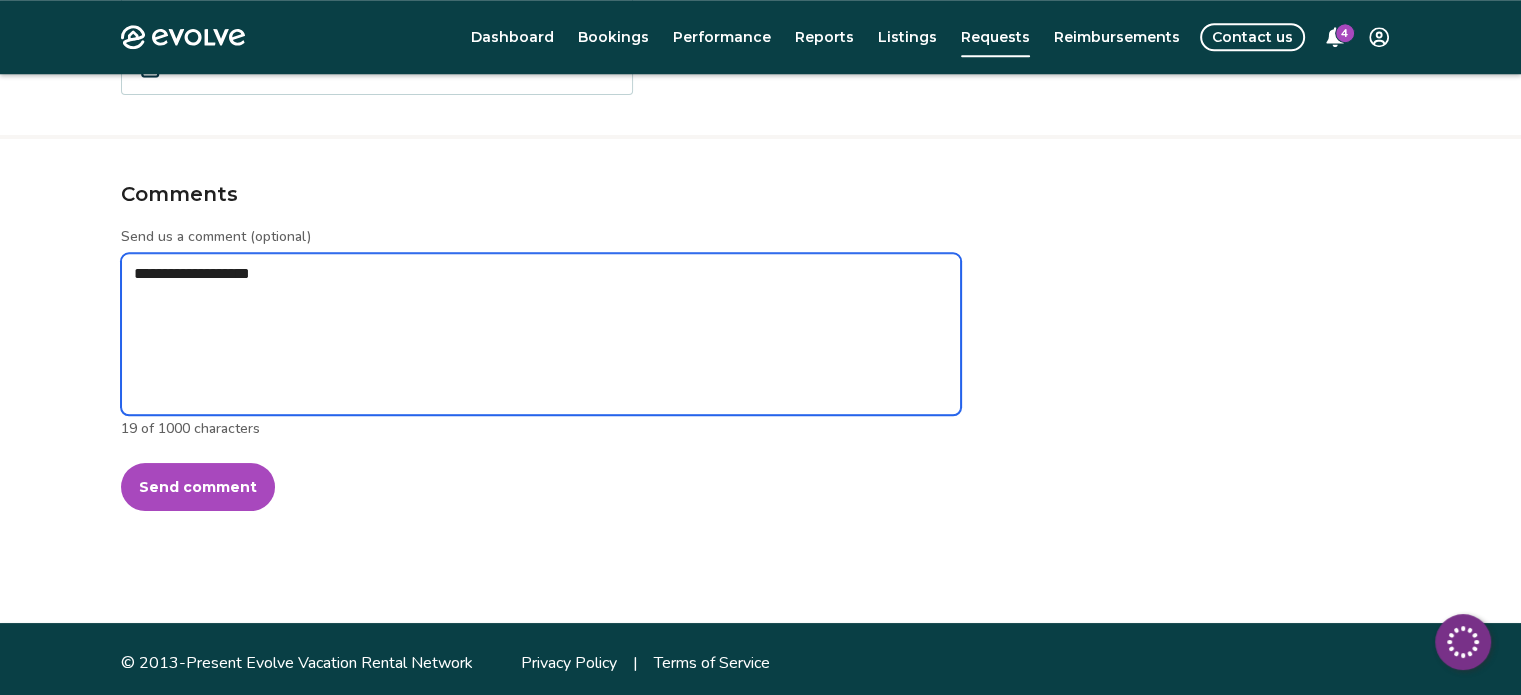 type on "*" 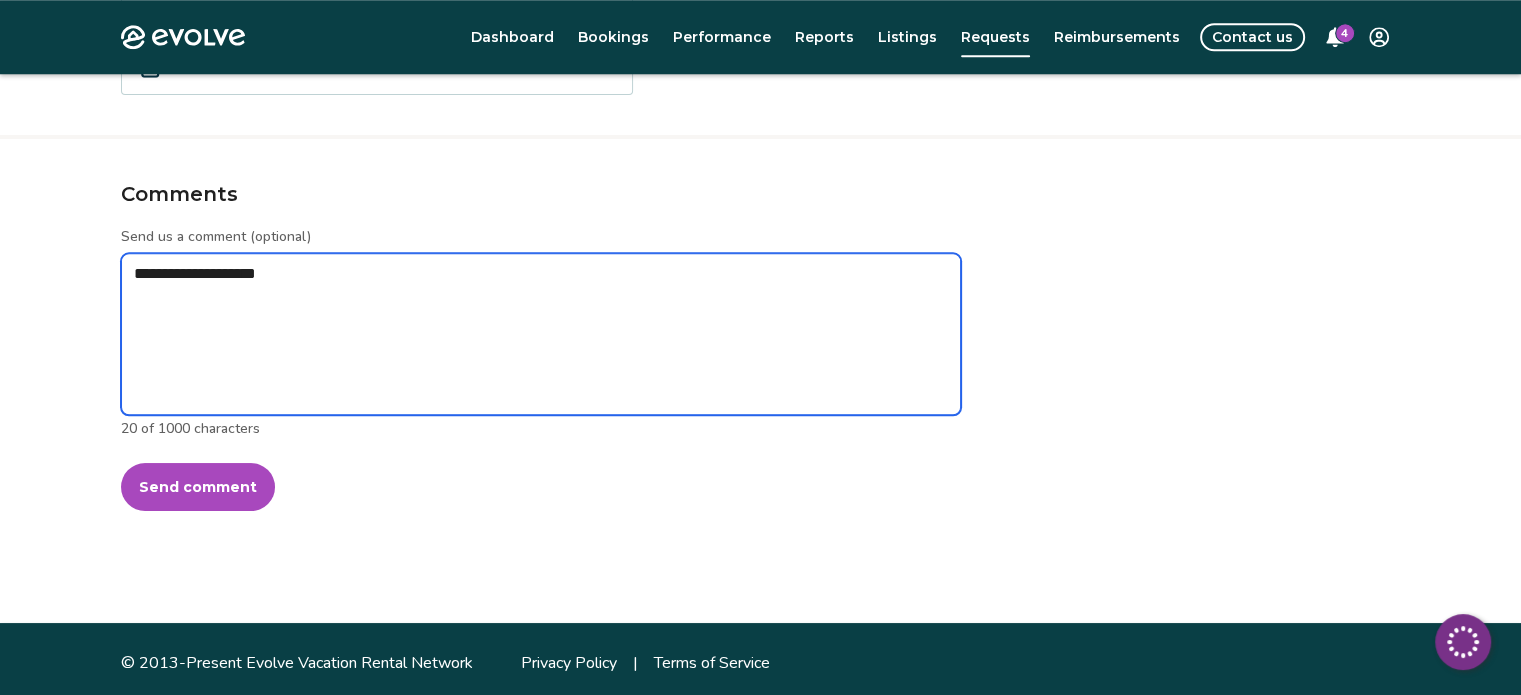 type on "*" 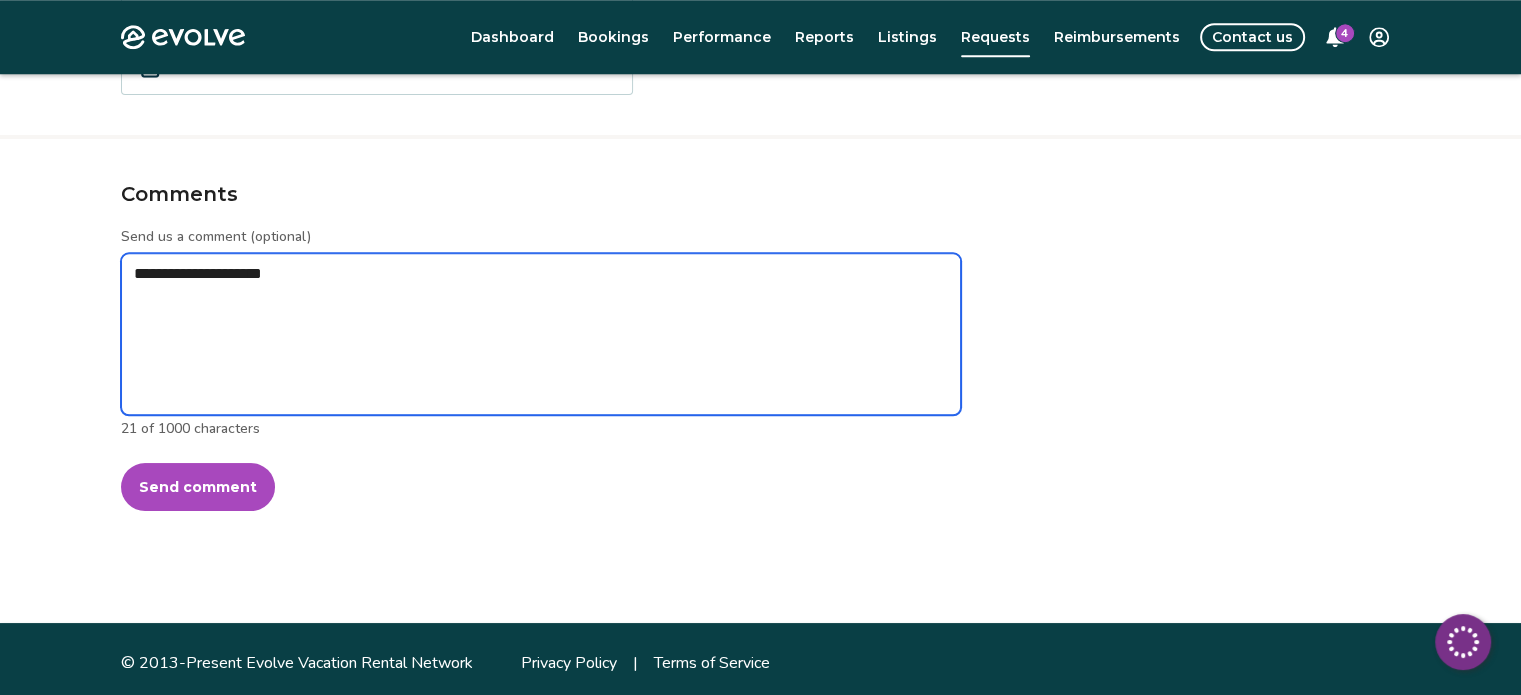 type on "*" 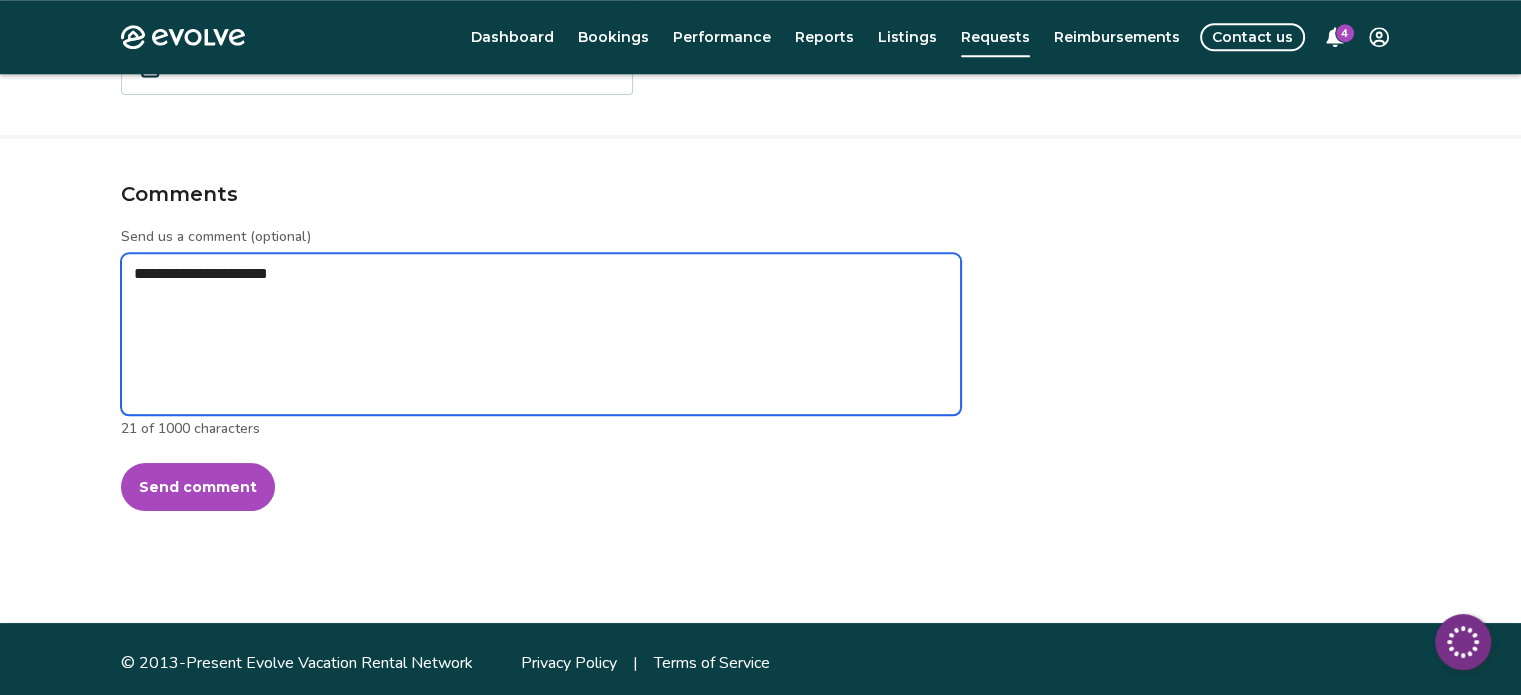 type on "*" 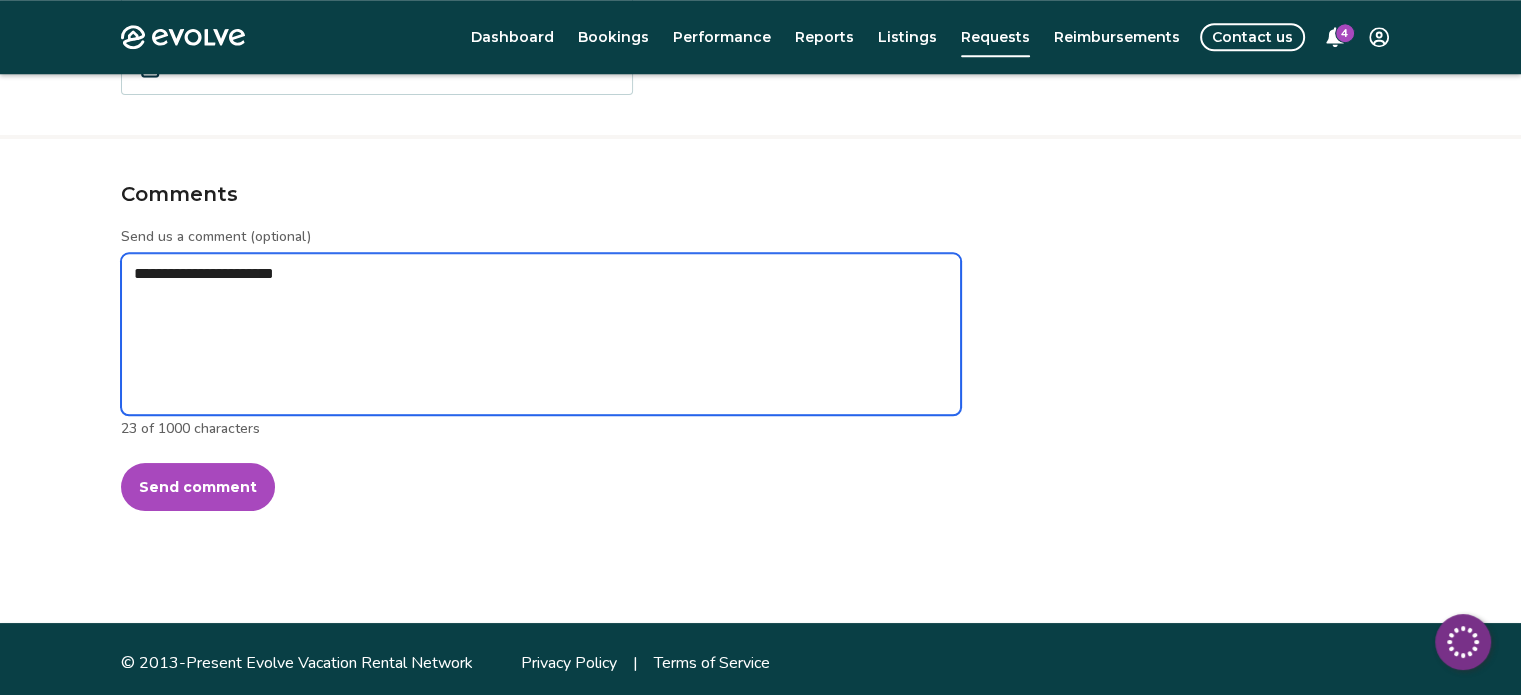 type on "*" 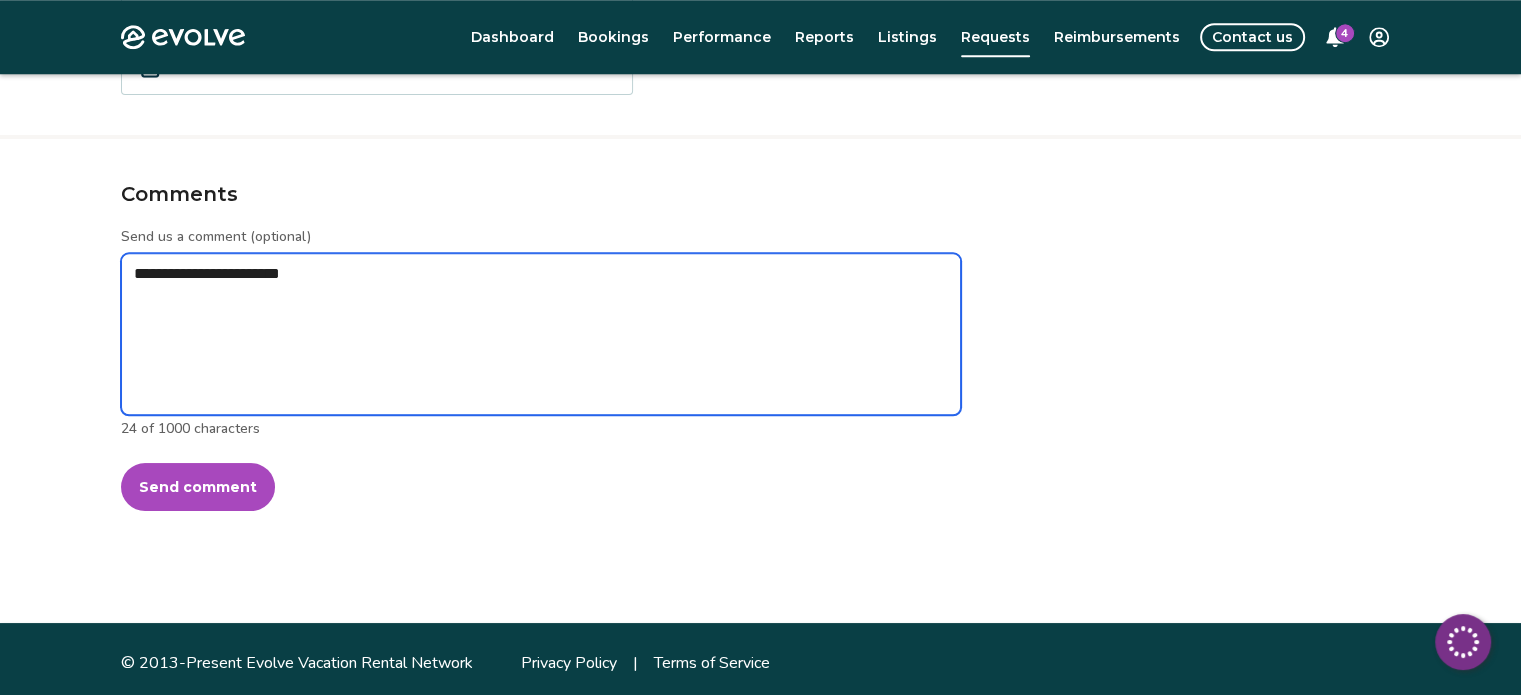 type on "*" 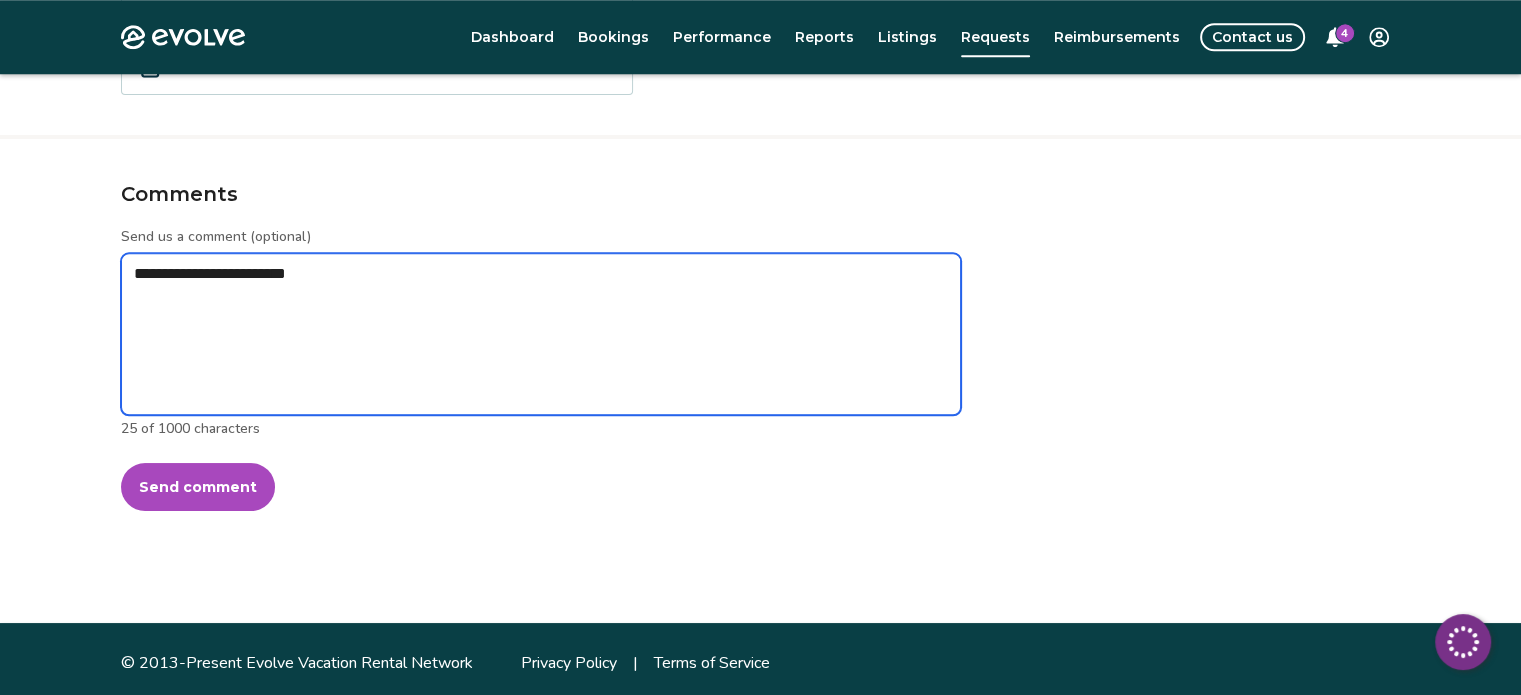type on "*" 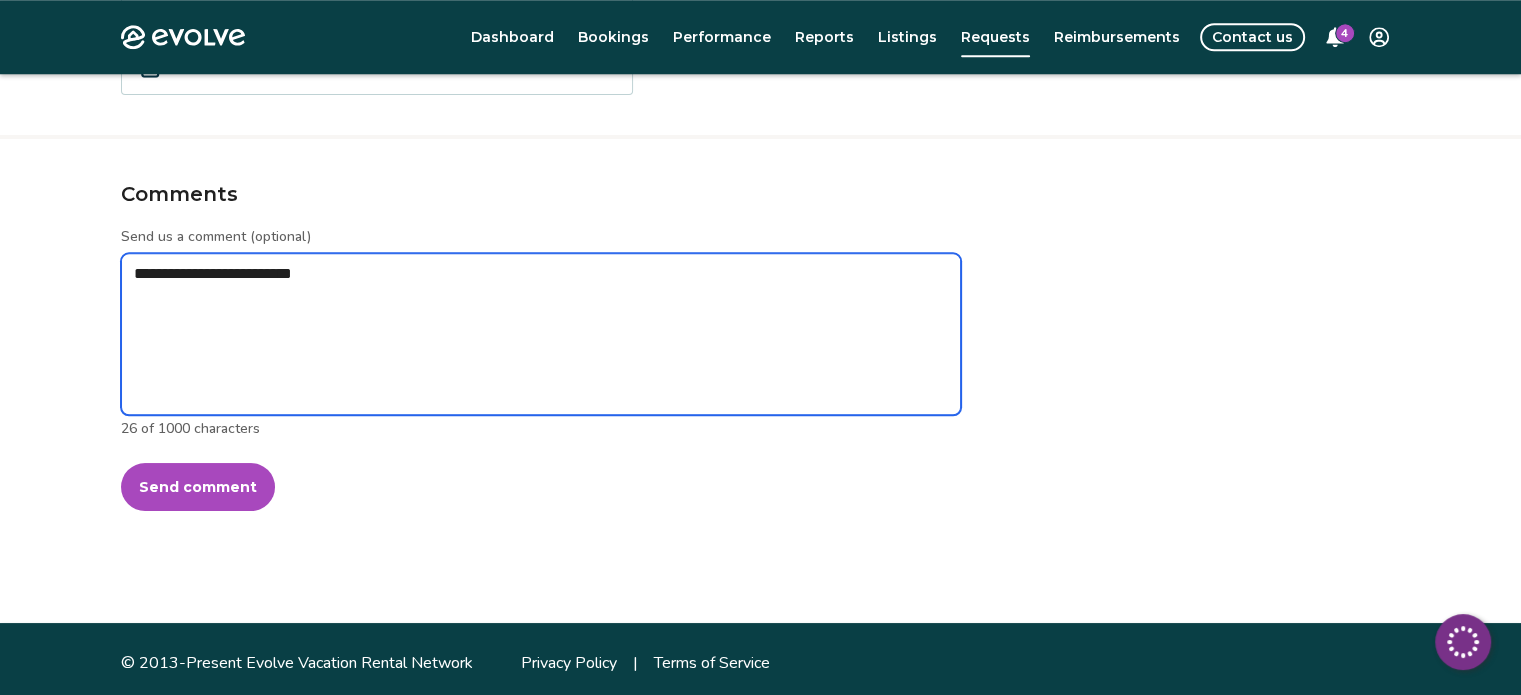 type on "*" 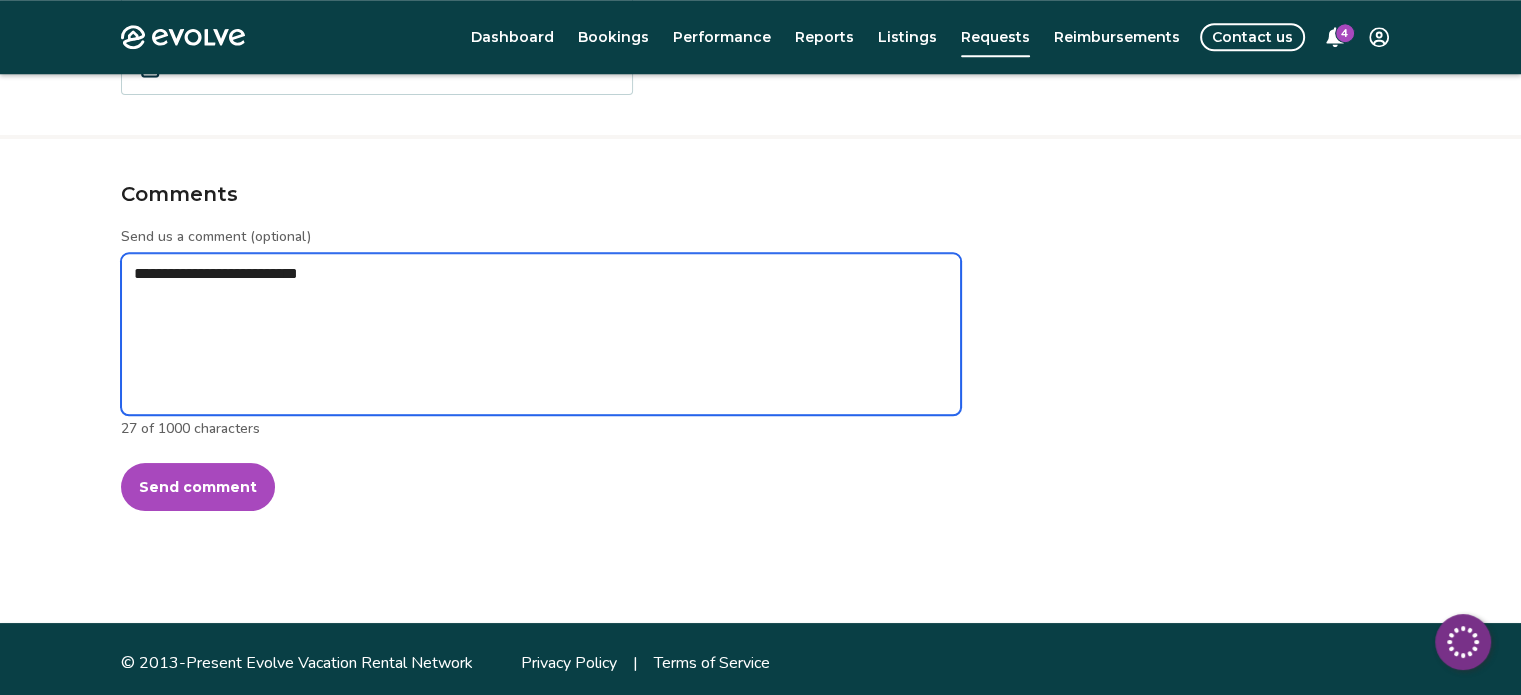 type on "*" 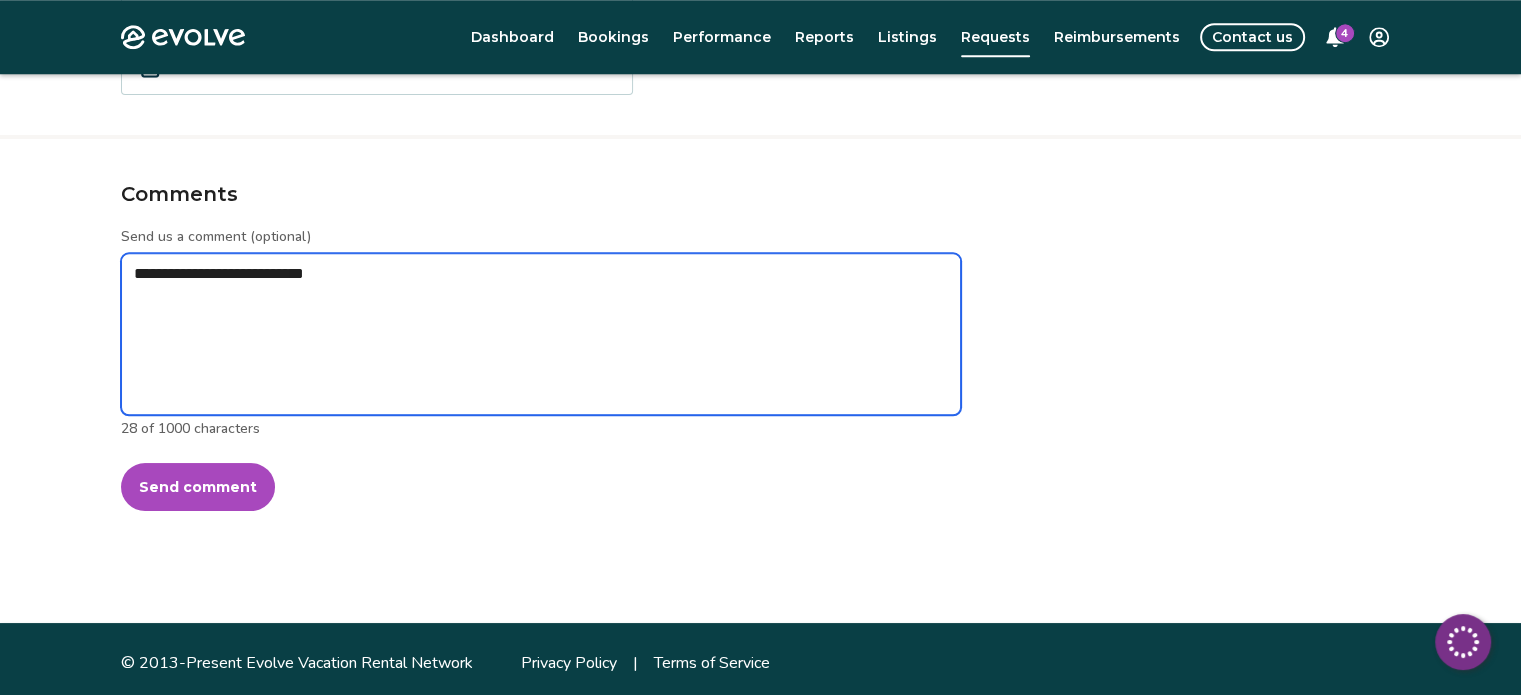 type on "*" 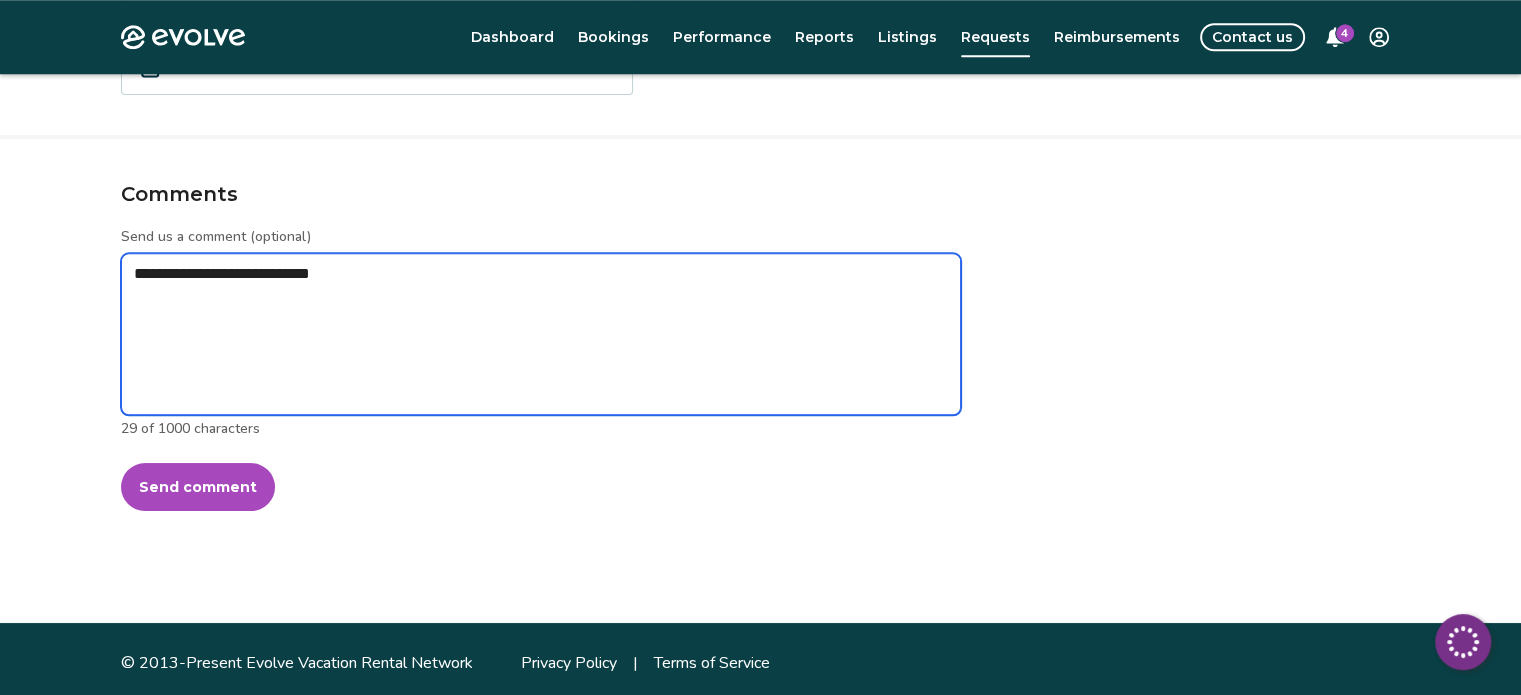 type on "*" 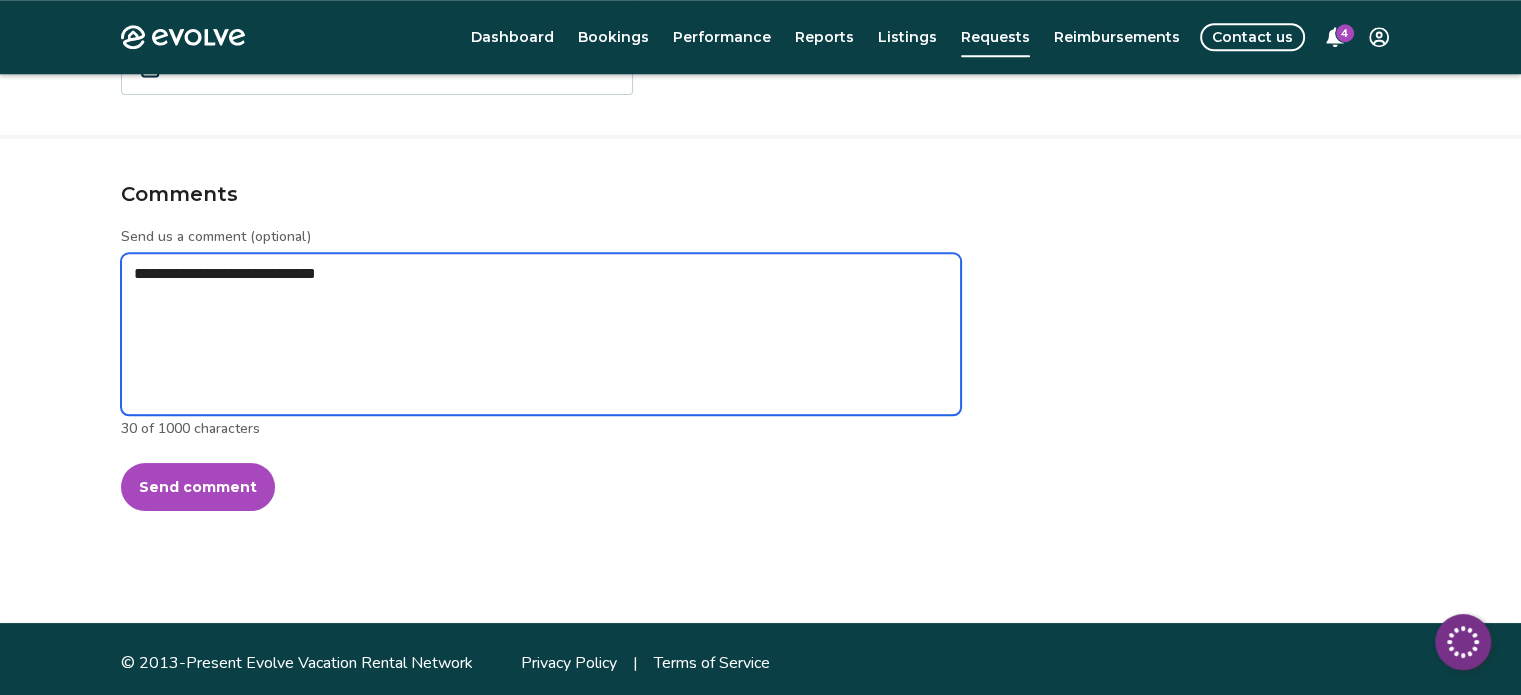type on "*" 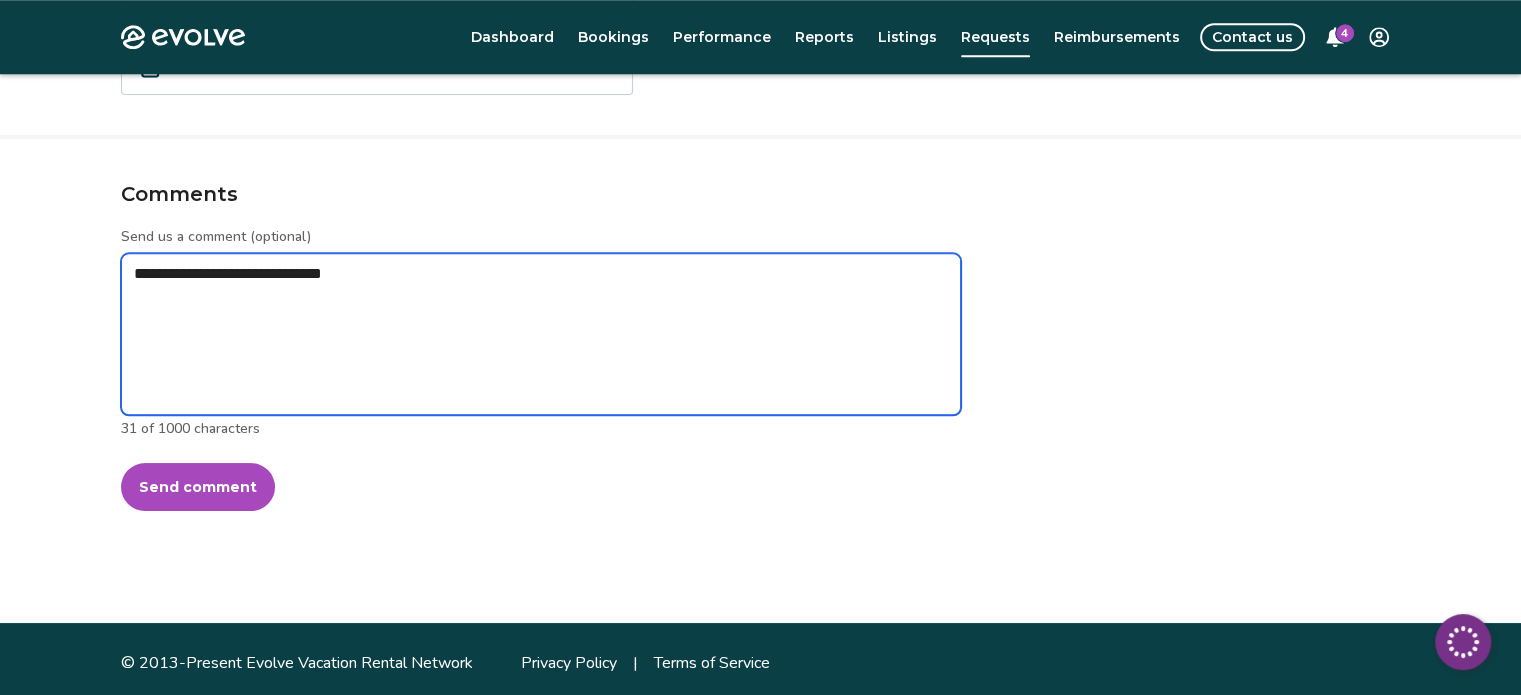 type on "*" 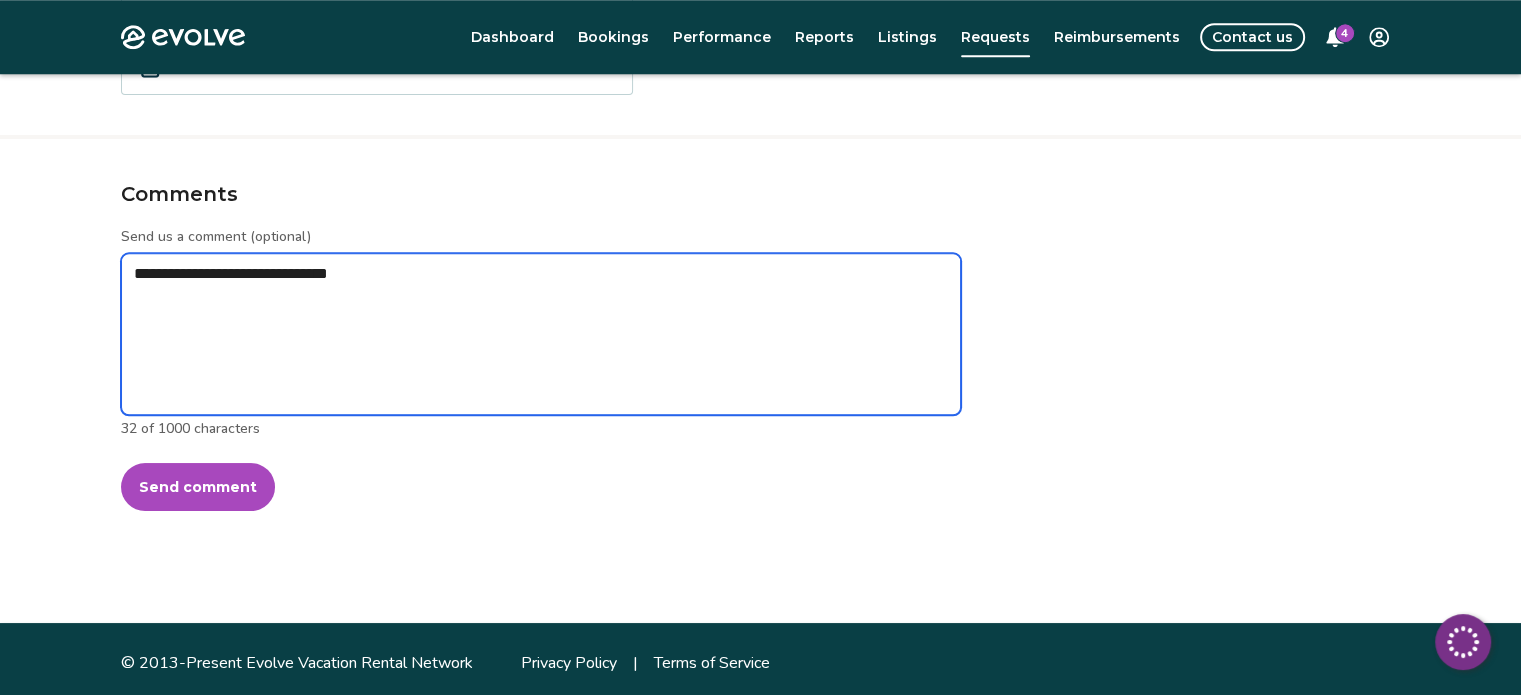 type on "*" 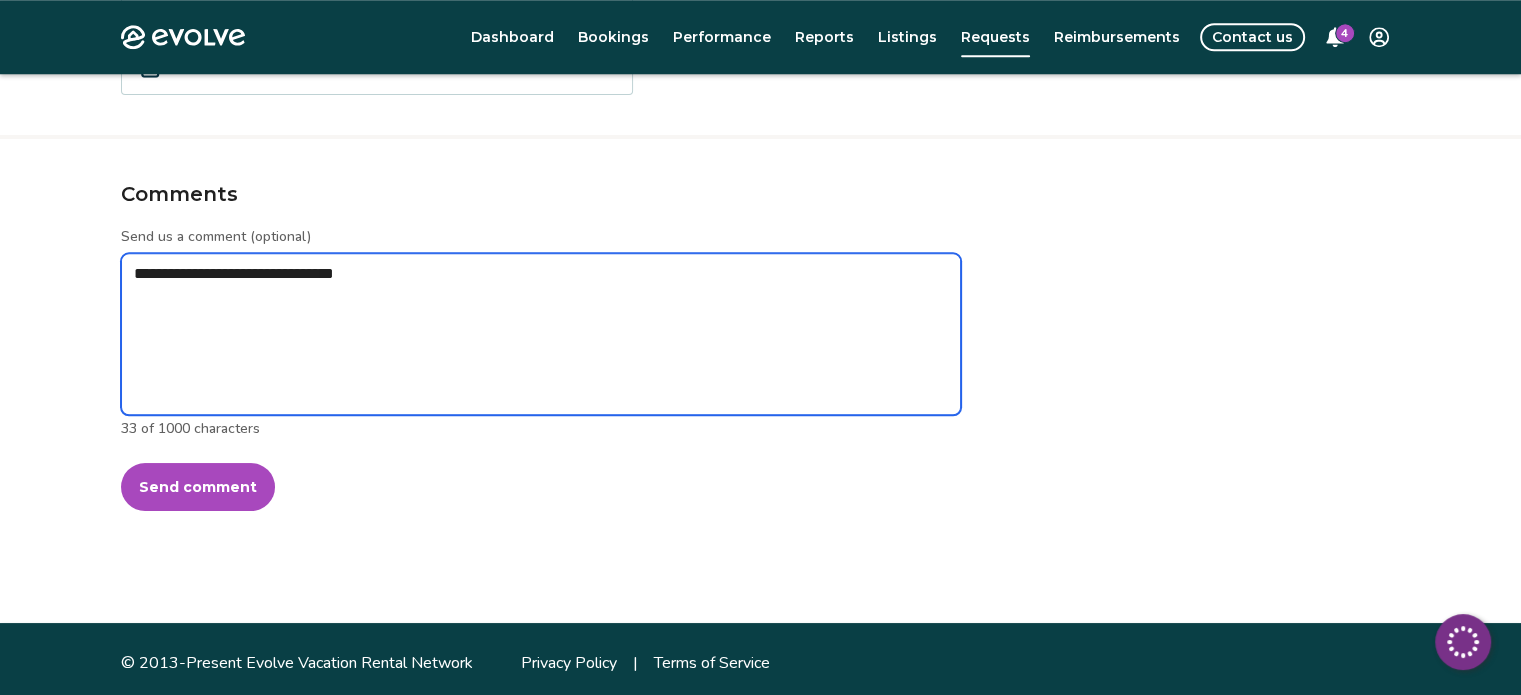type on "*" 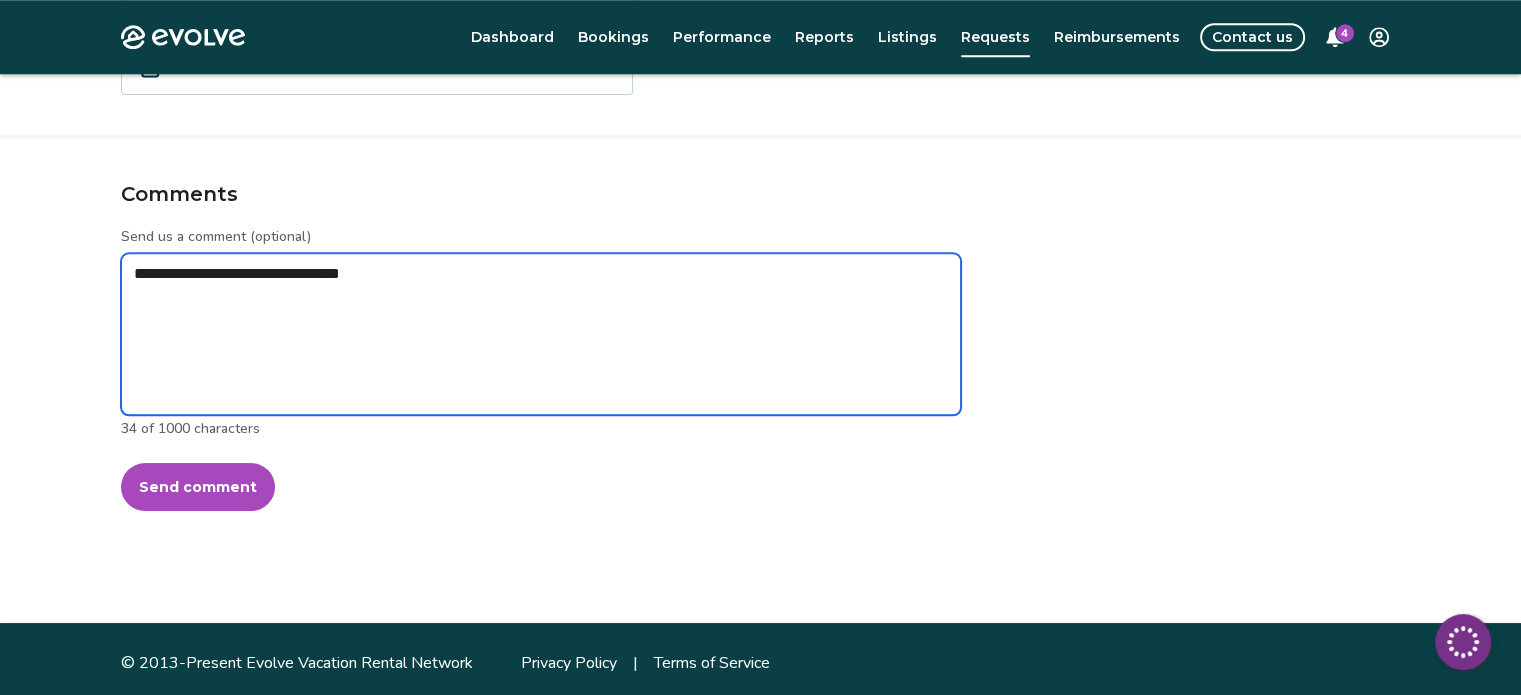 type on "*" 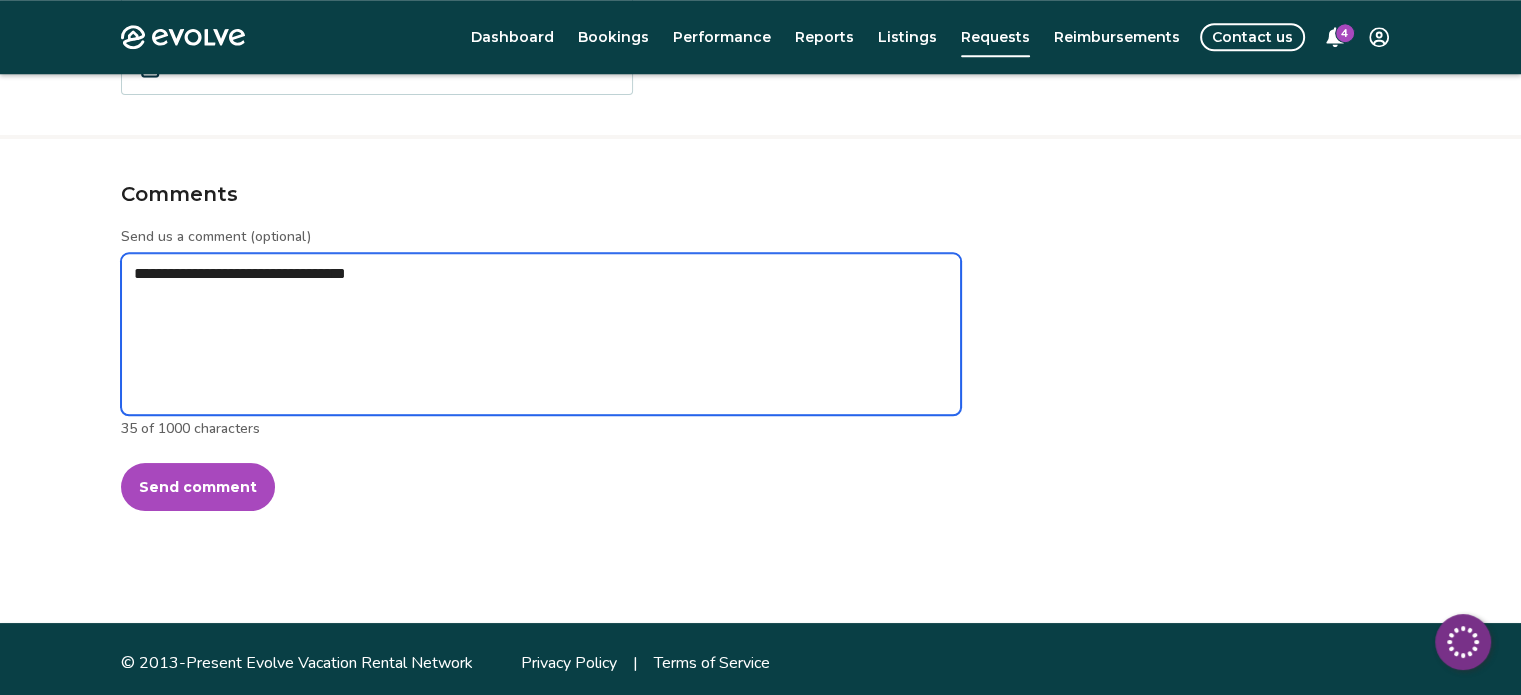 type on "*" 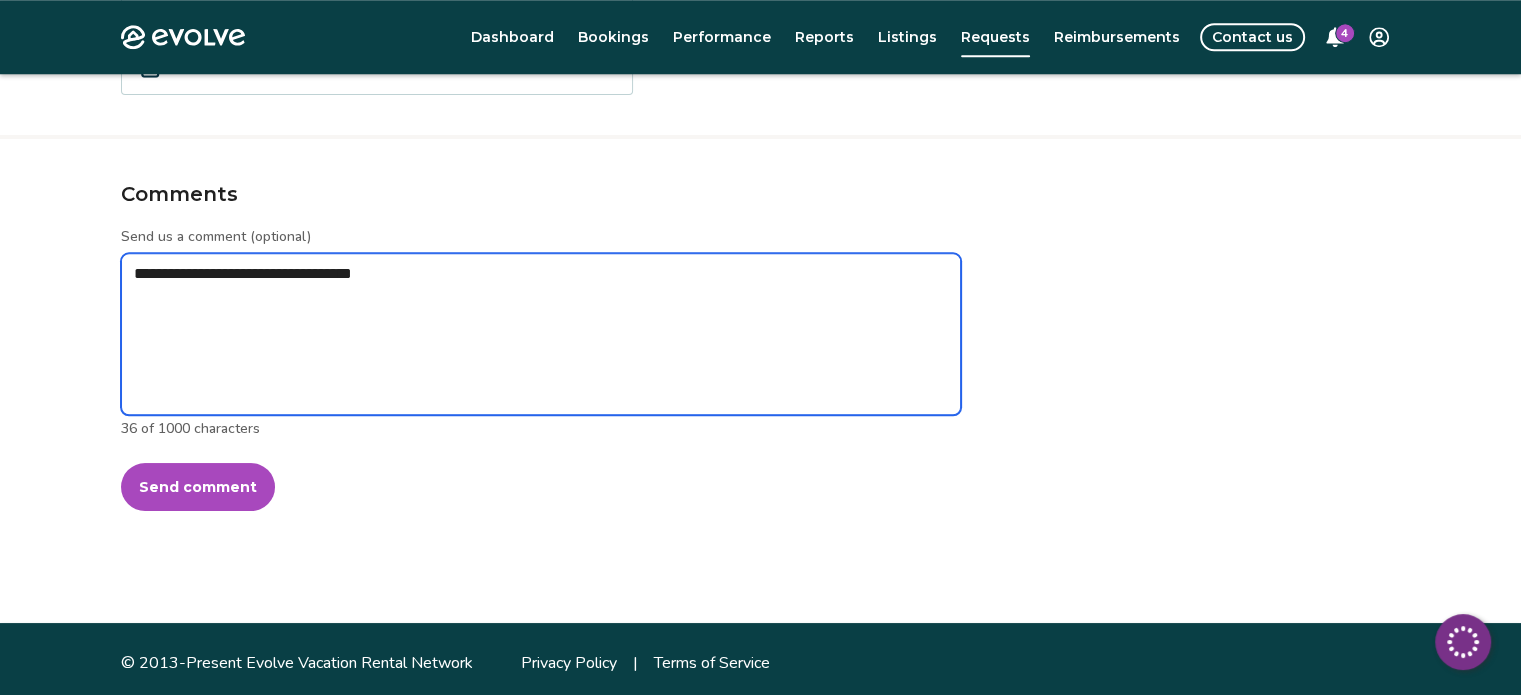 type on "*" 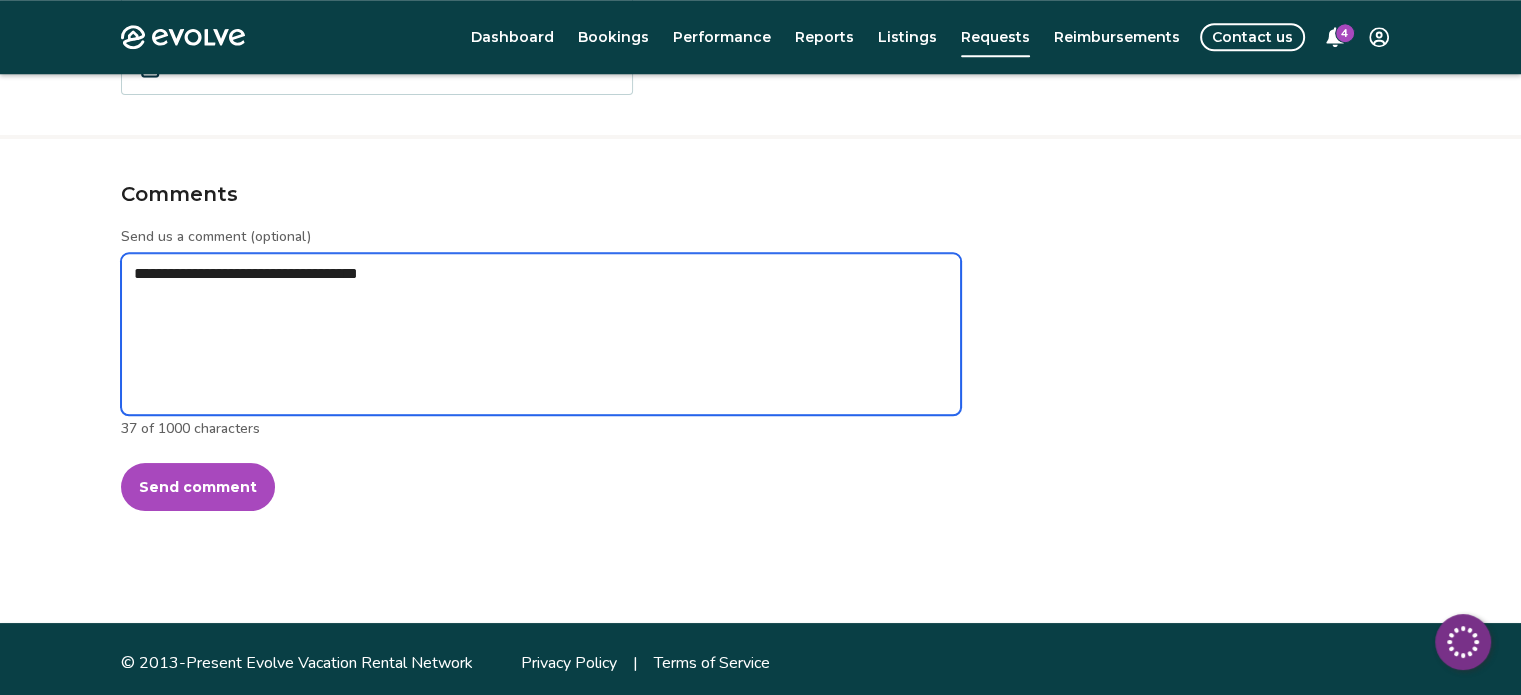 type on "*" 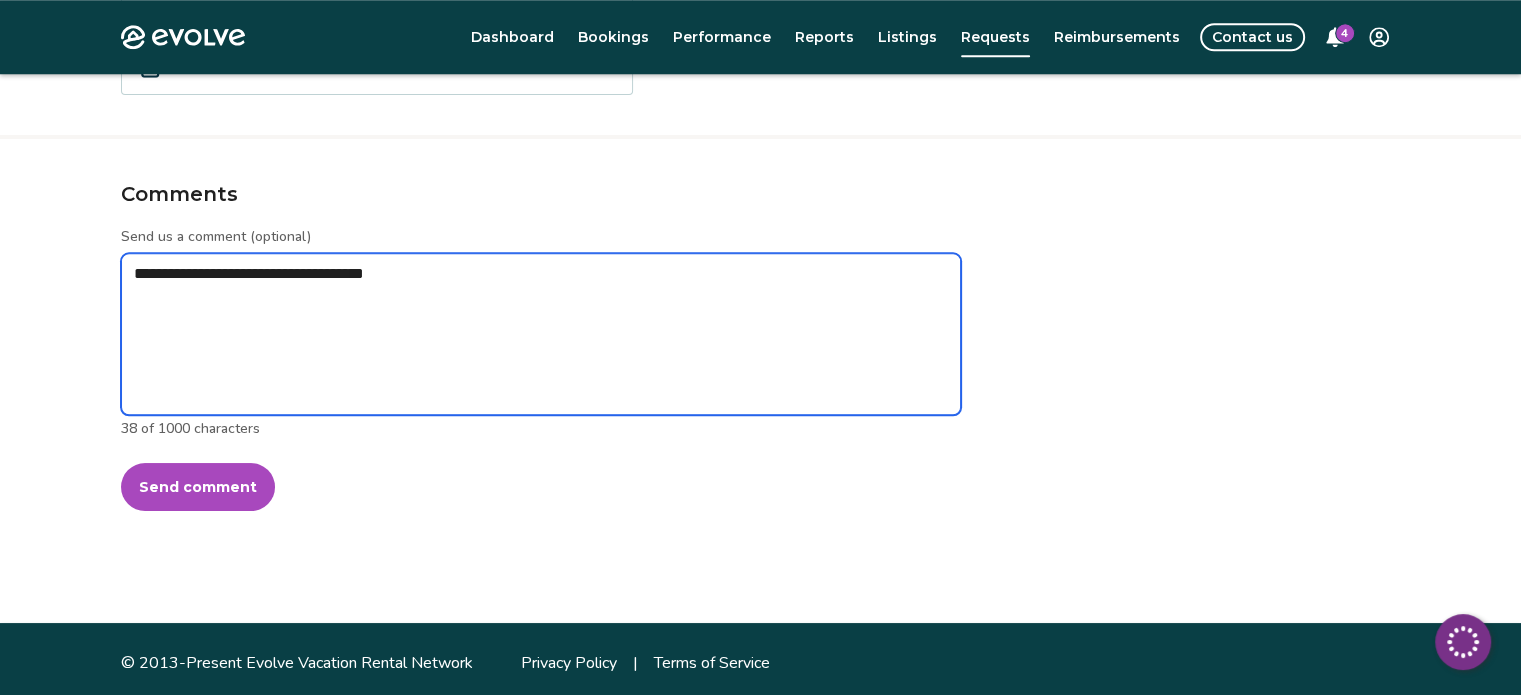 type on "*" 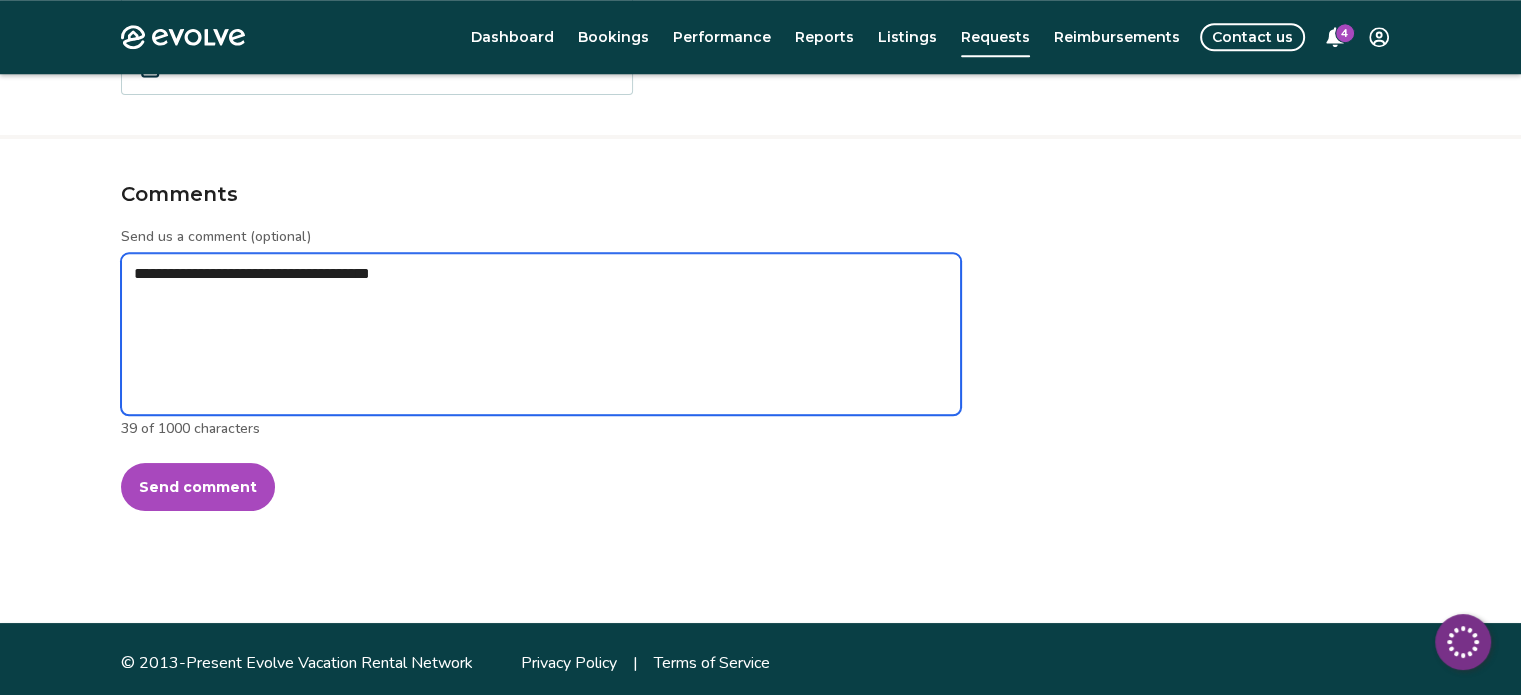 type on "*" 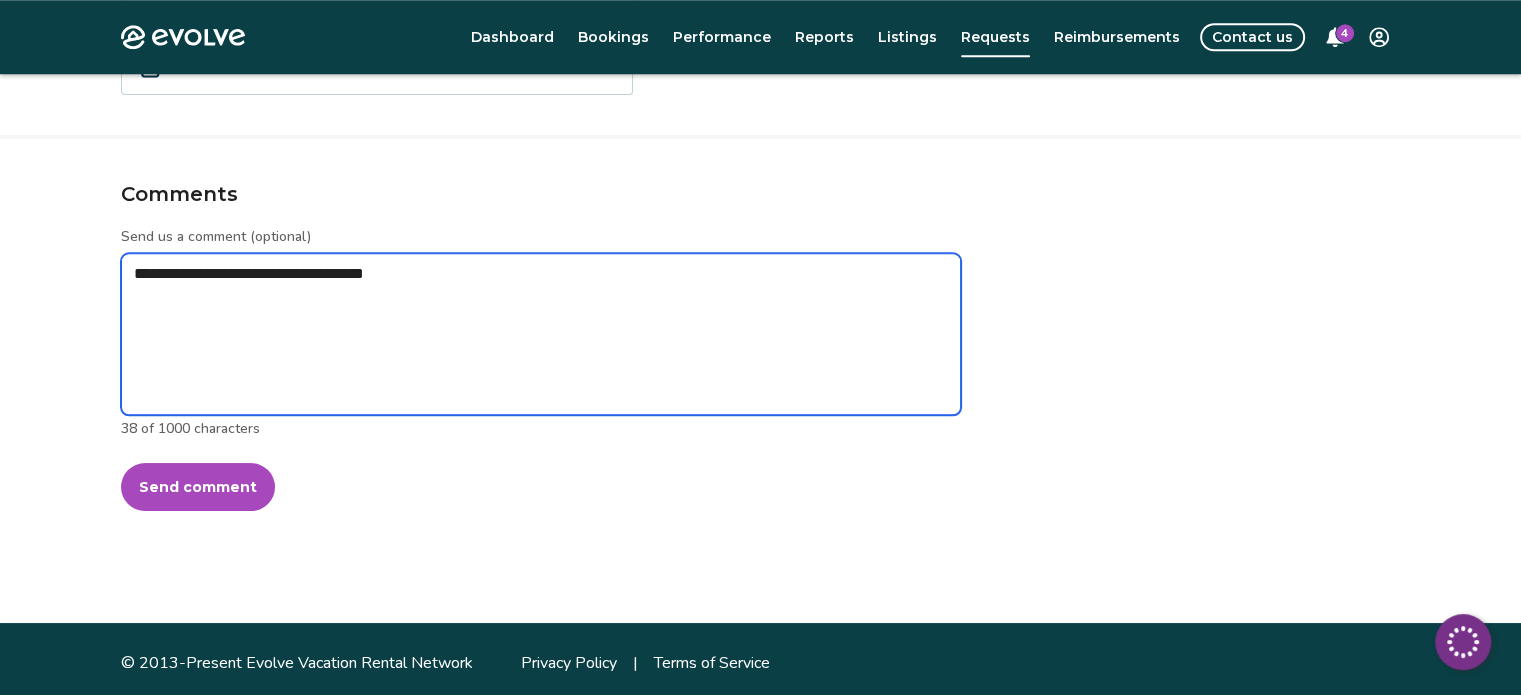 type on "*" 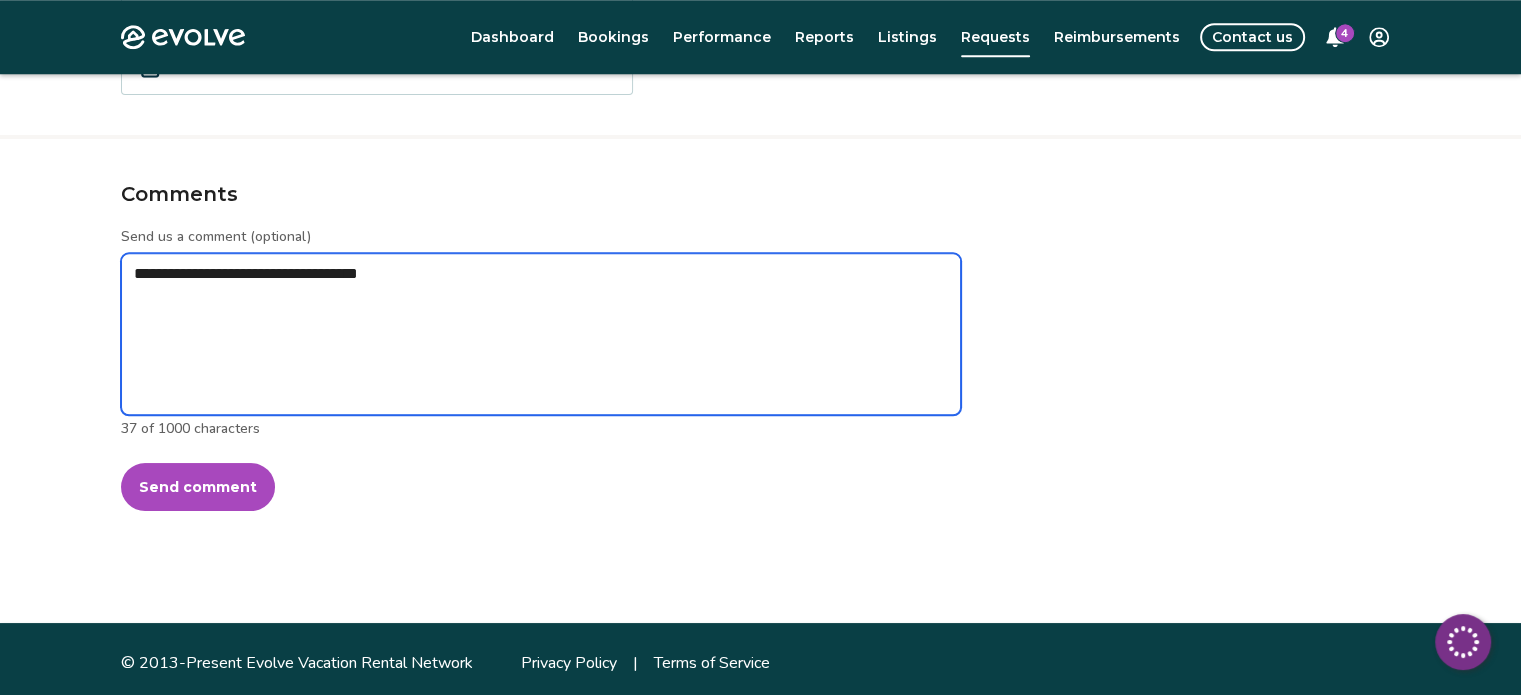 type on "*" 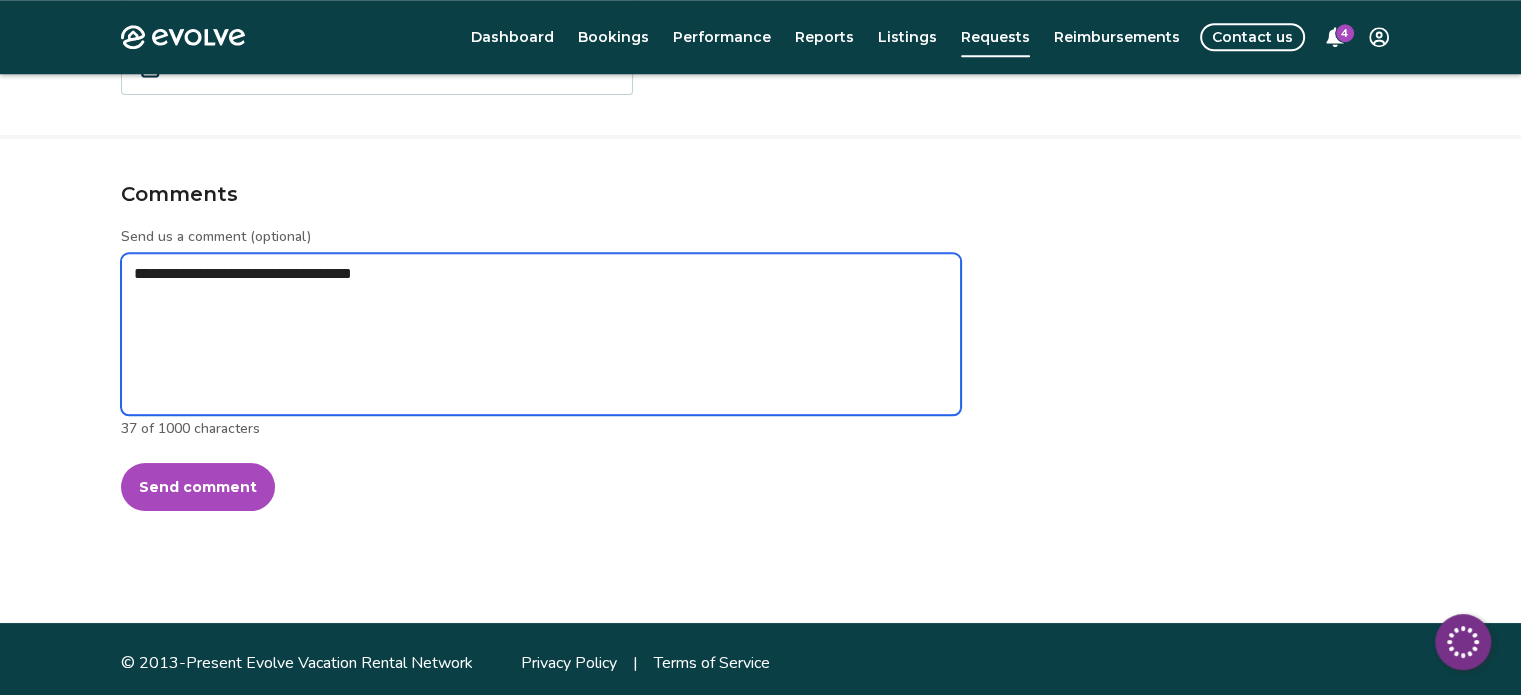 type on "*" 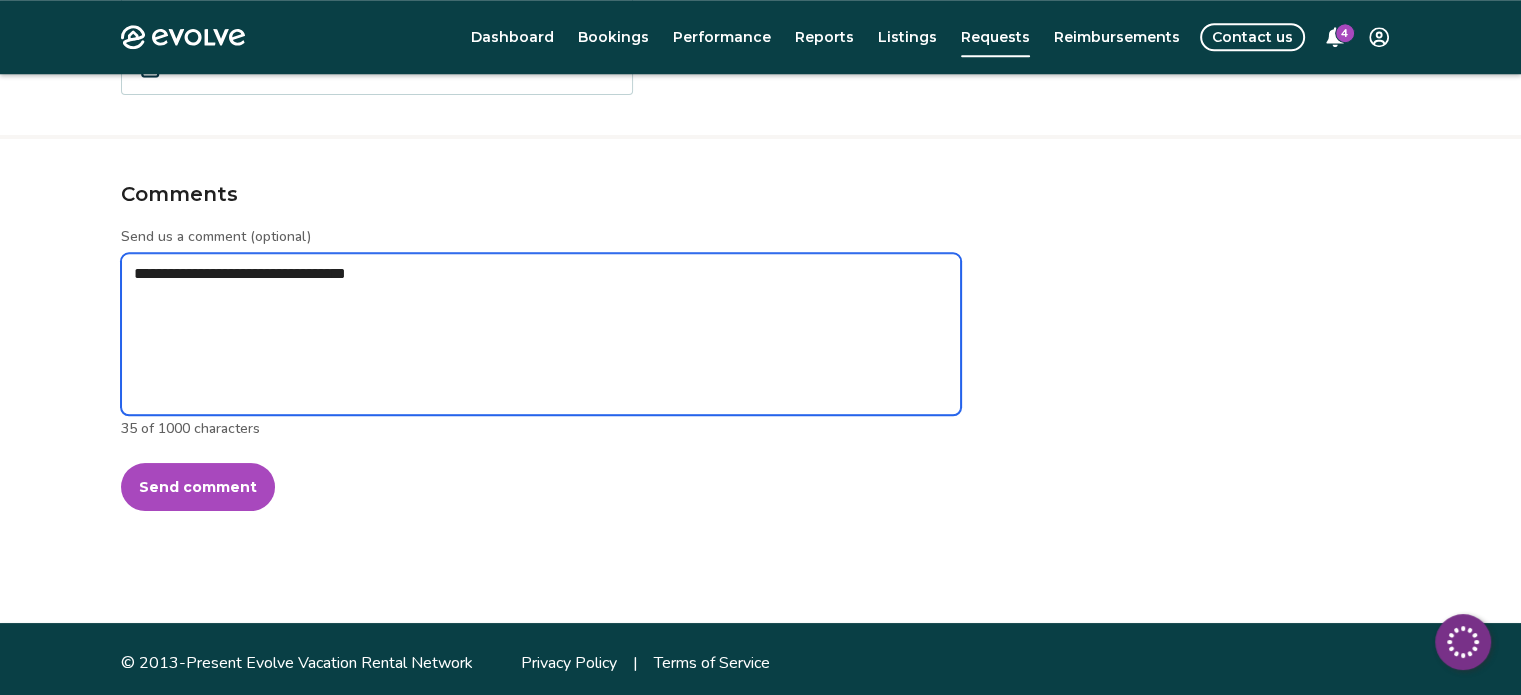 type on "*" 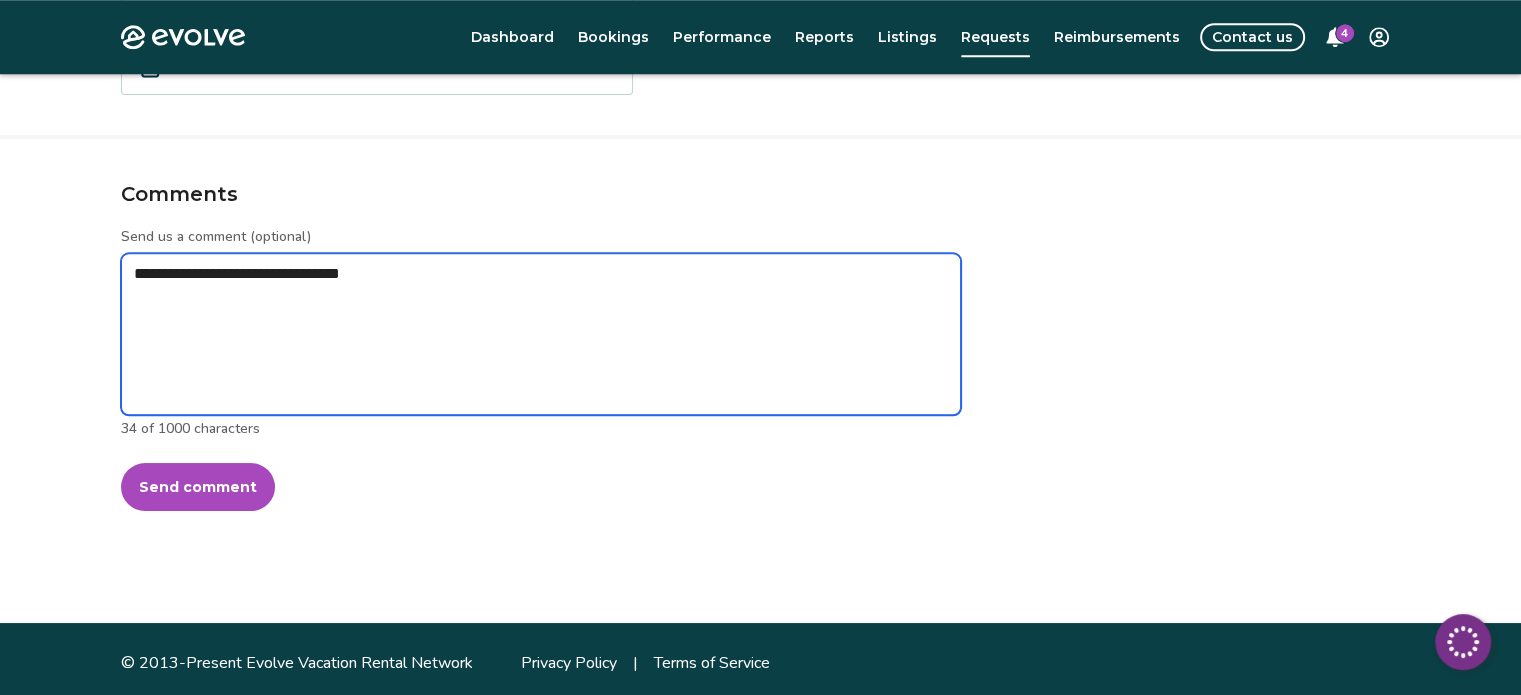 type on "*" 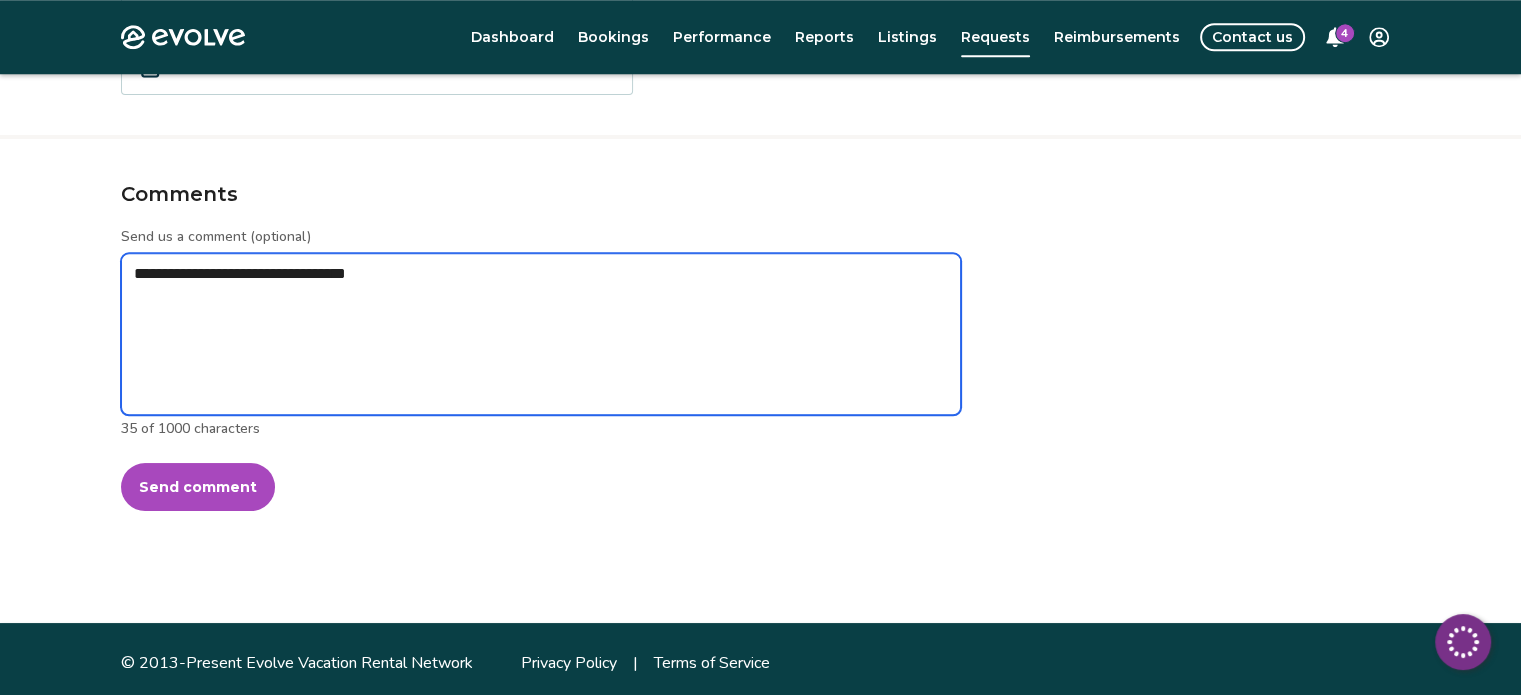 type on "*" 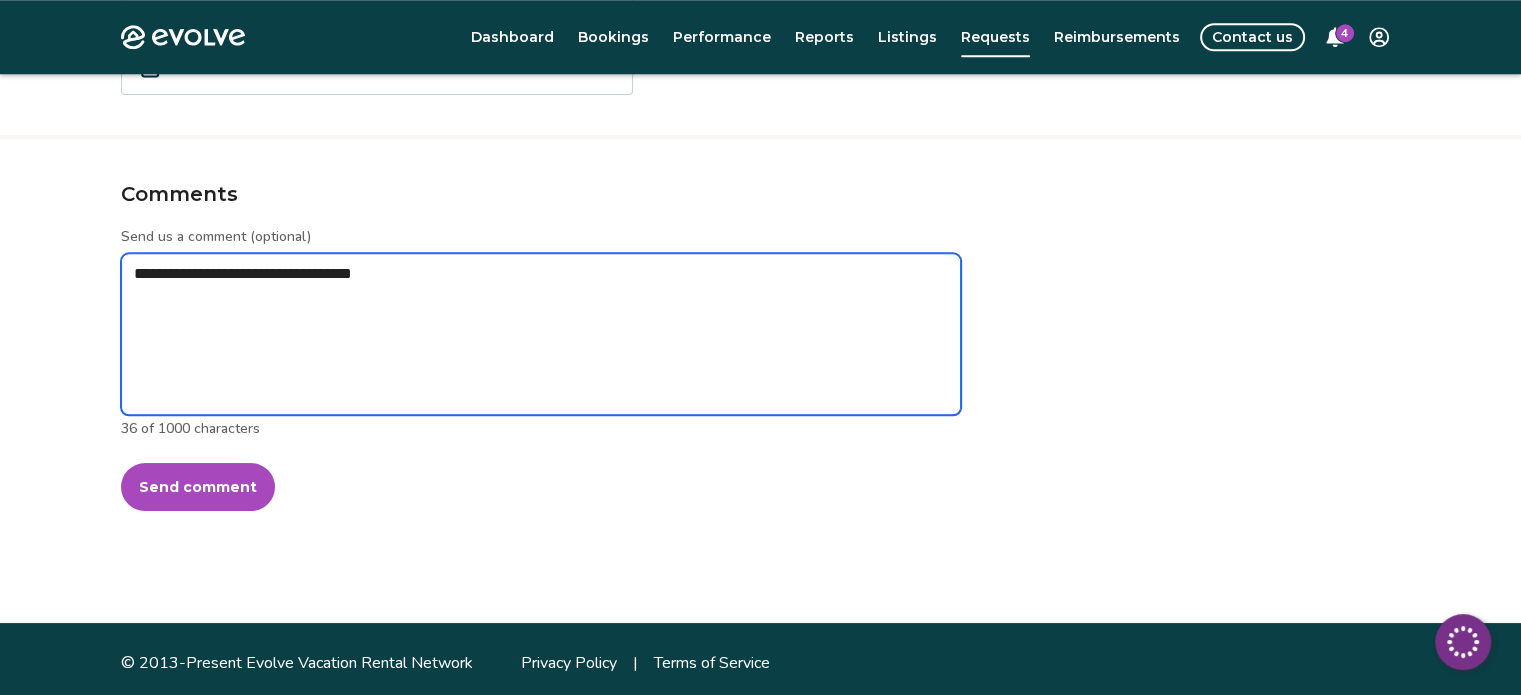 type on "*" 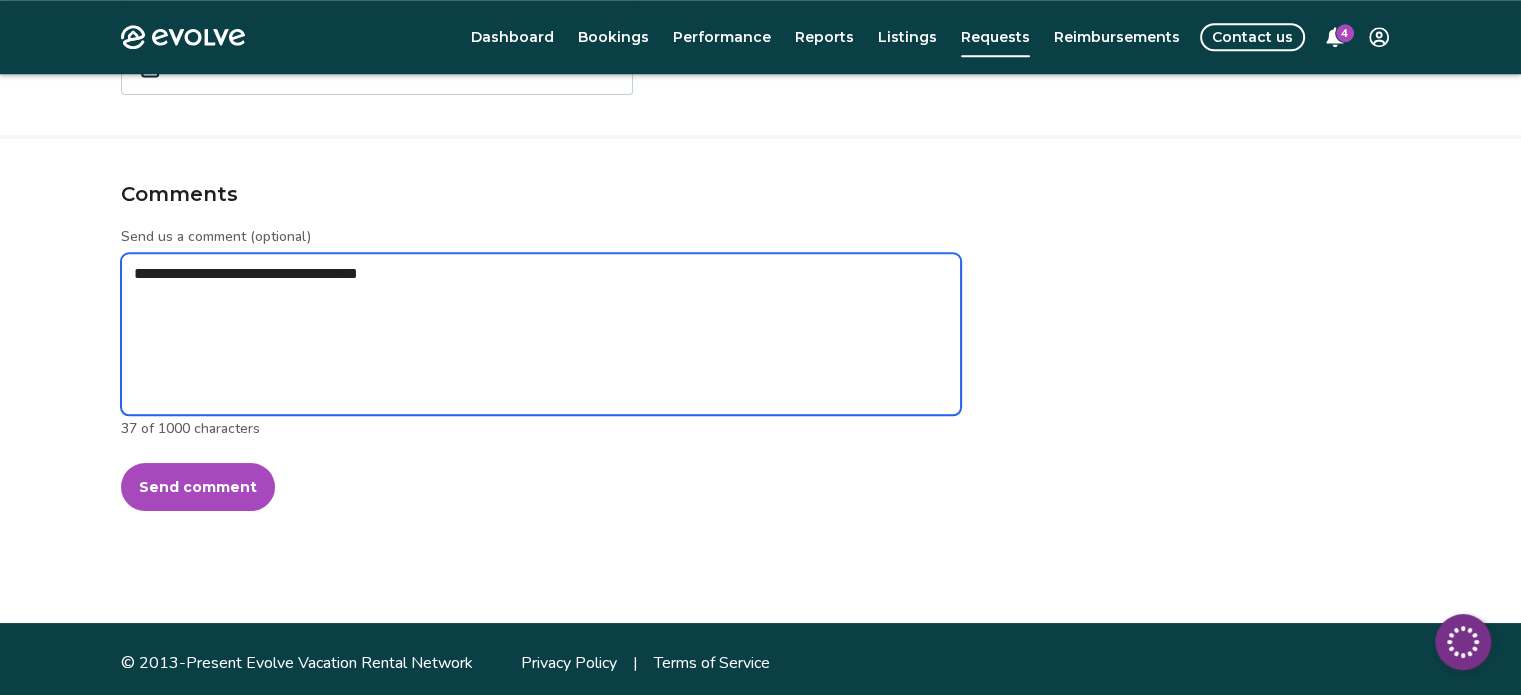 type on "*" 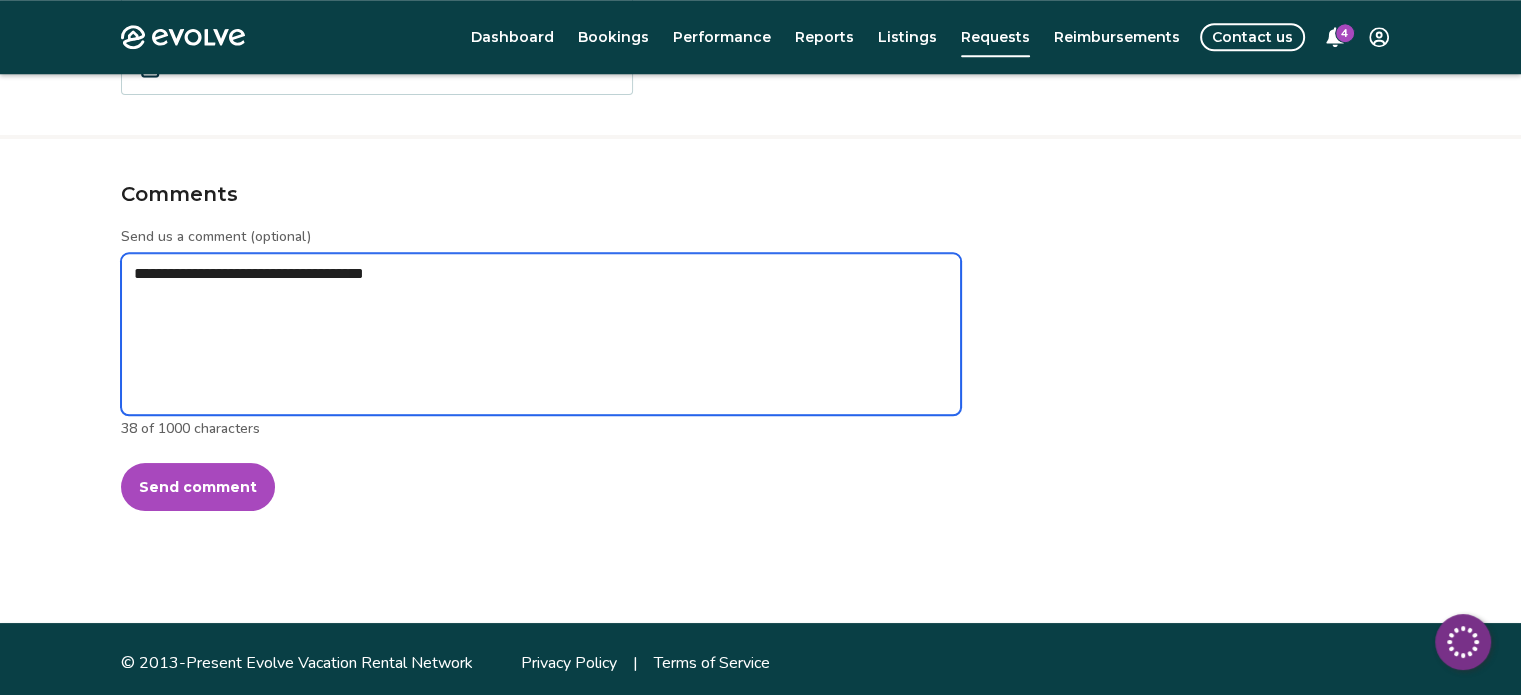 type on "*" 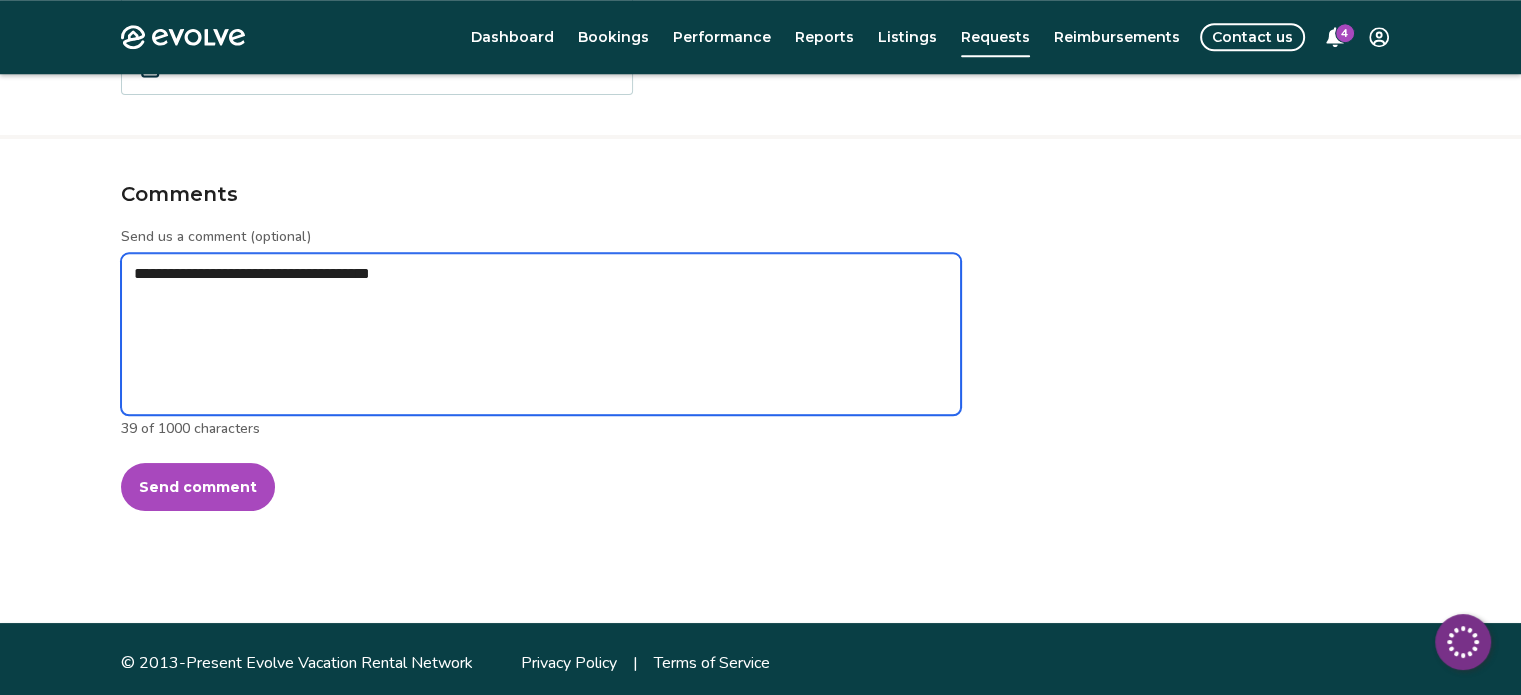 type on "*" 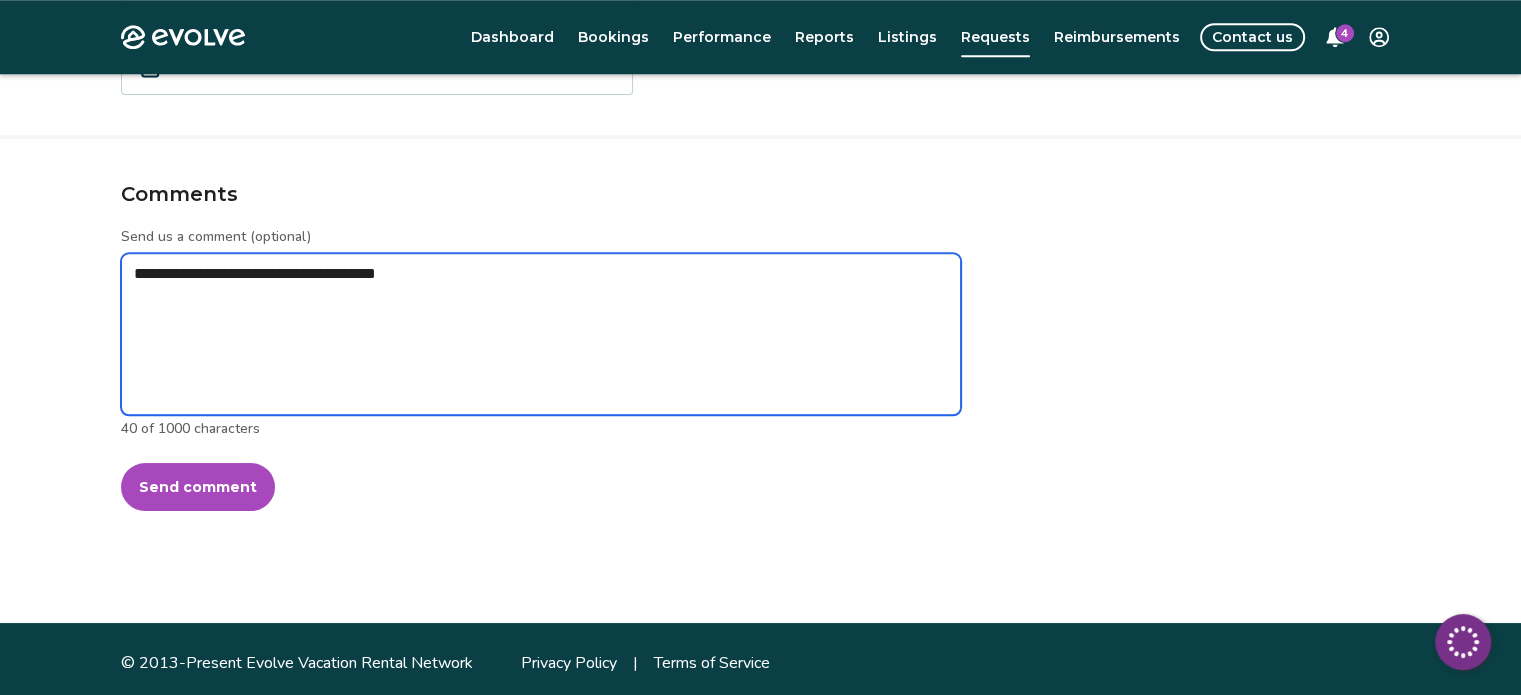 type on "*" 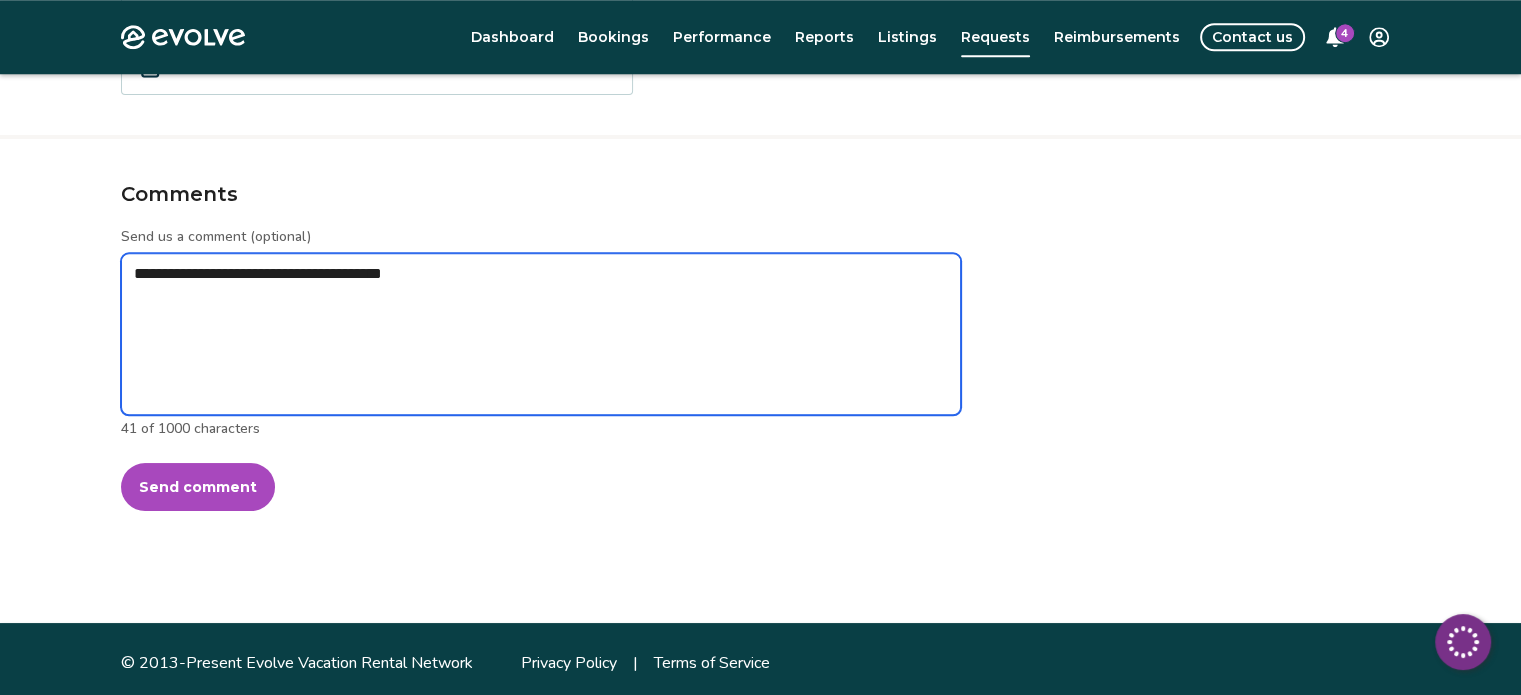 type on "*" 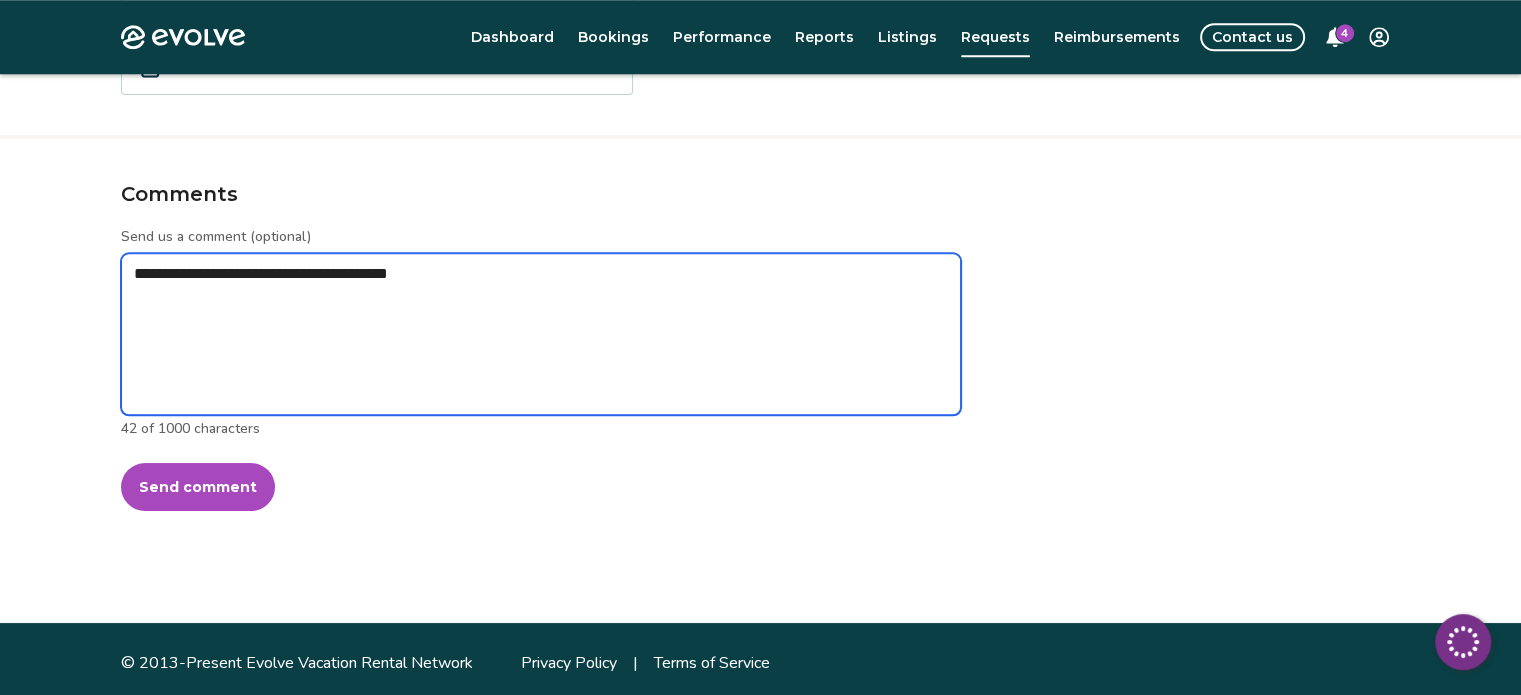 type on "*" 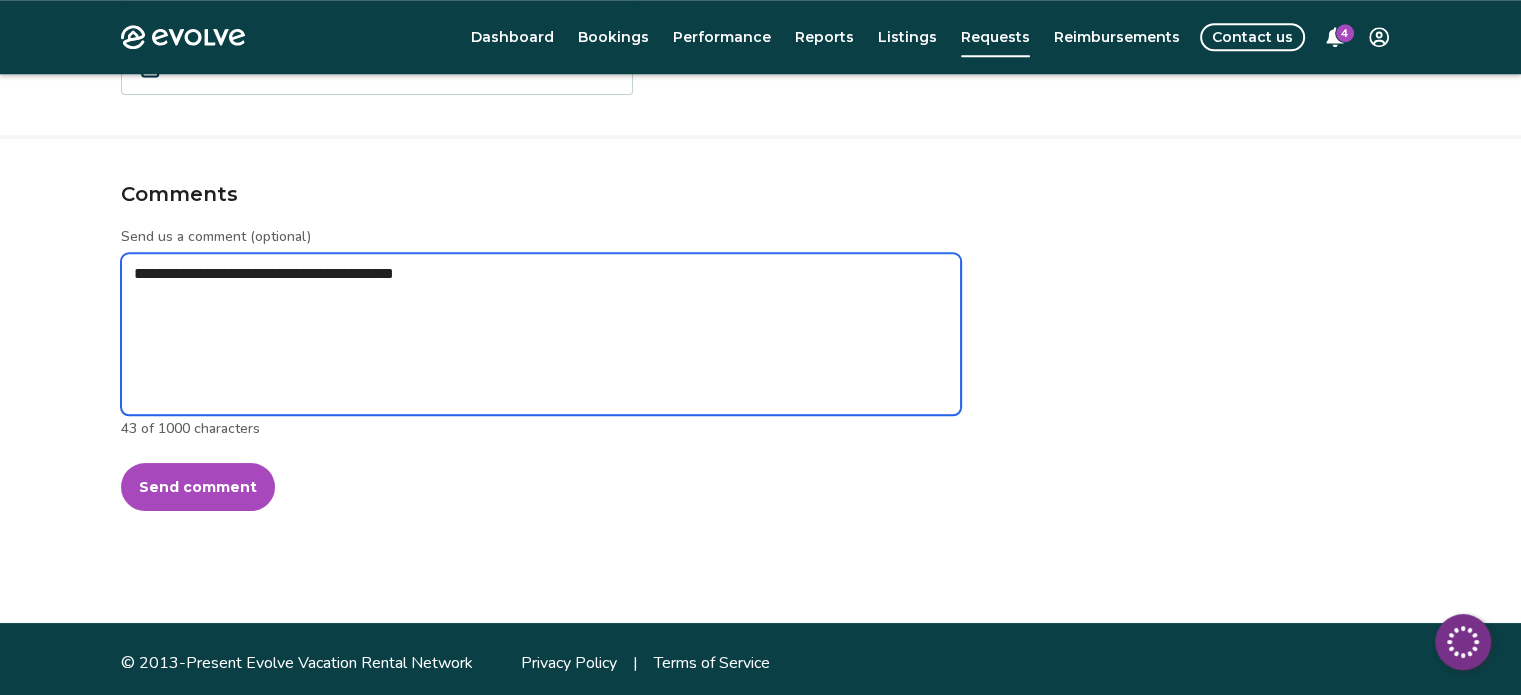 type on "*" 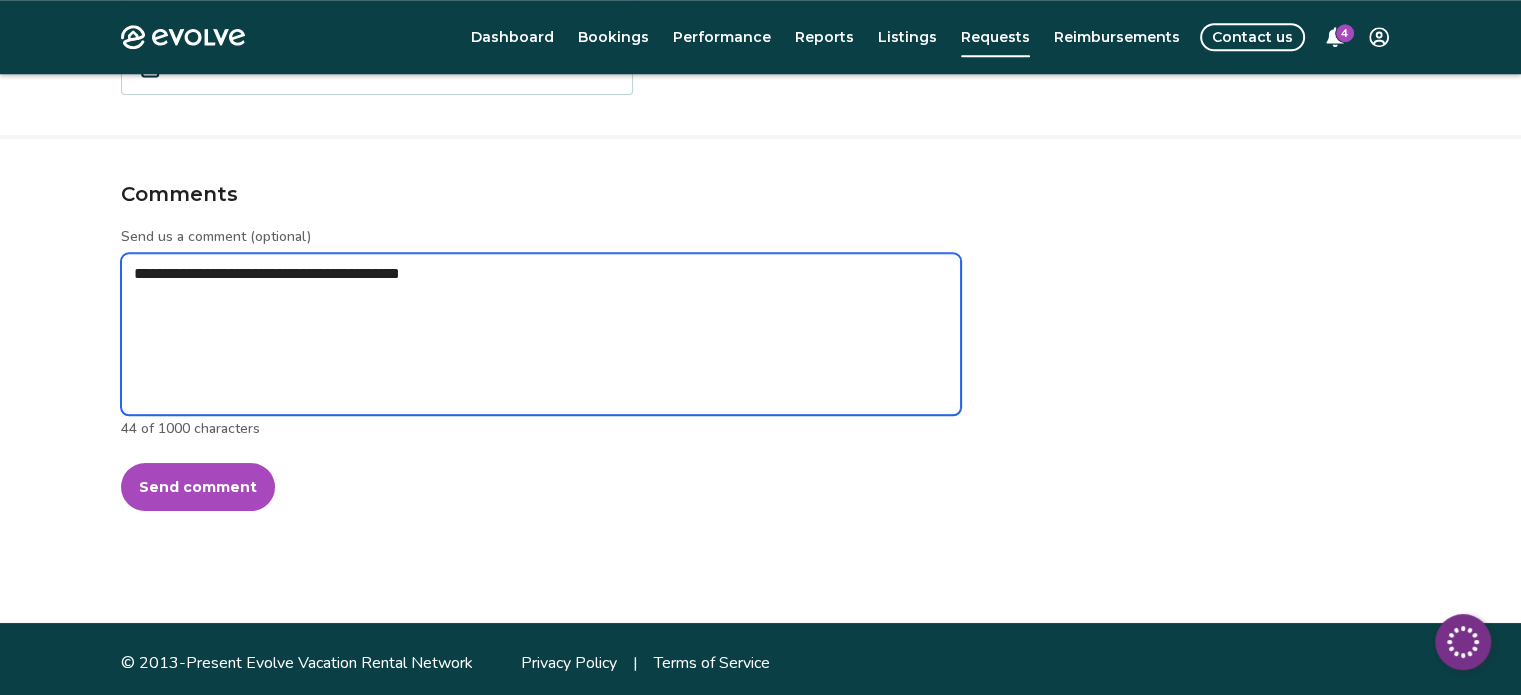 type on "*" 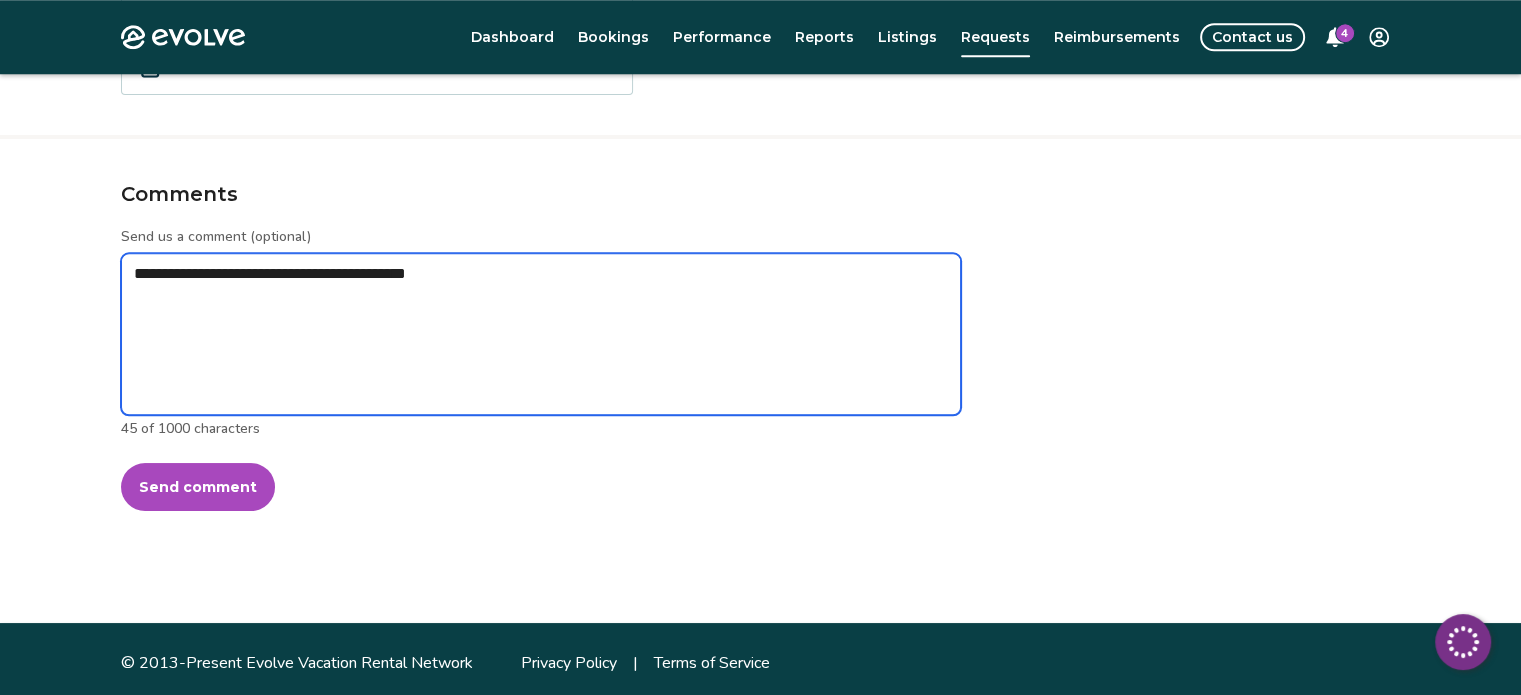type on "*" 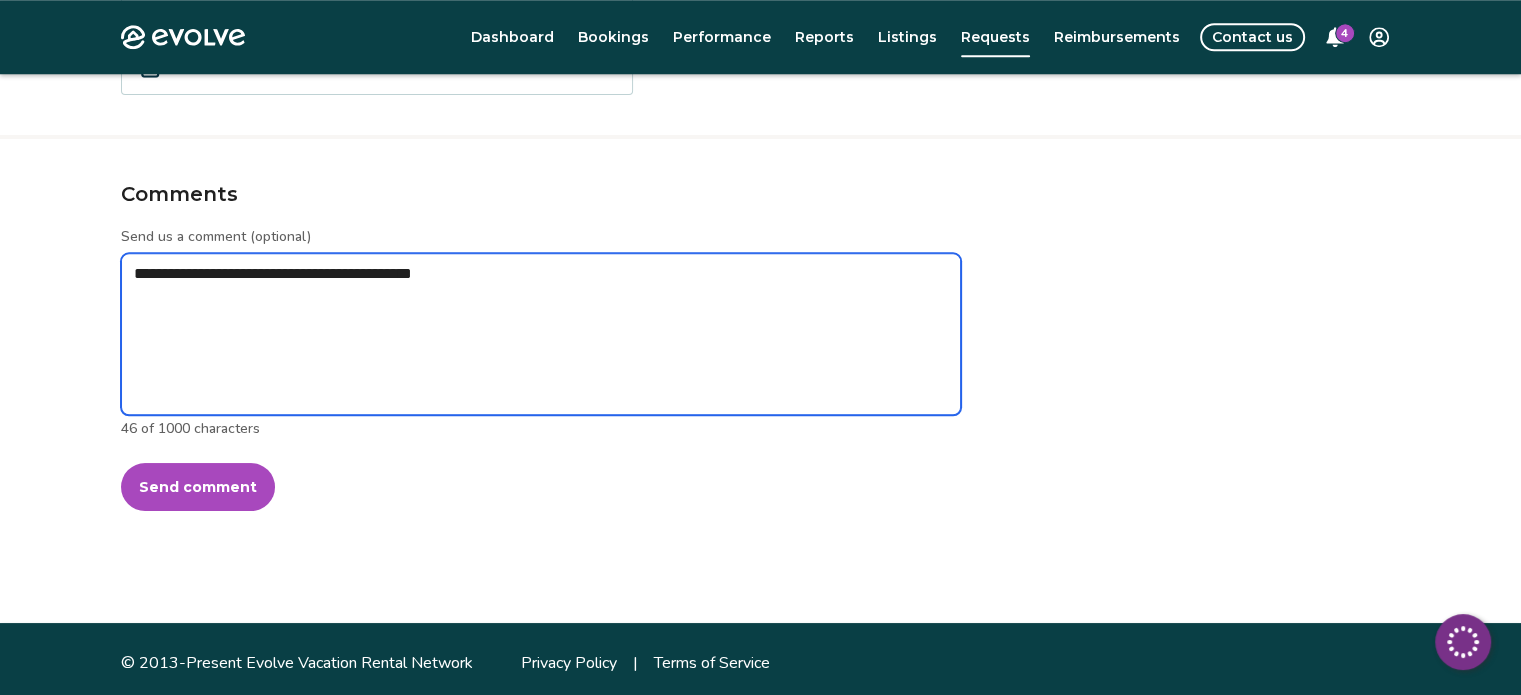 type on "*" 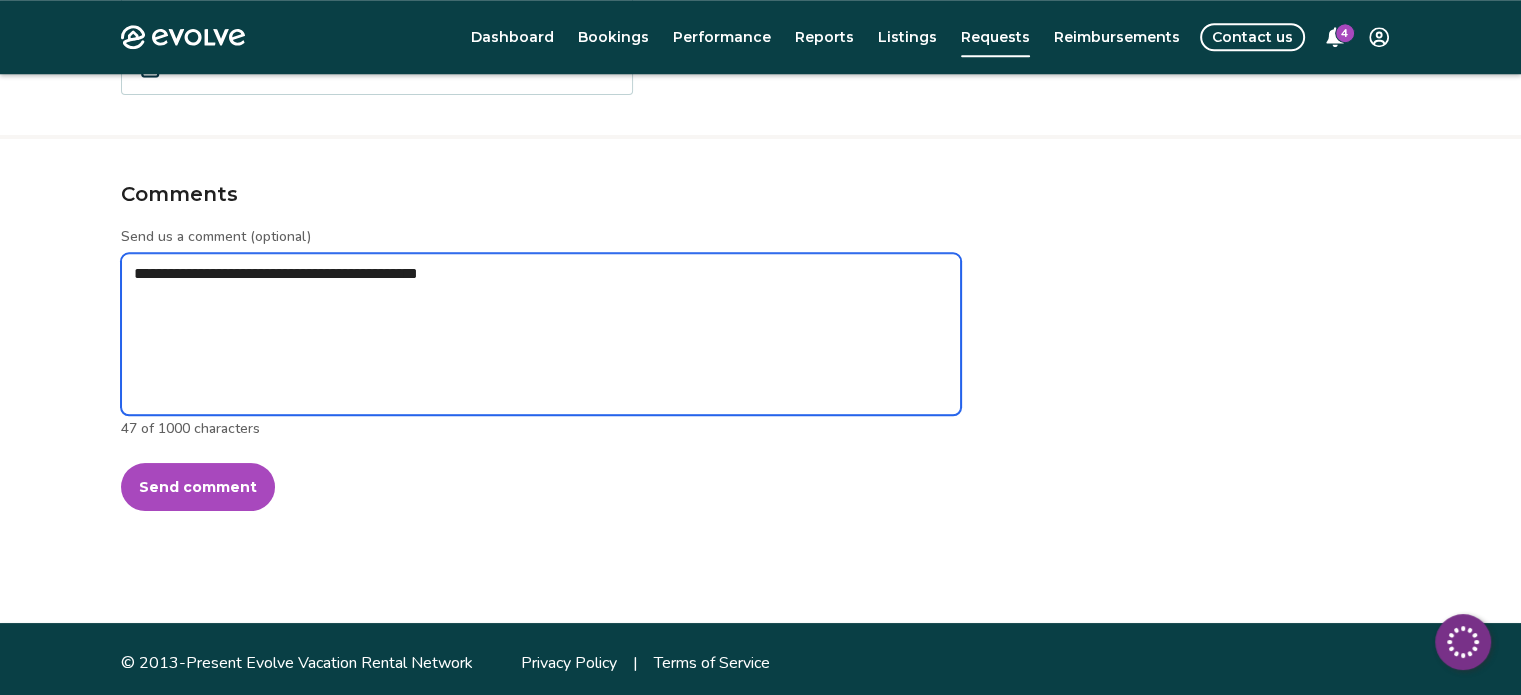 type on "*" 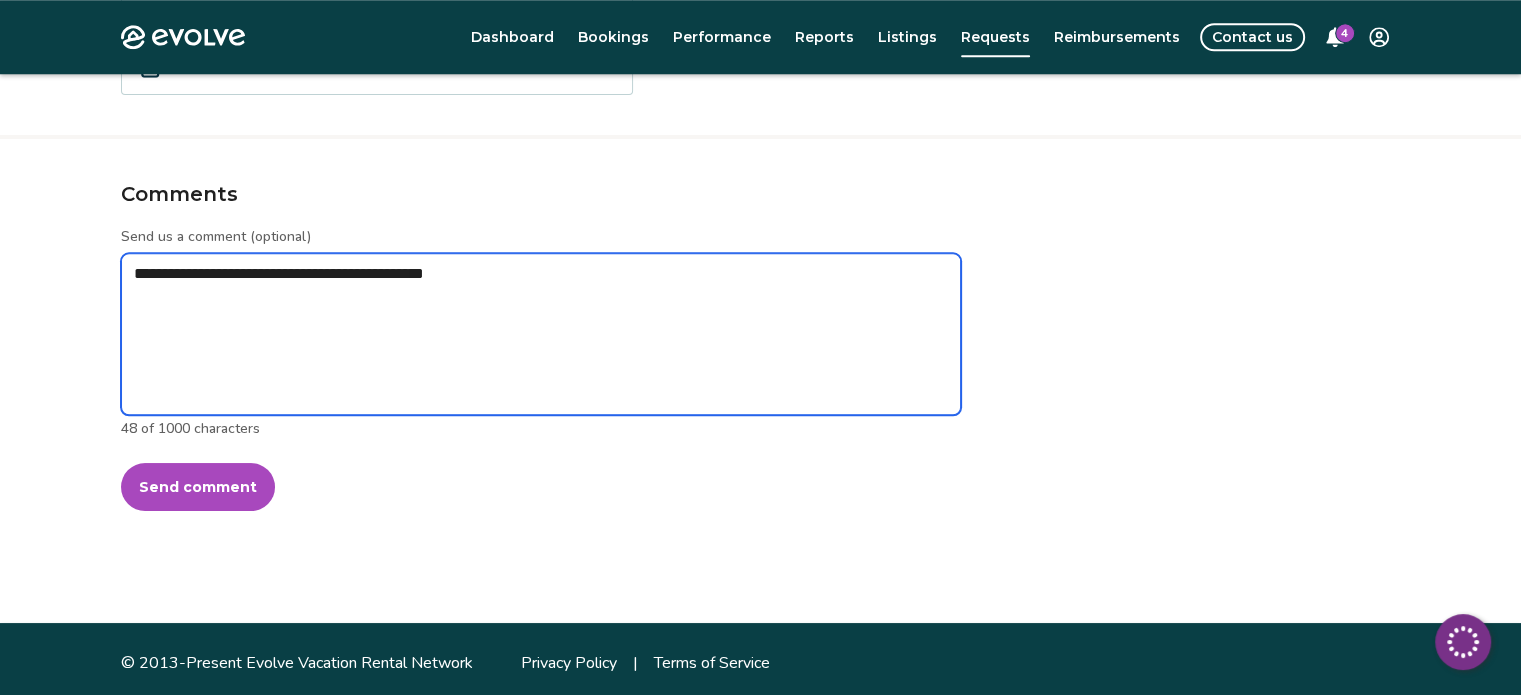 type on "*" 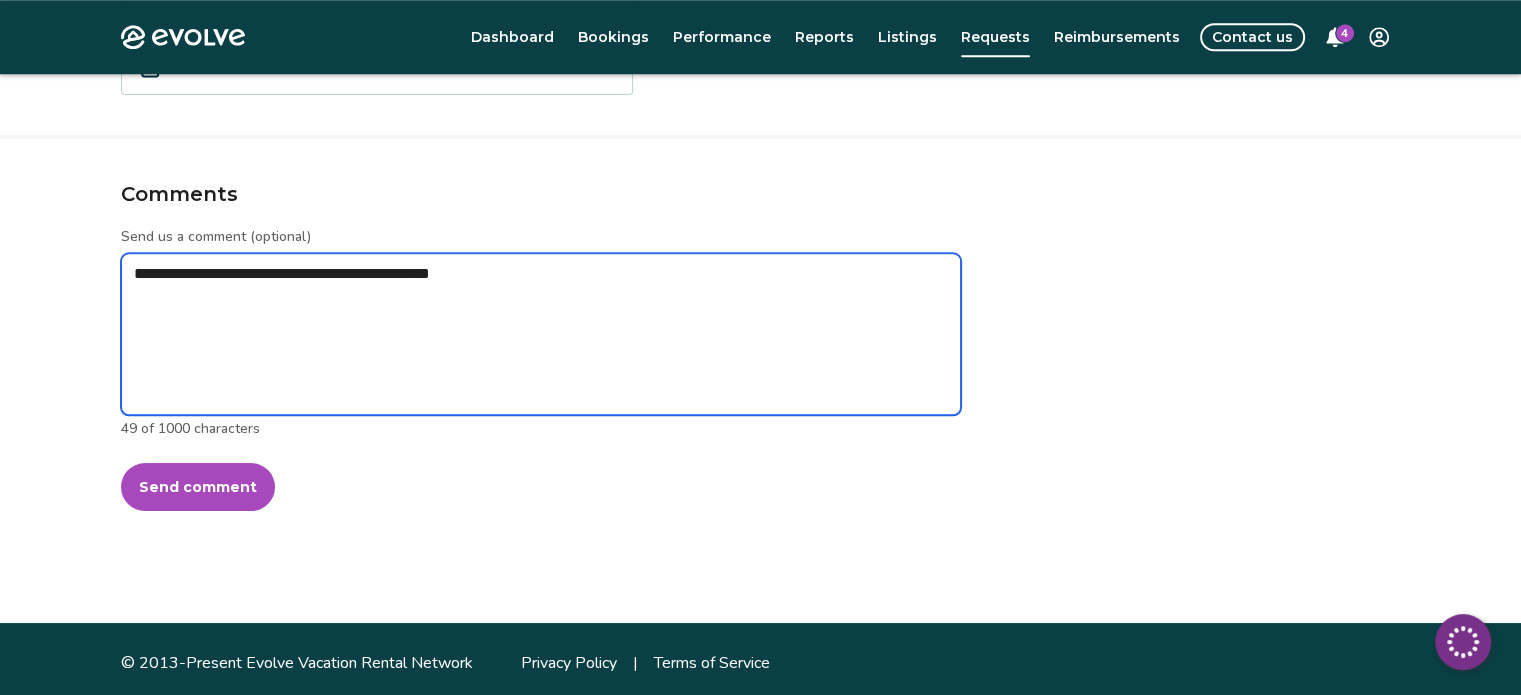 type on "*" 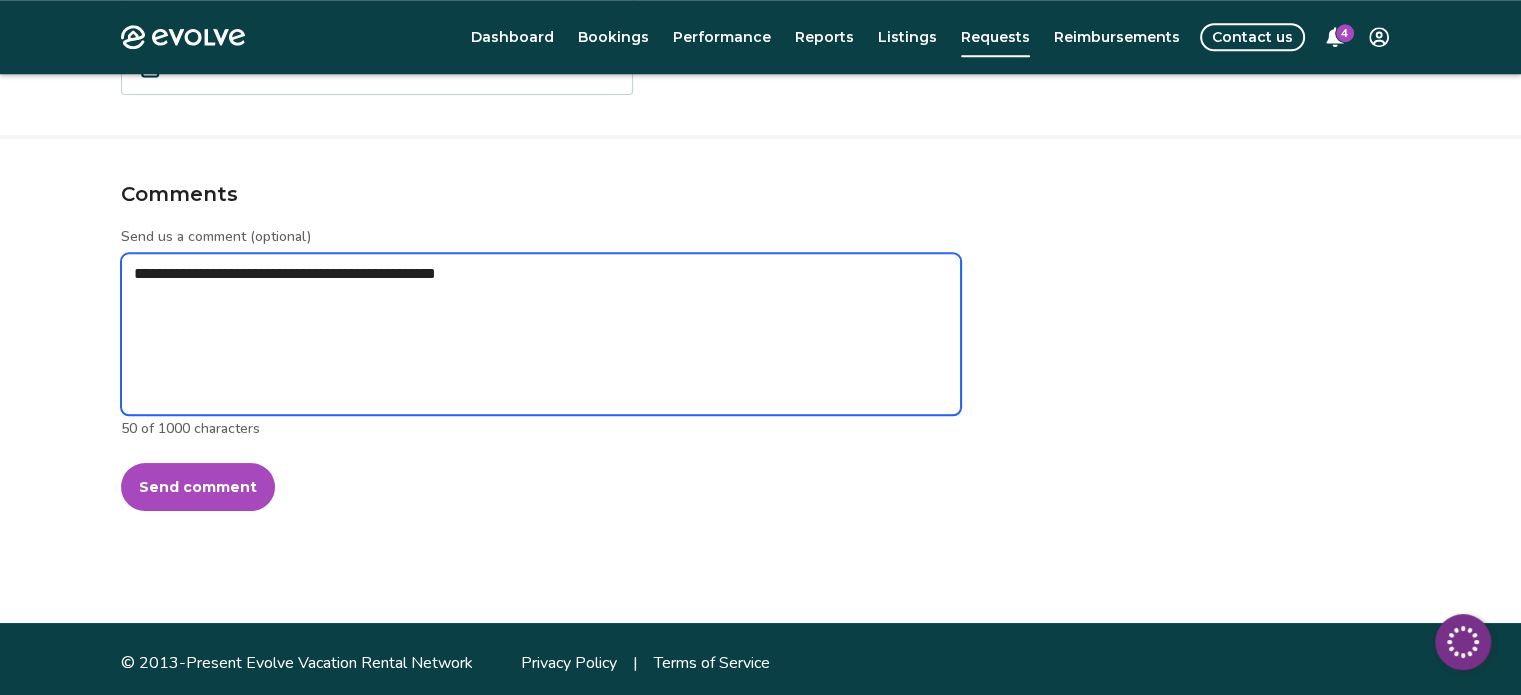type on "*" 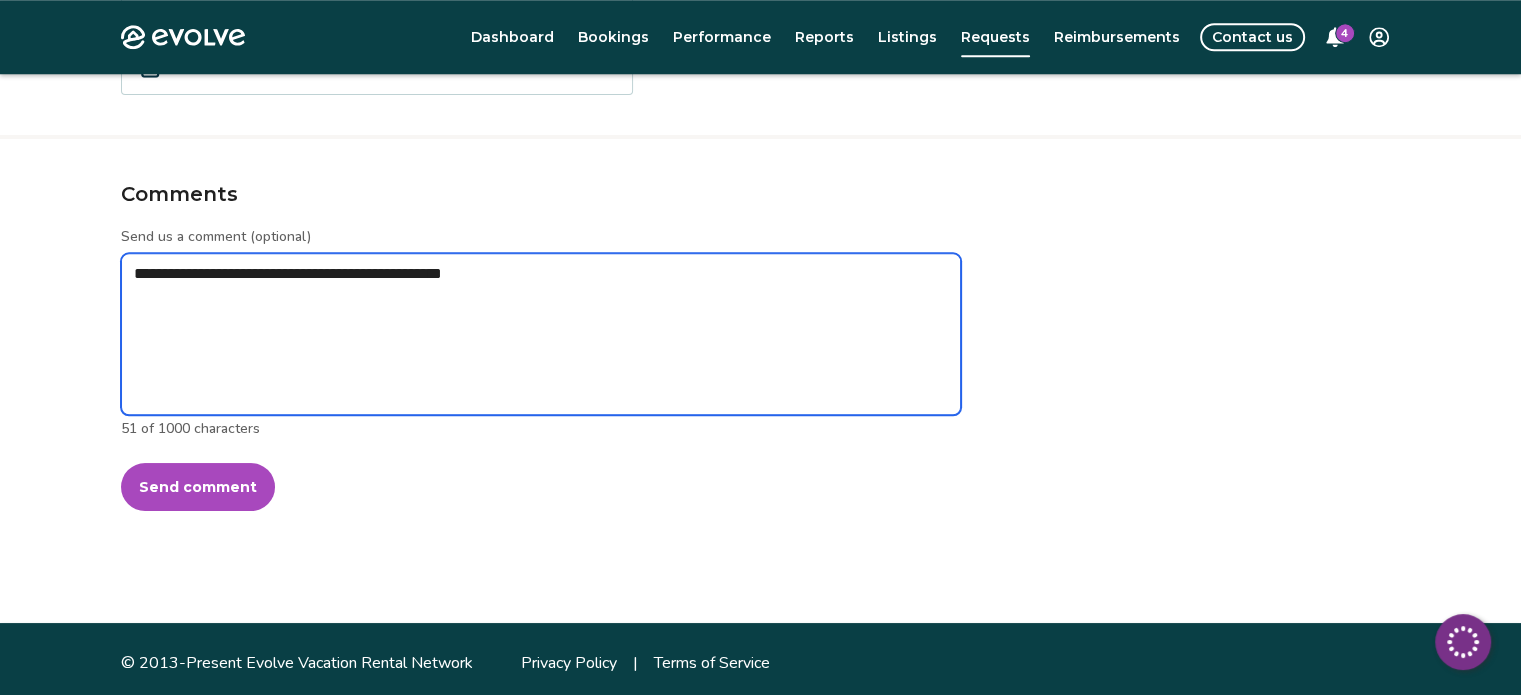 type on "*" 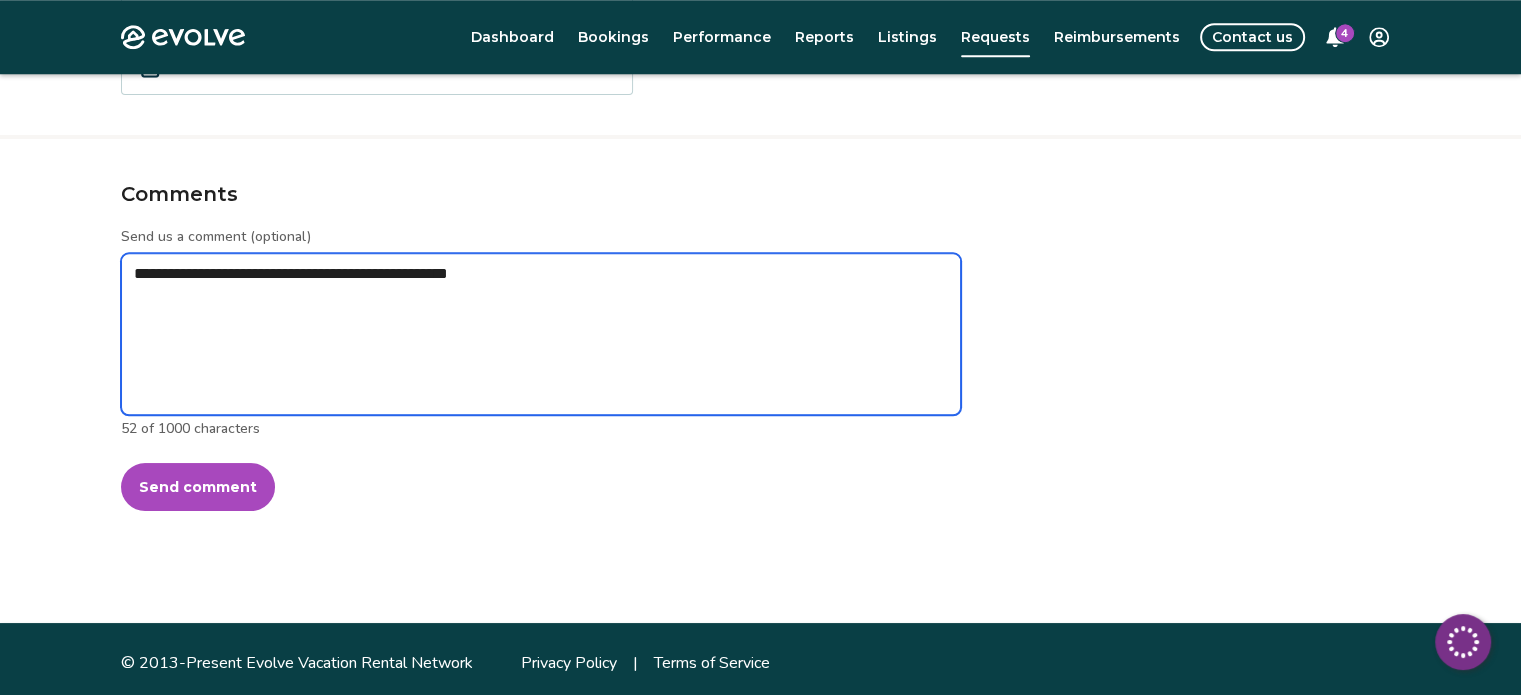 type on "*" 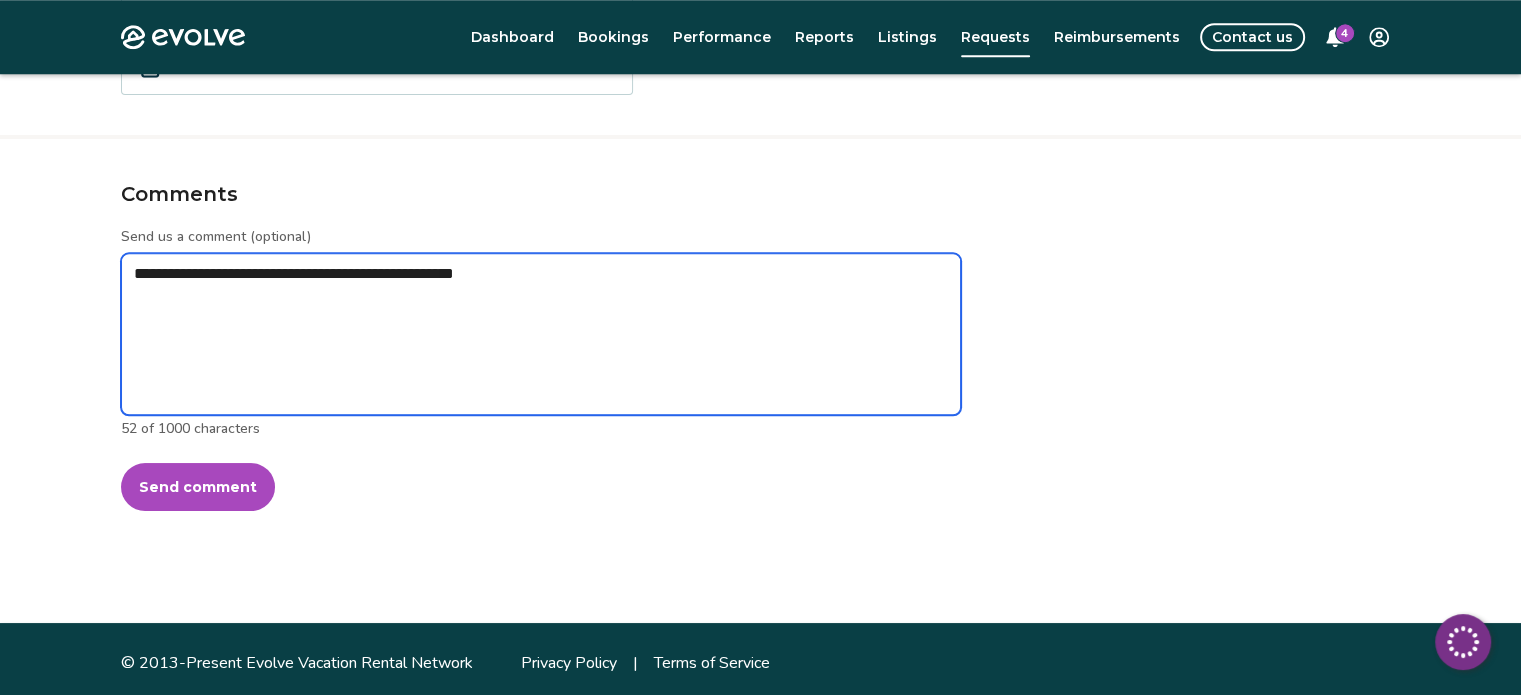 type on "*" 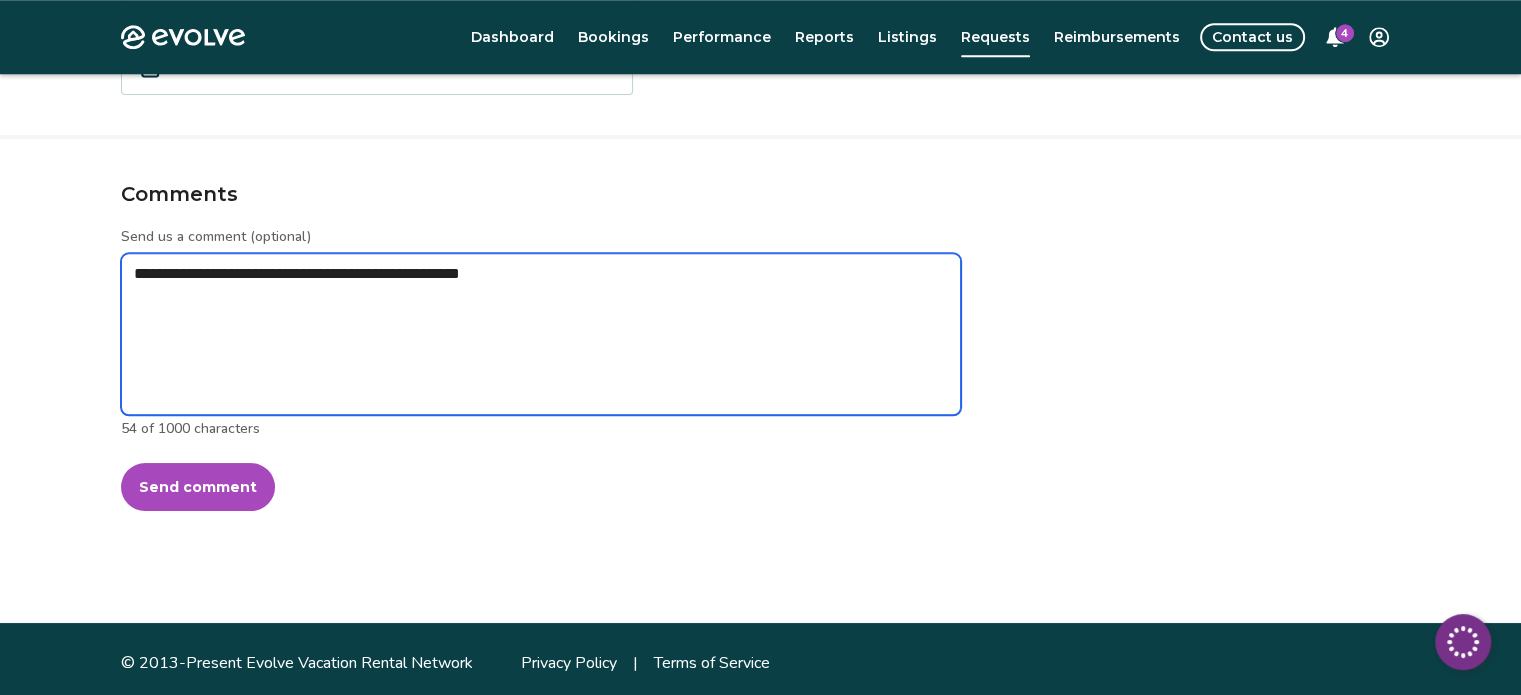 type on "*" 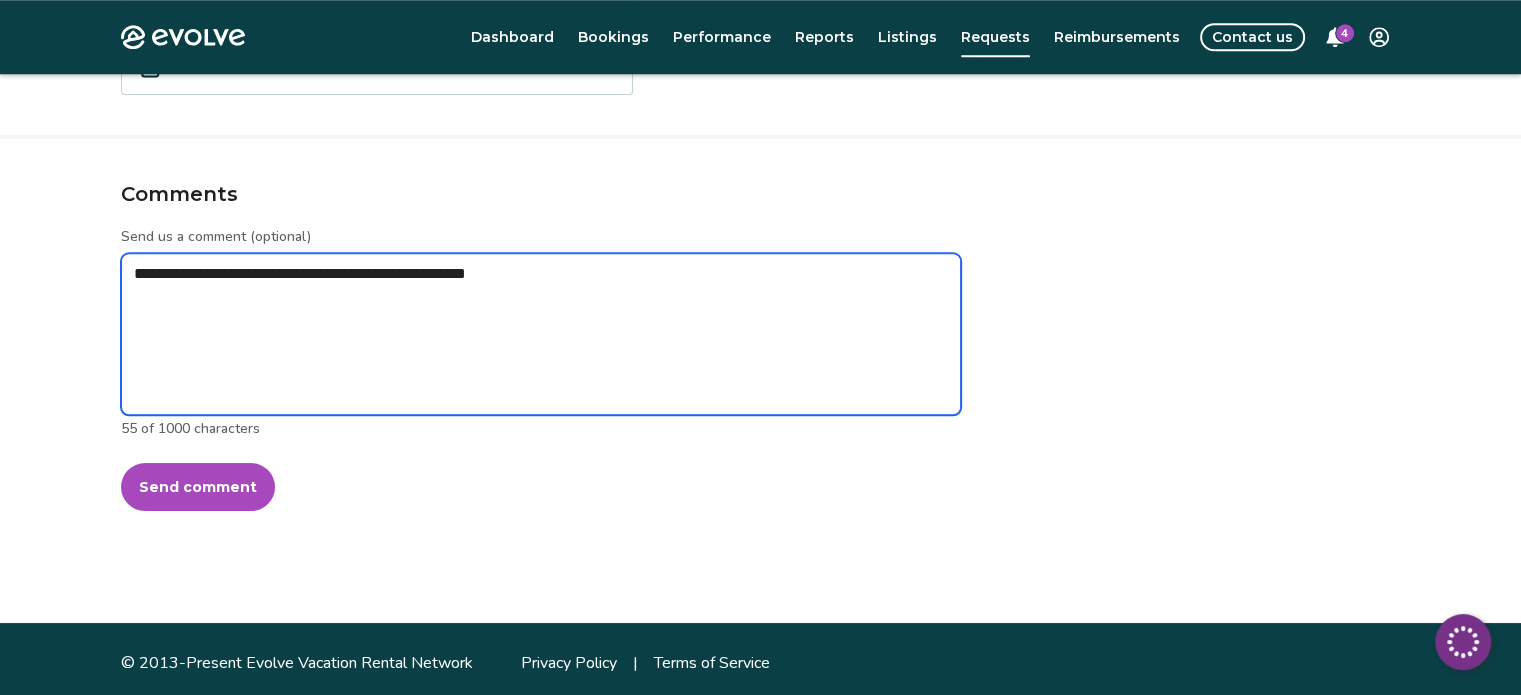 type on "*" 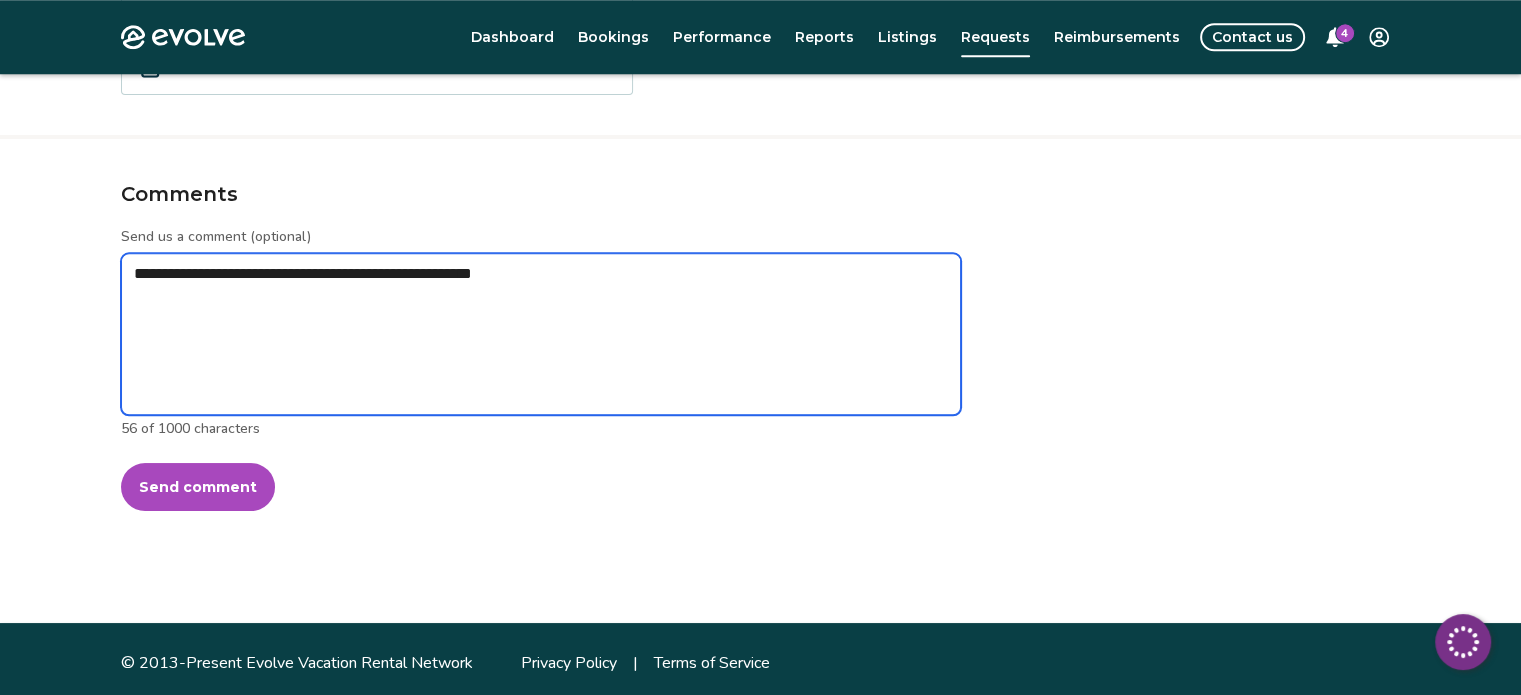type on "*" 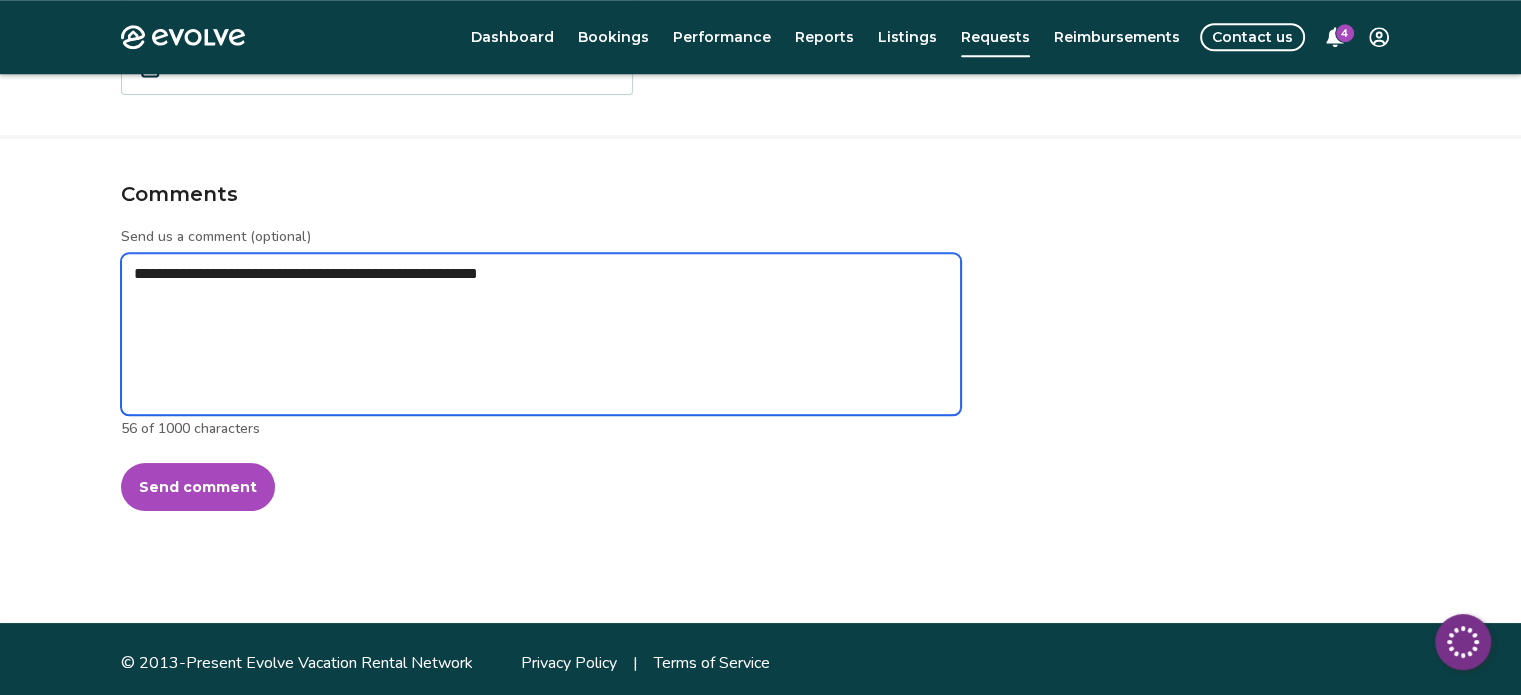 type on "*" 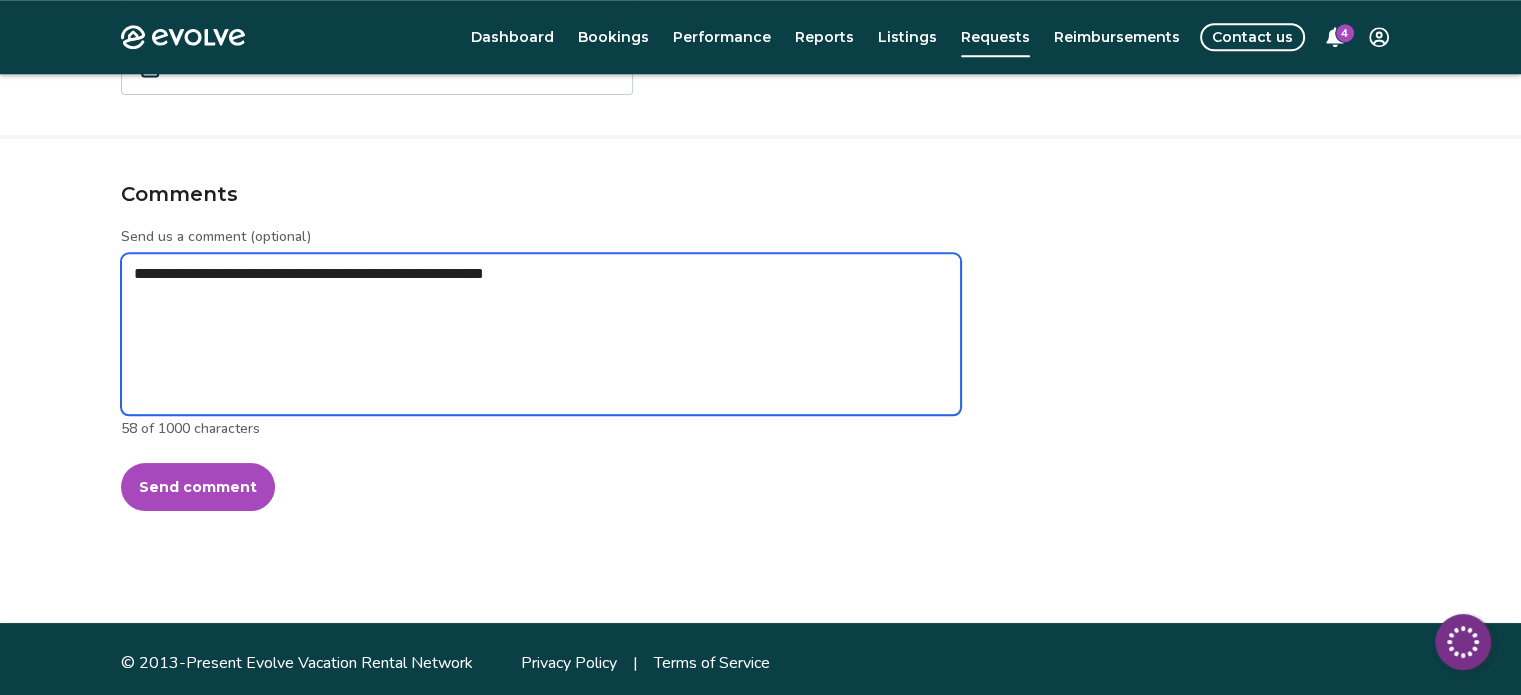 type on "*" 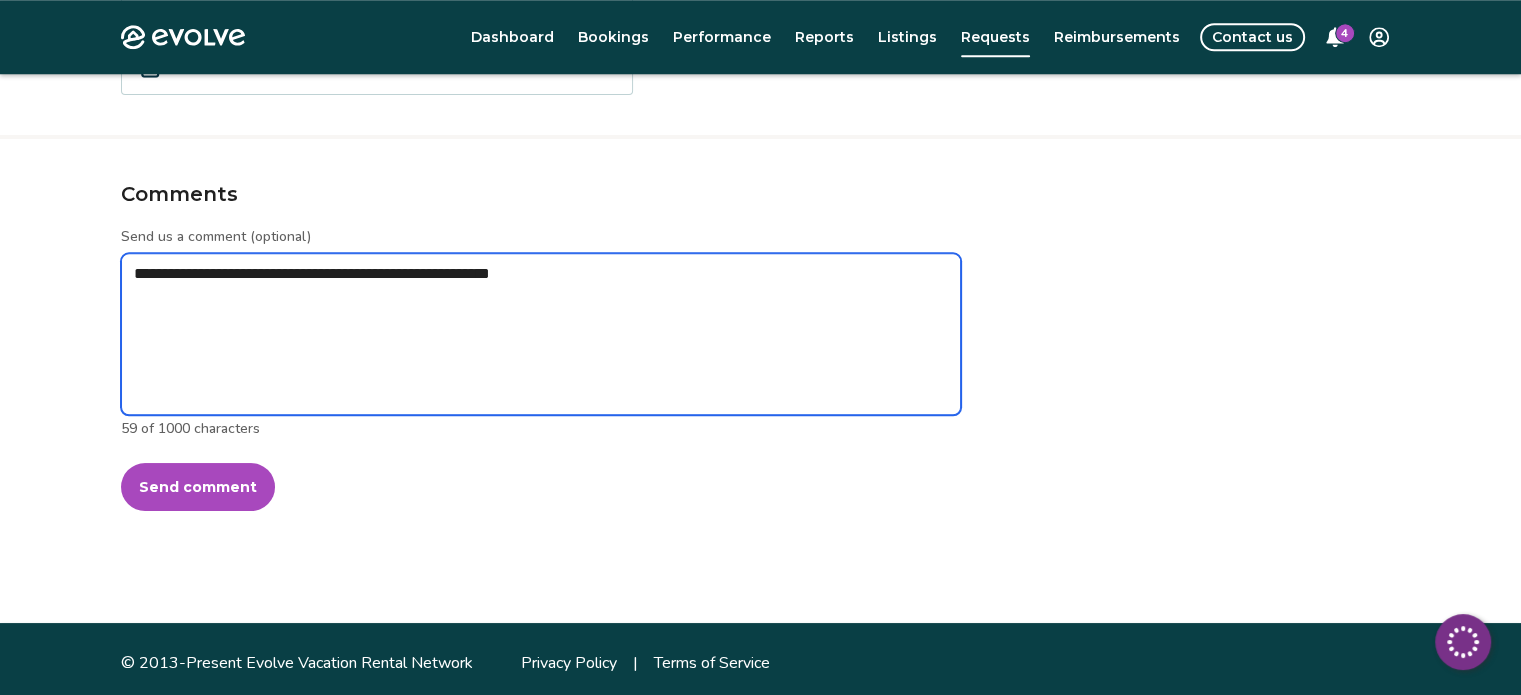 type on "*" 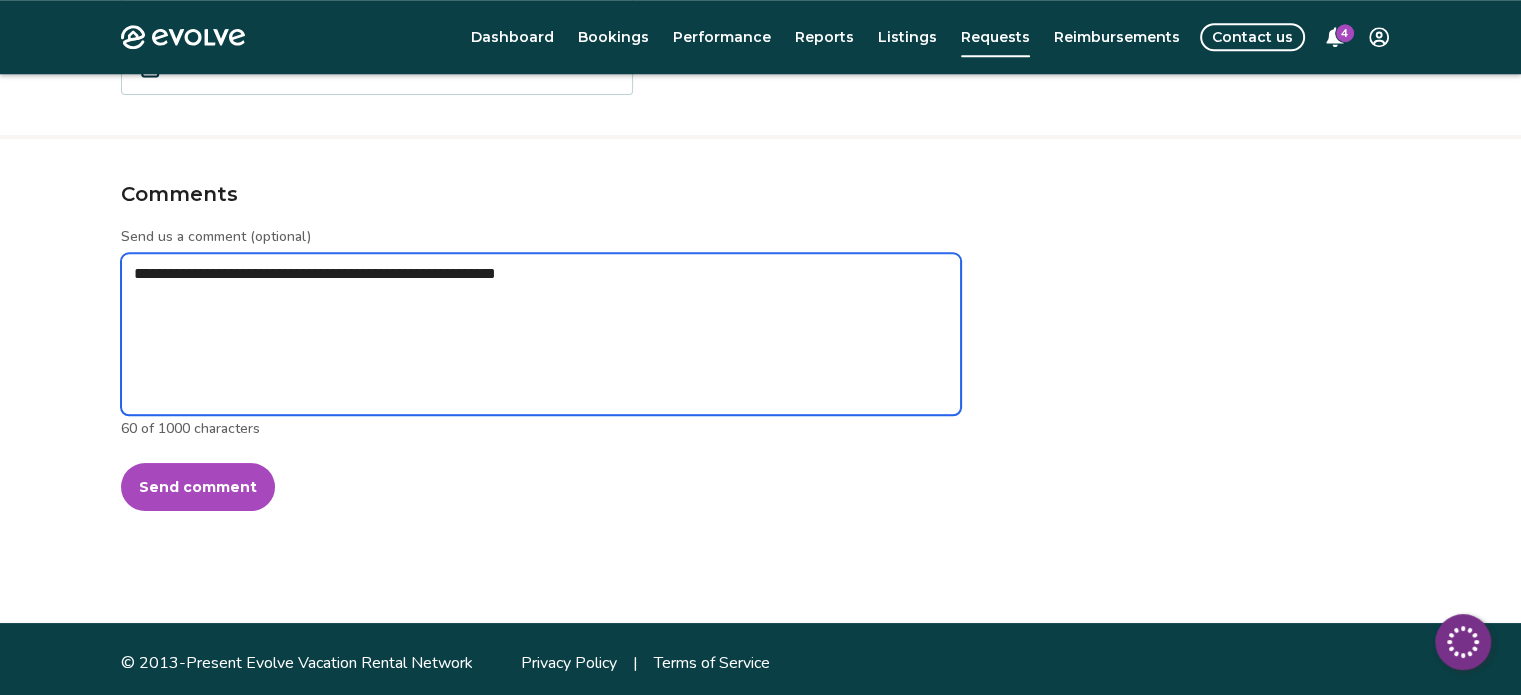 type on "*" 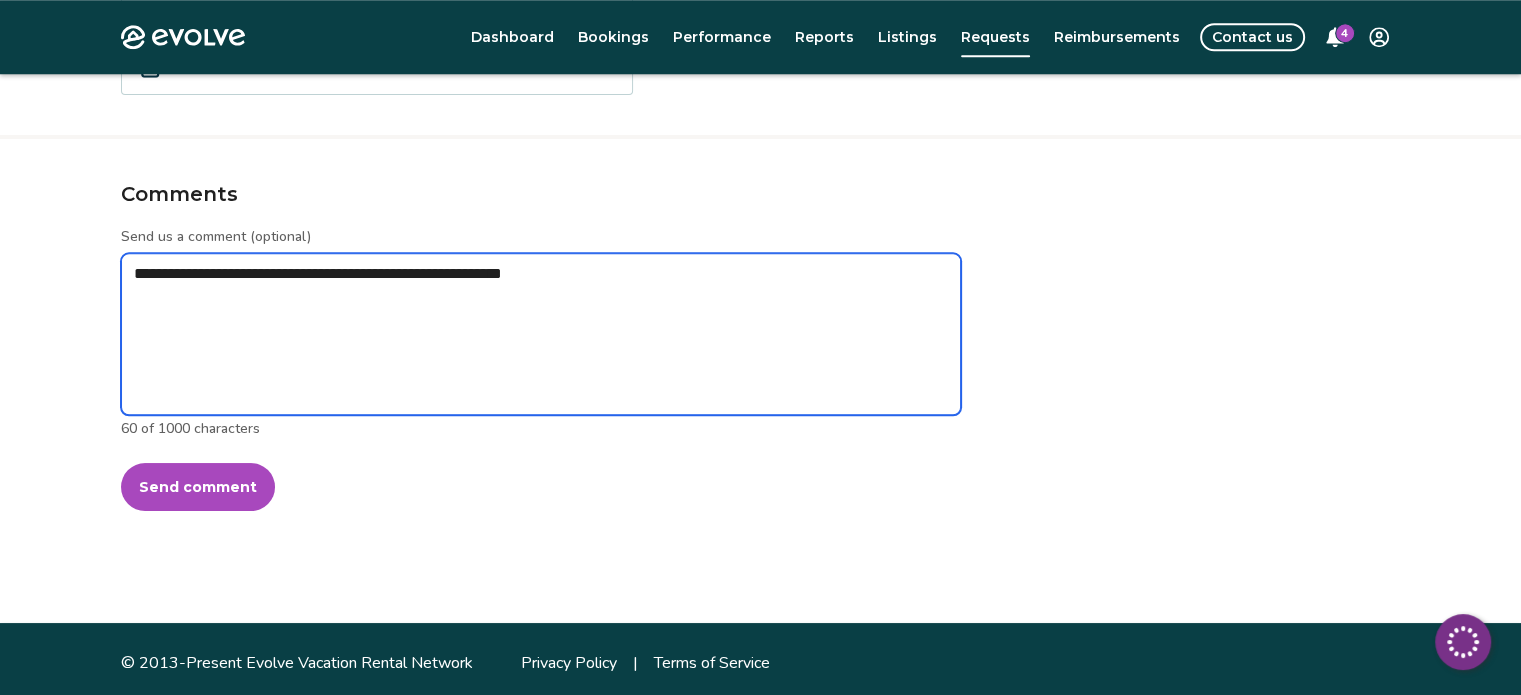 type on "*" 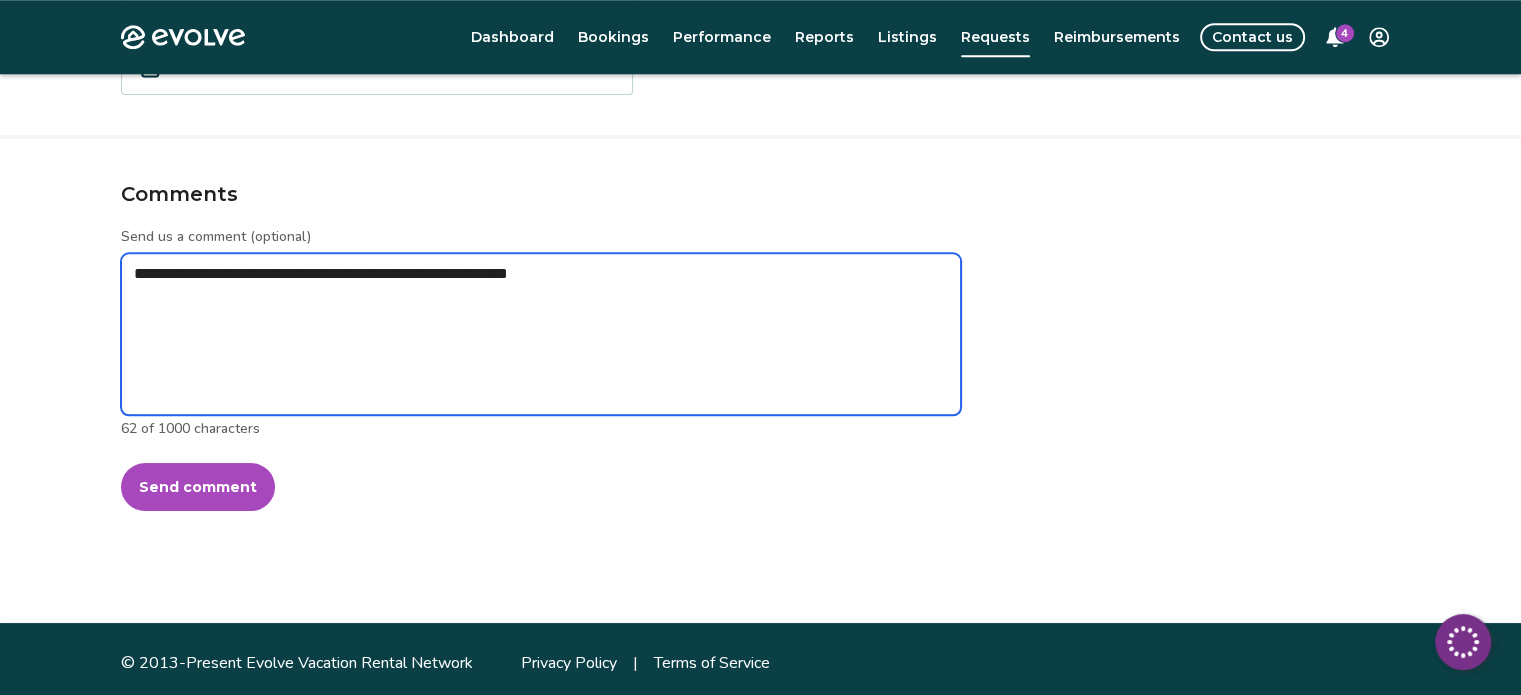 type on "*" 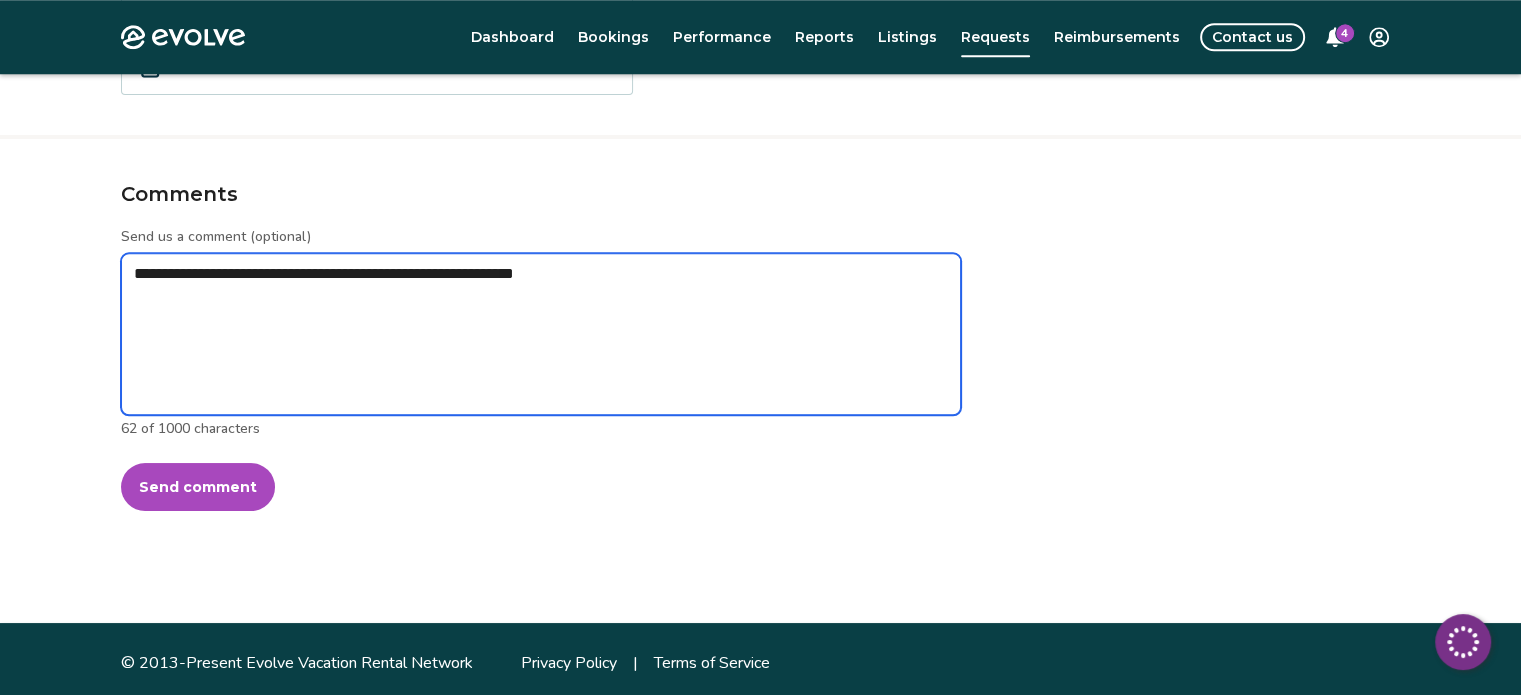 type on "*" 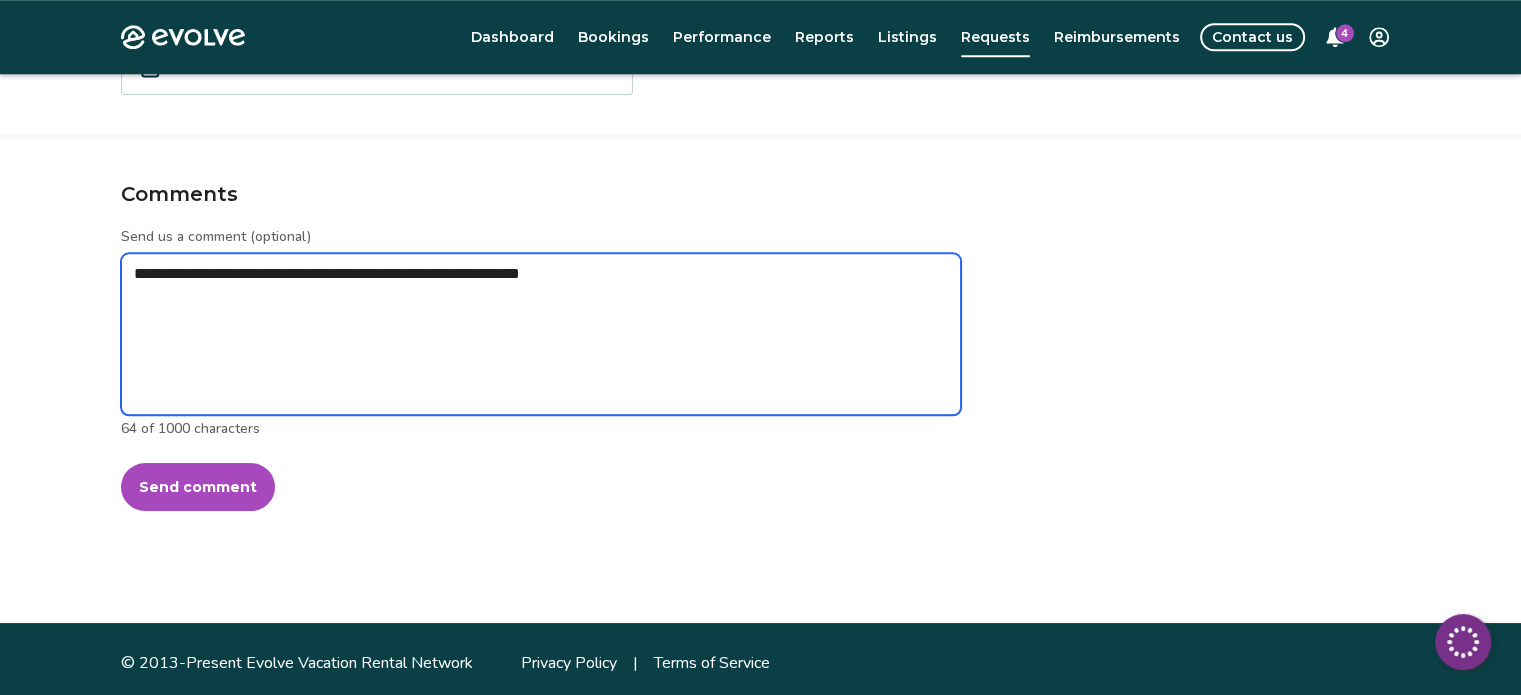 type on "*" 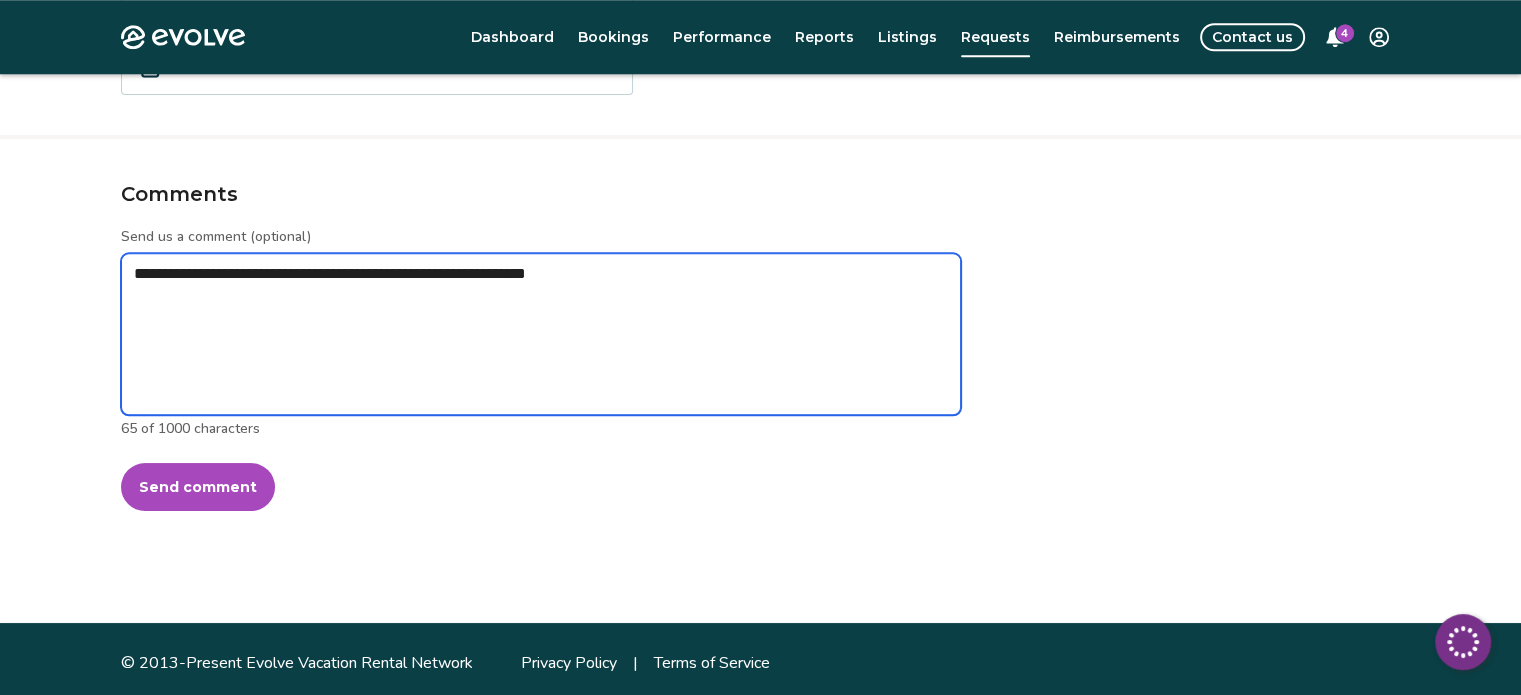 type on "*" 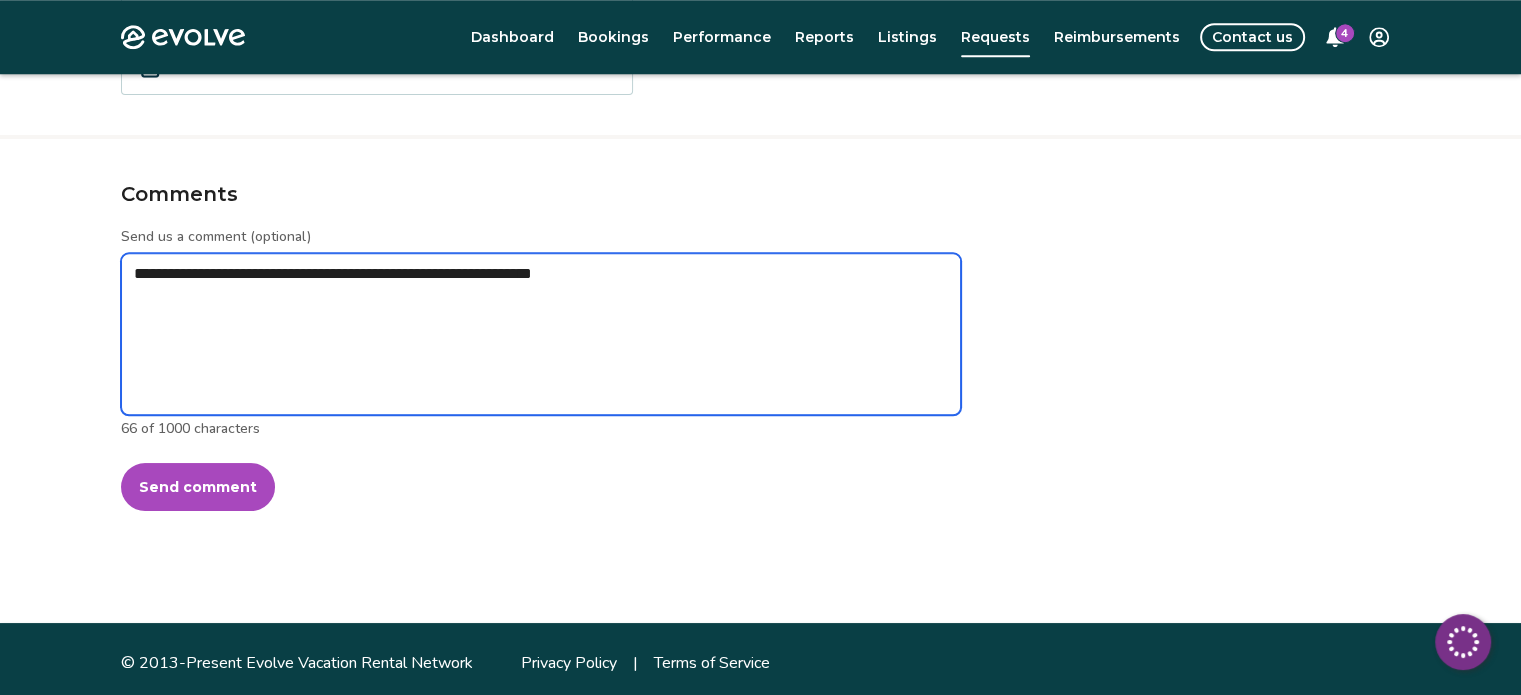 type on "*" 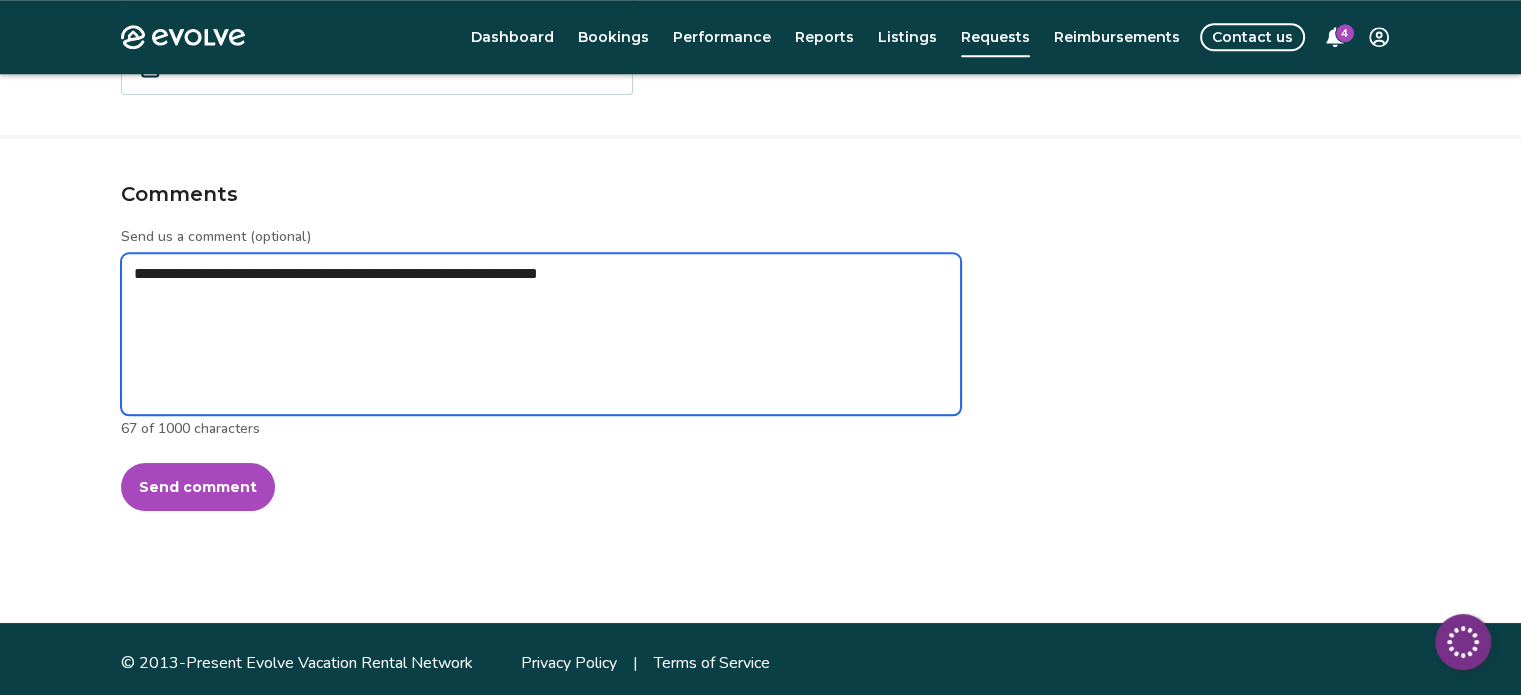 type on "*" 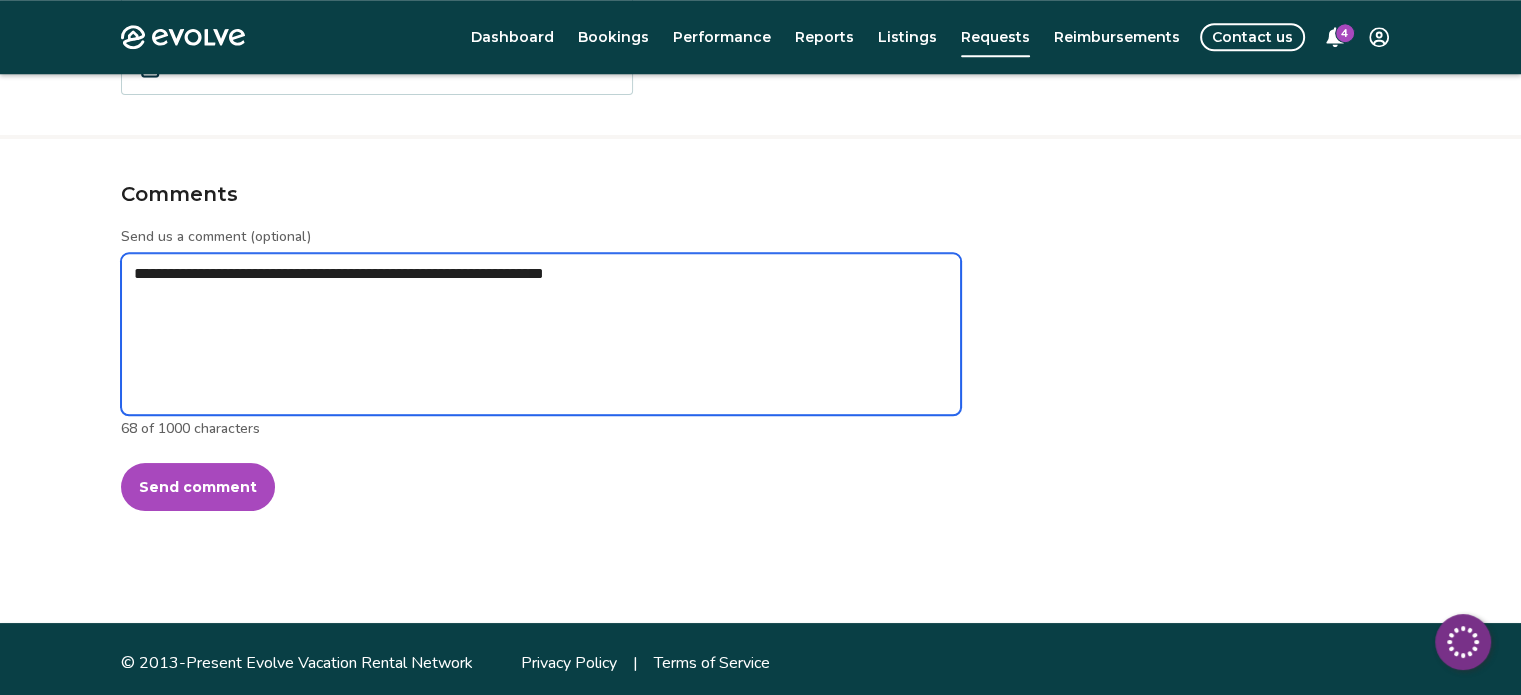 type on "*" 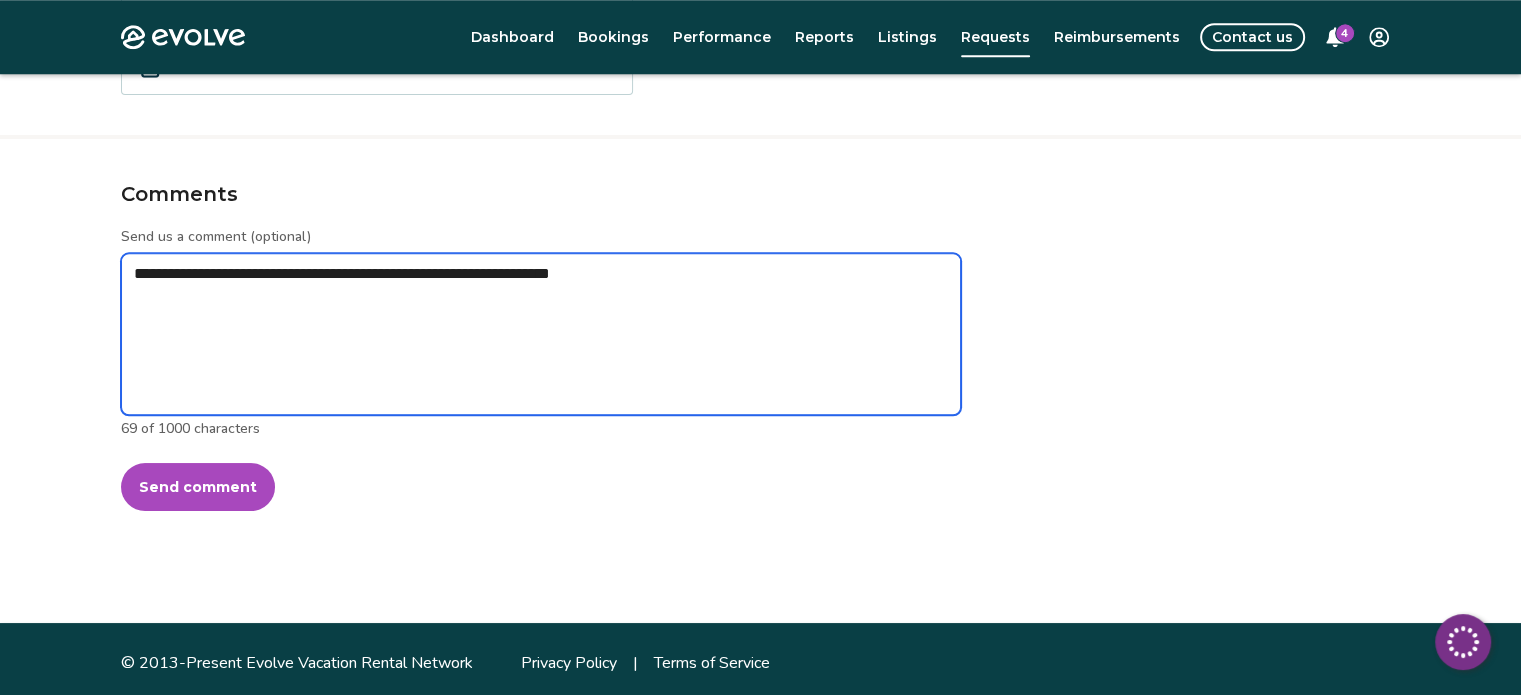 type on "*" 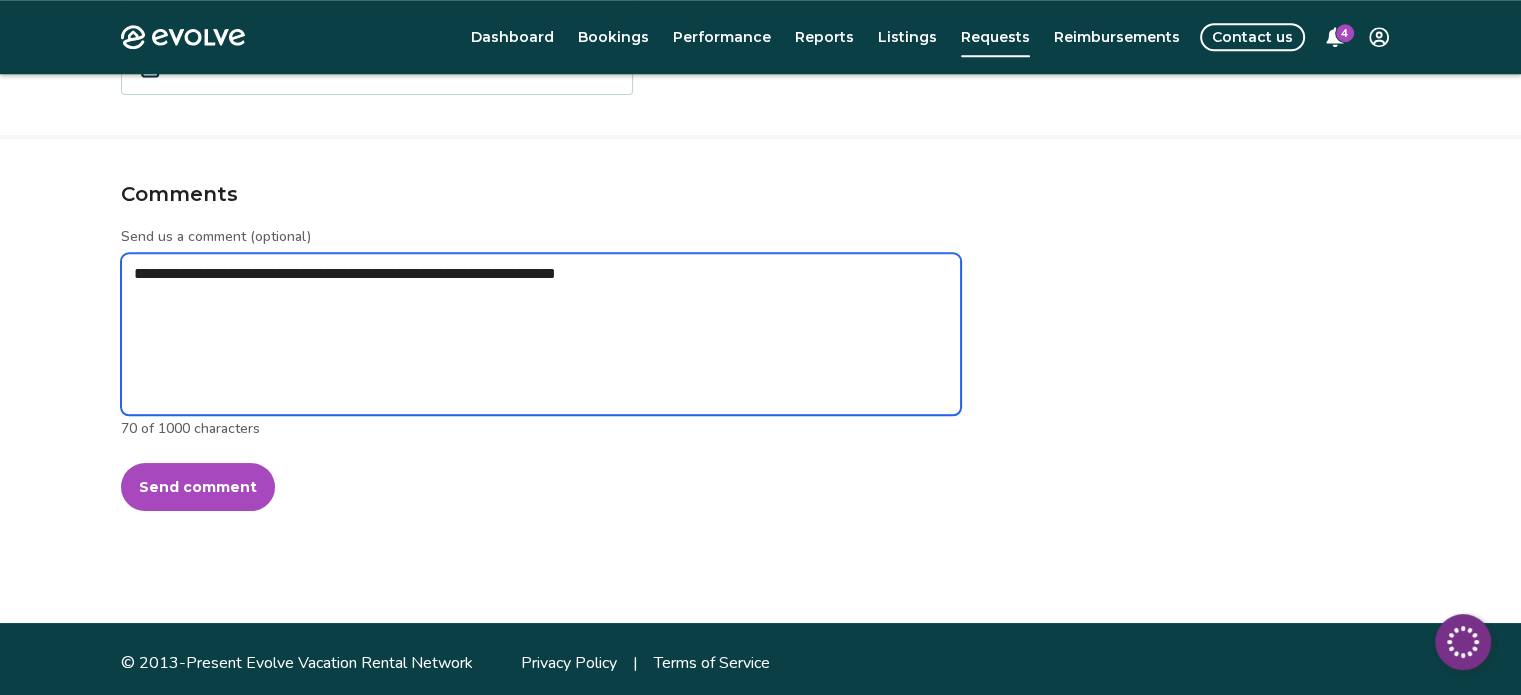 type on "*" 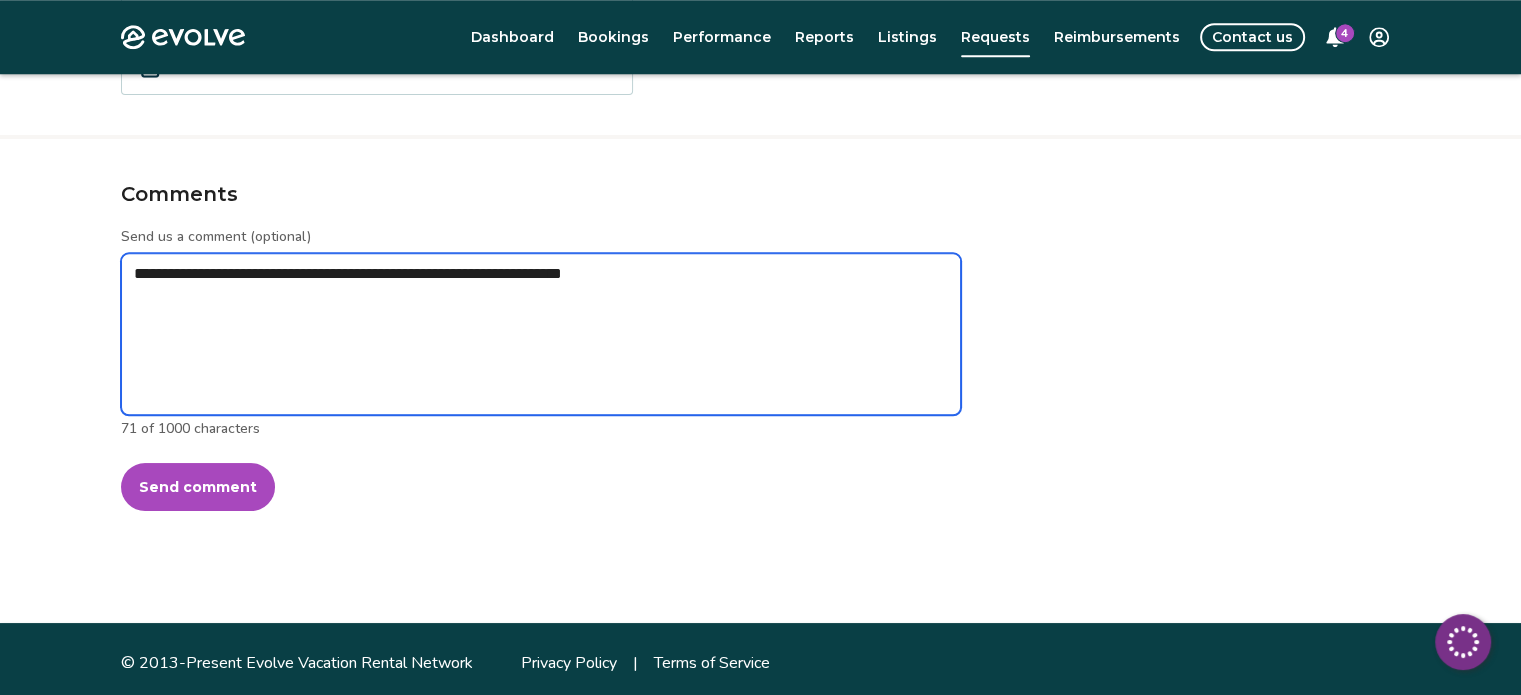 type on "*" 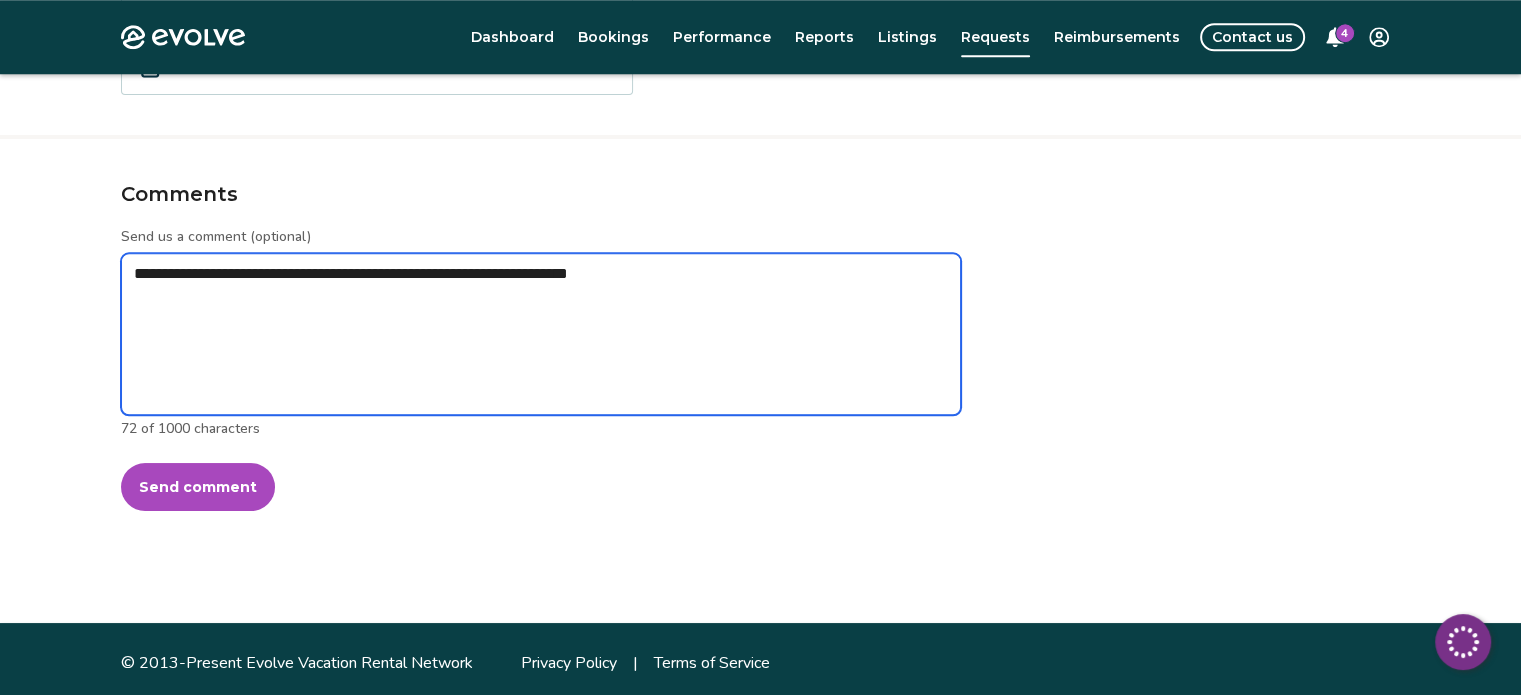 type on "*" 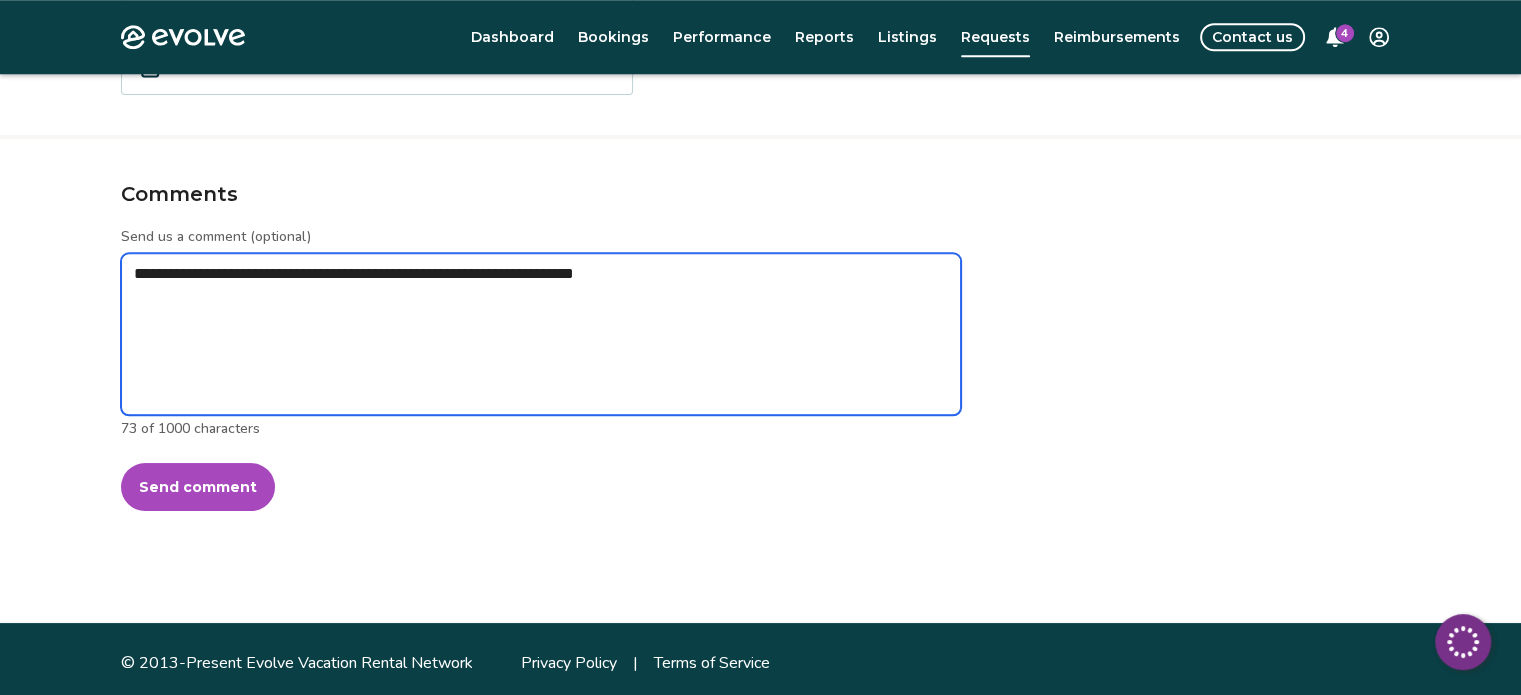 type on "*" 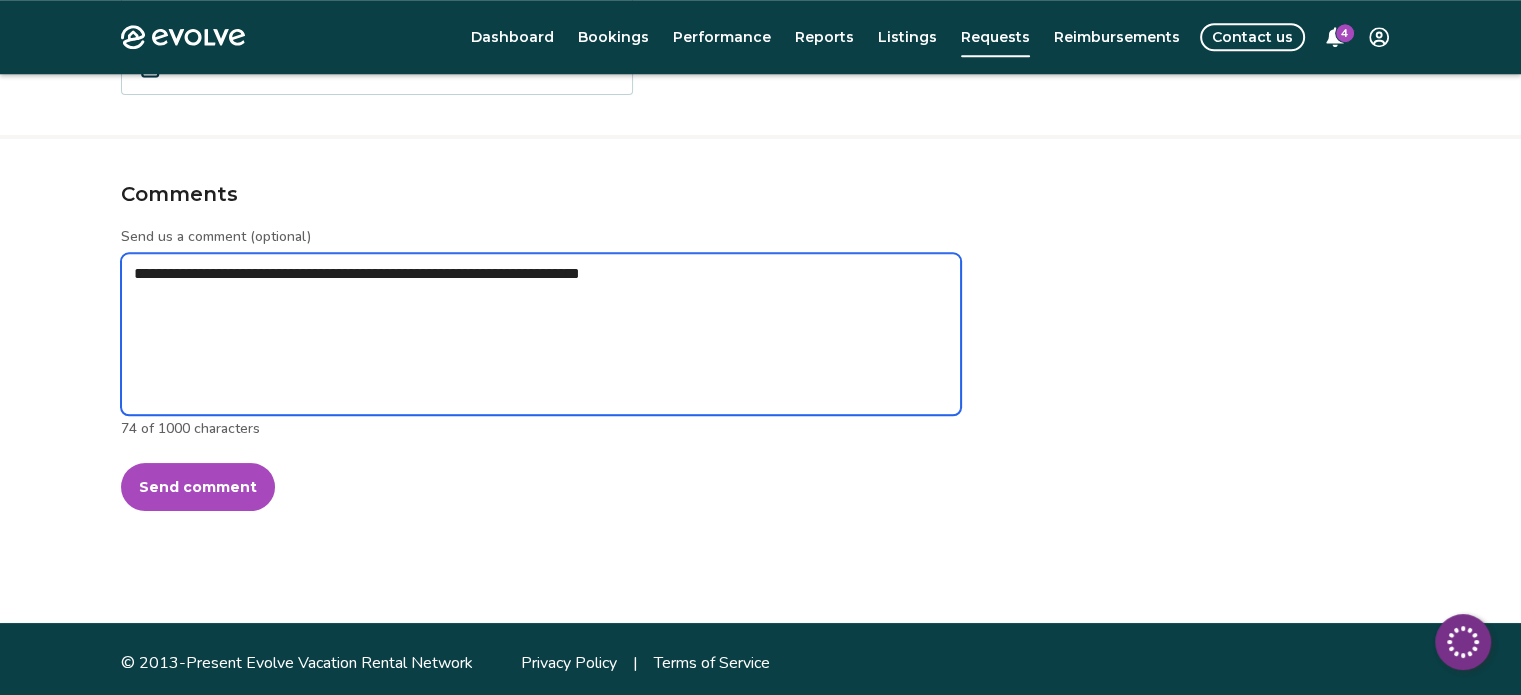 type on "*" 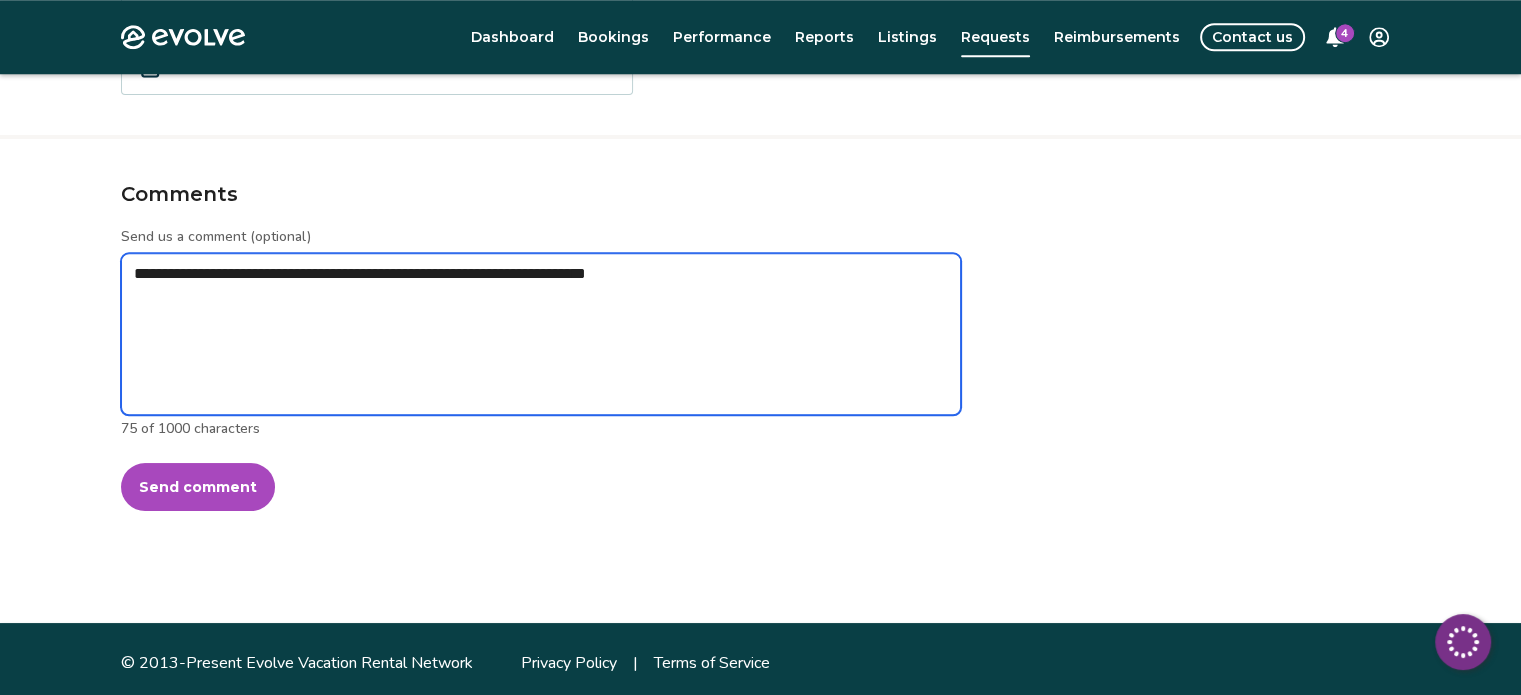 type on "*" 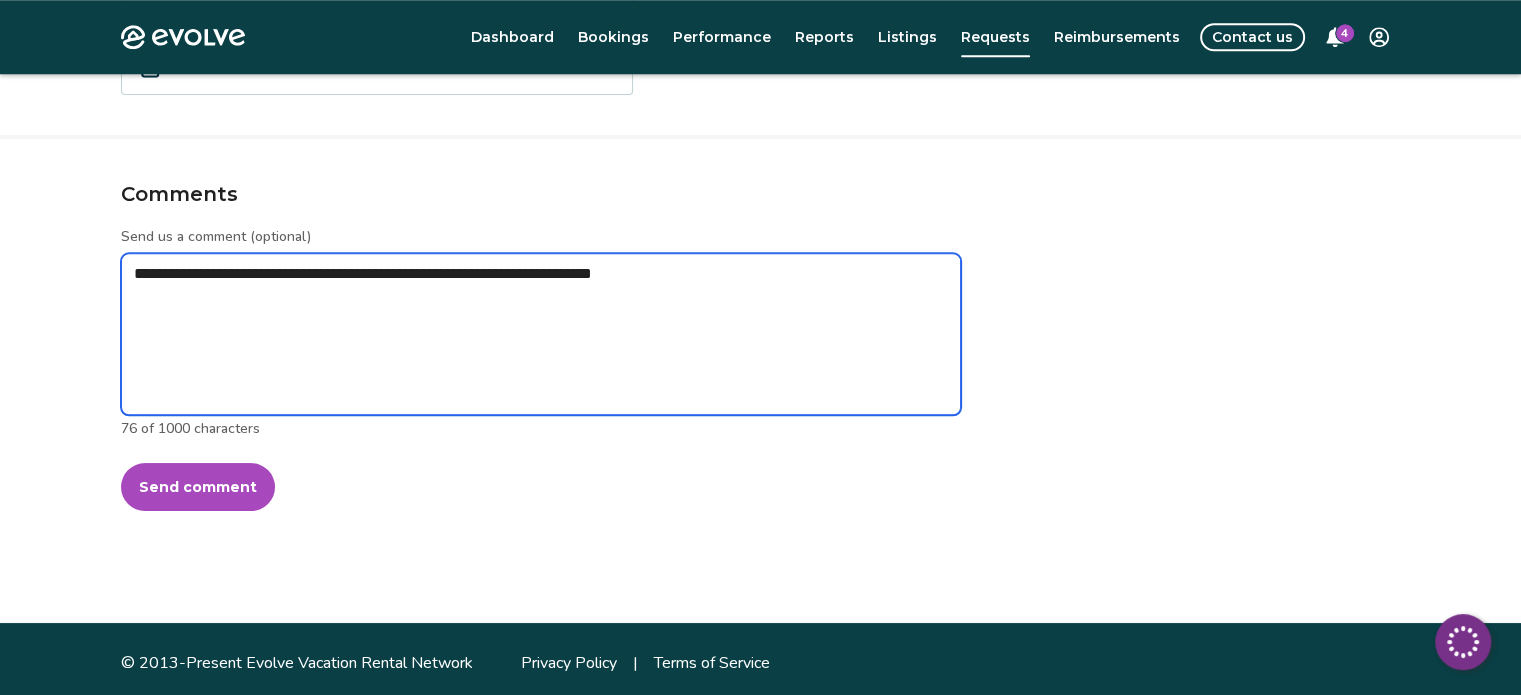 type on "*" 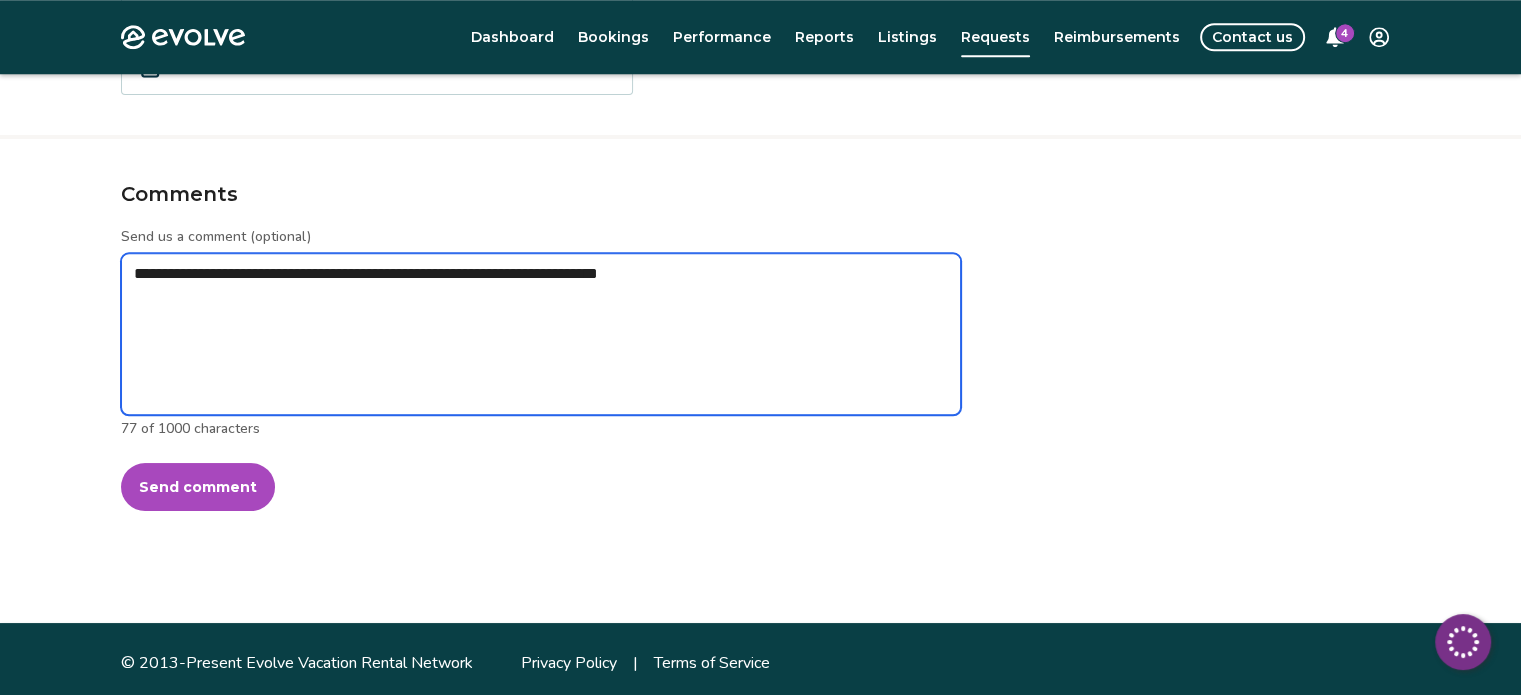 type on "*" 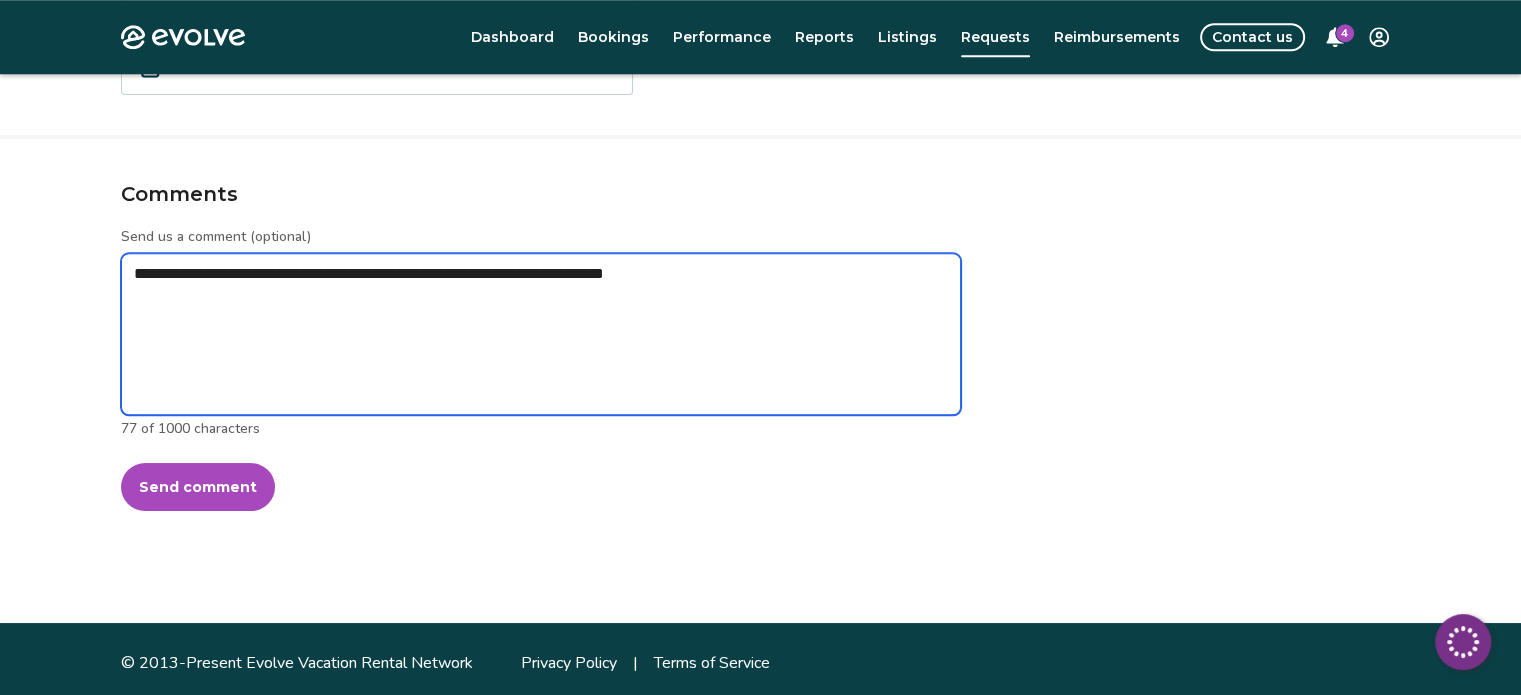 type on "*" 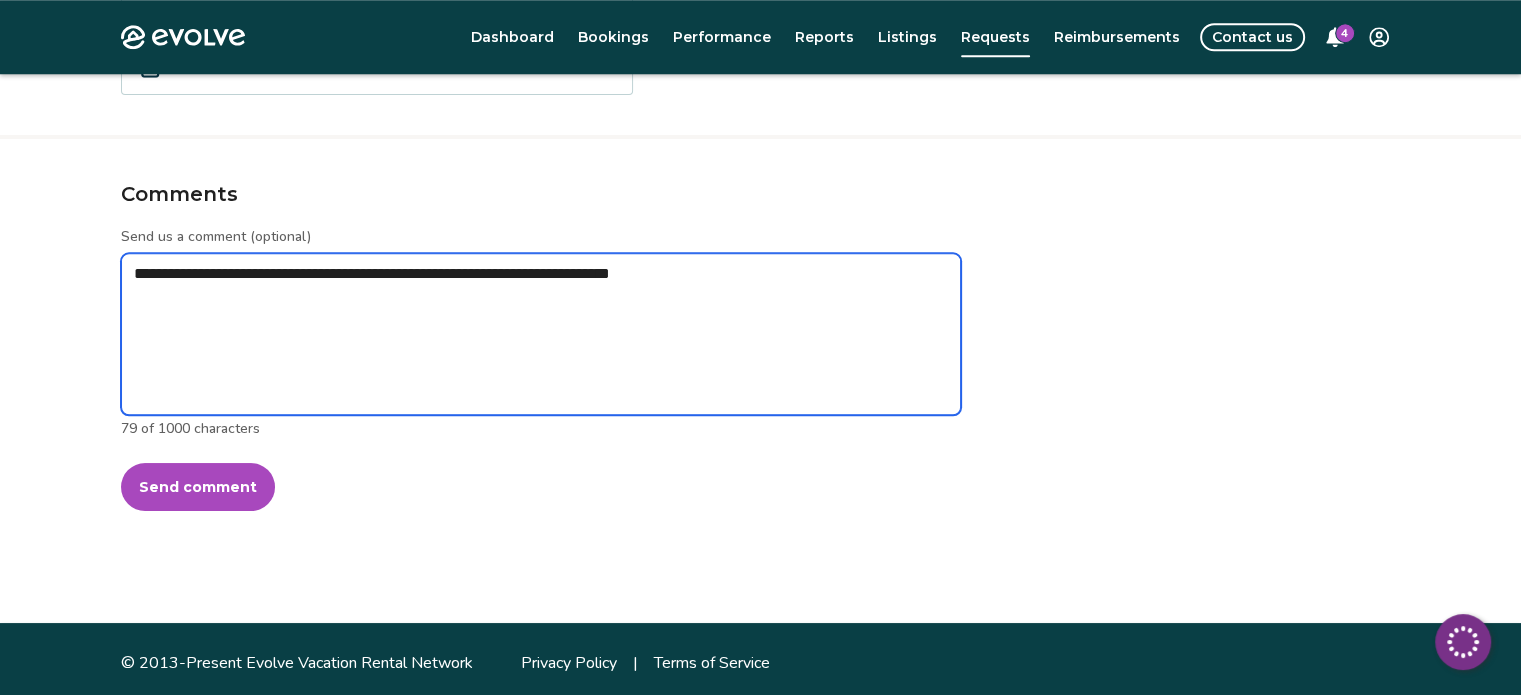 type on "*" 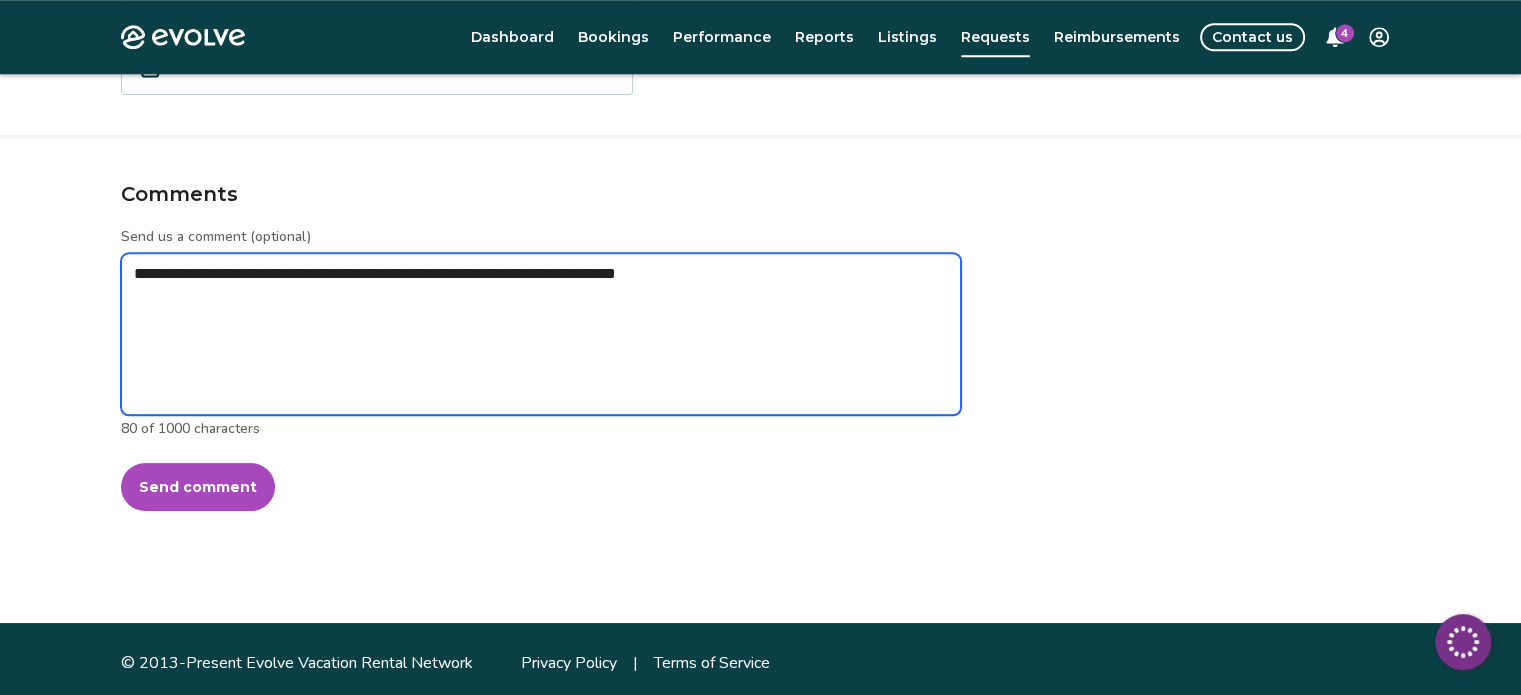 type on "*" 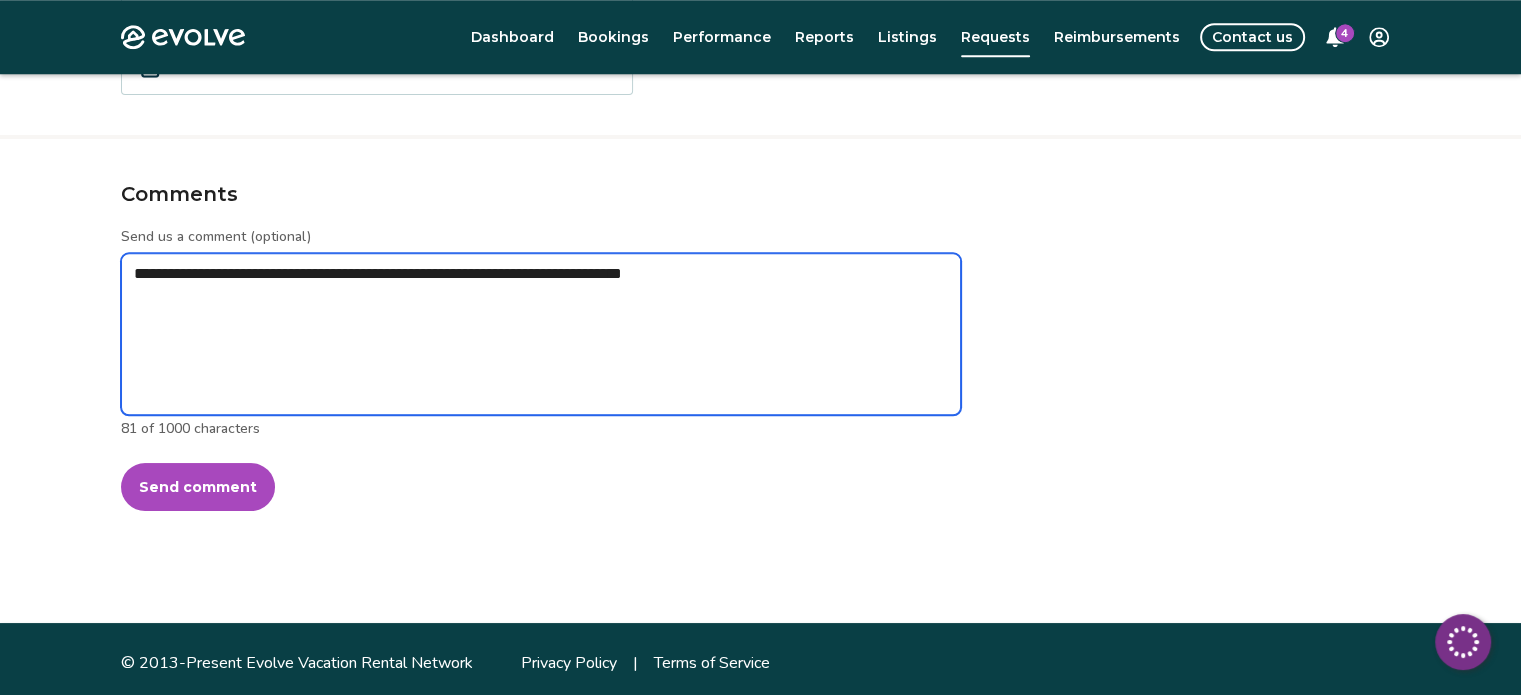 type on "*" 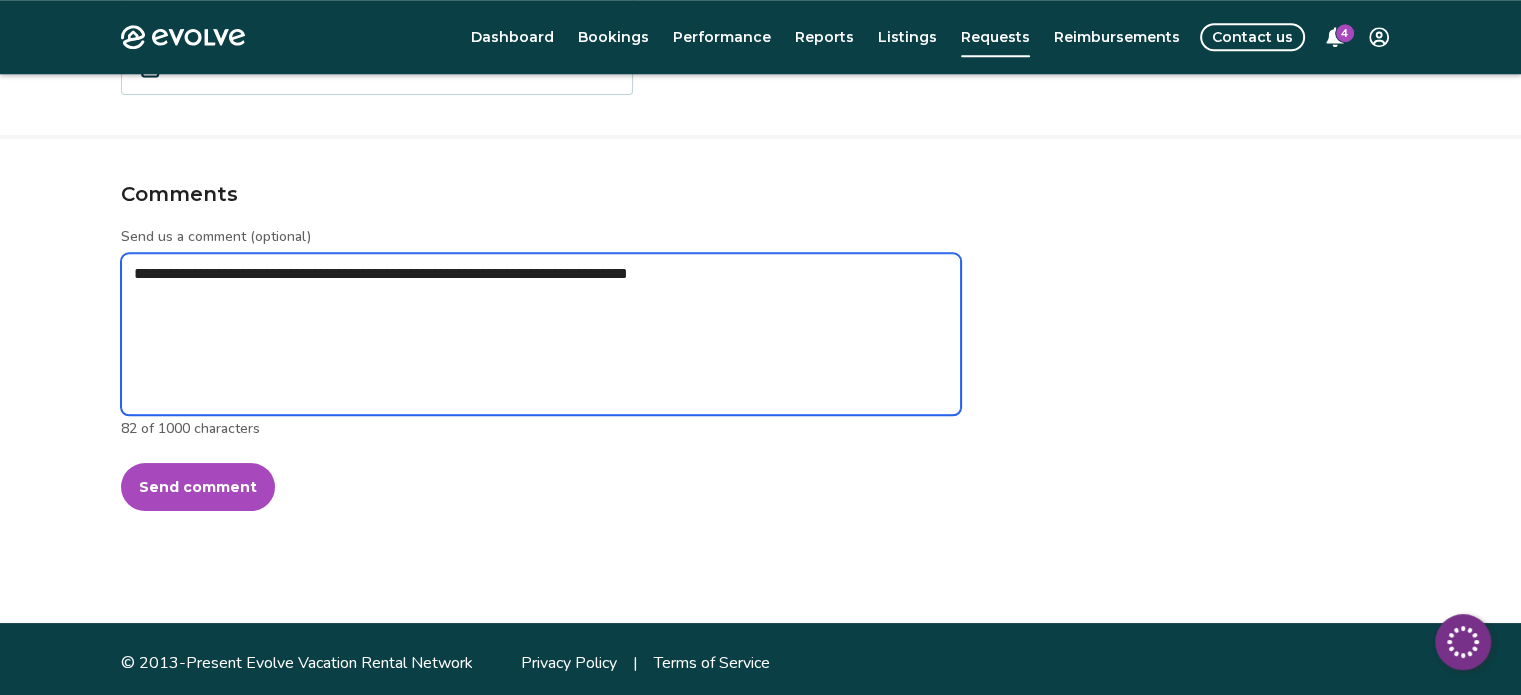 type on "*" 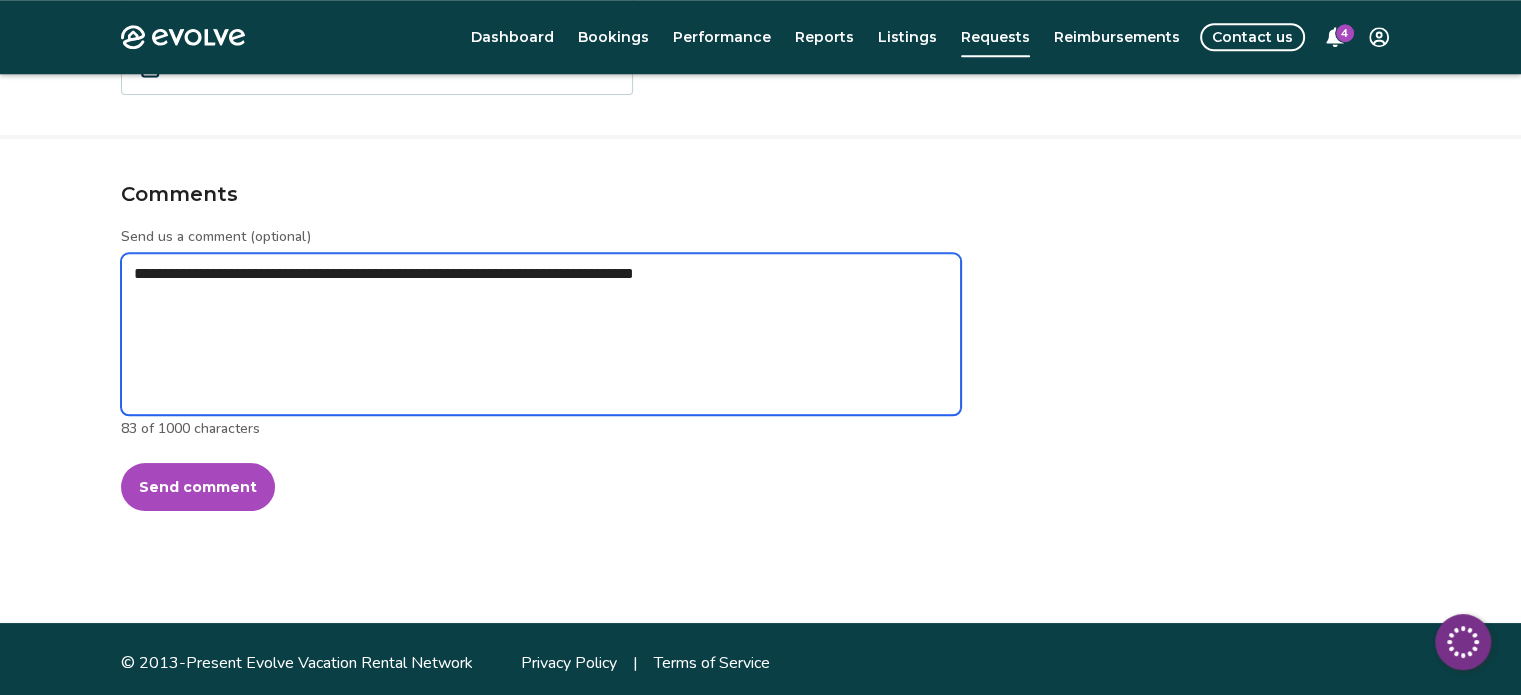 type on "*" 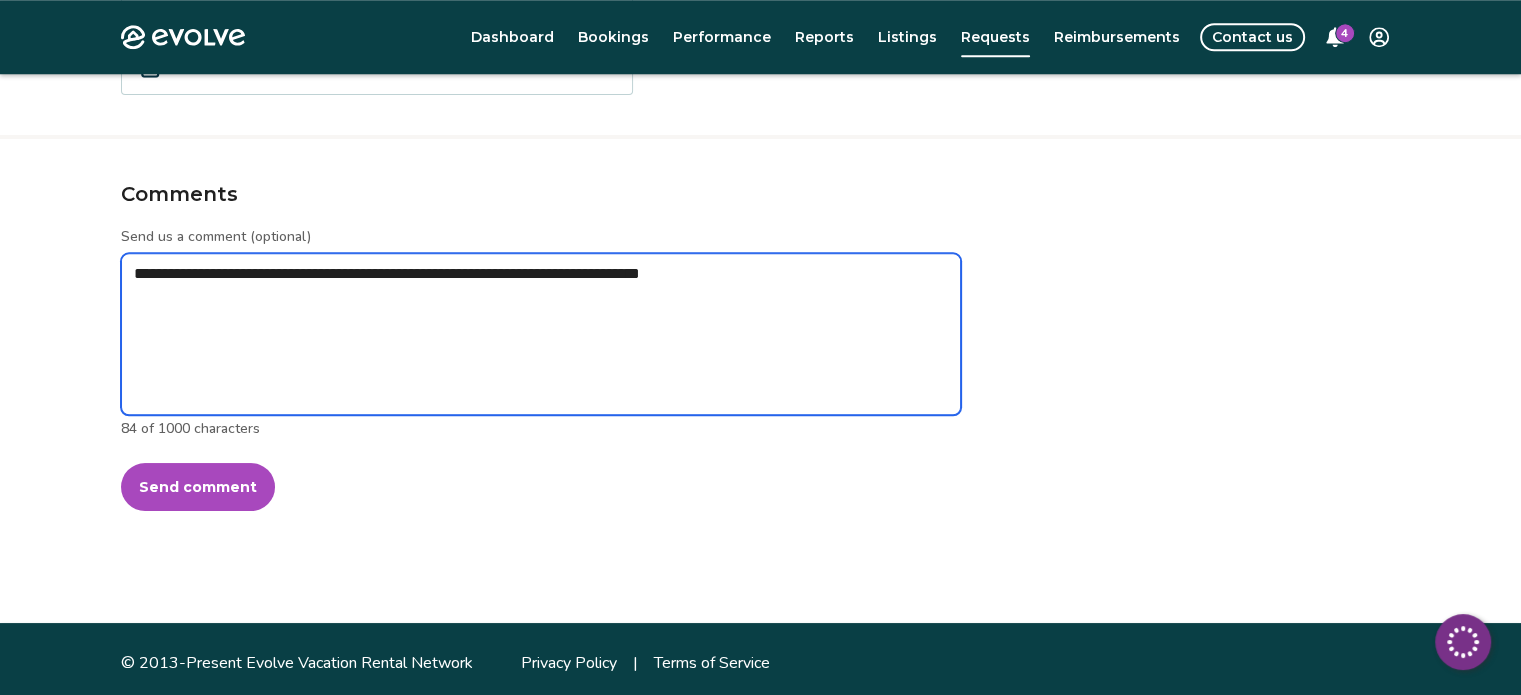 type on "*" 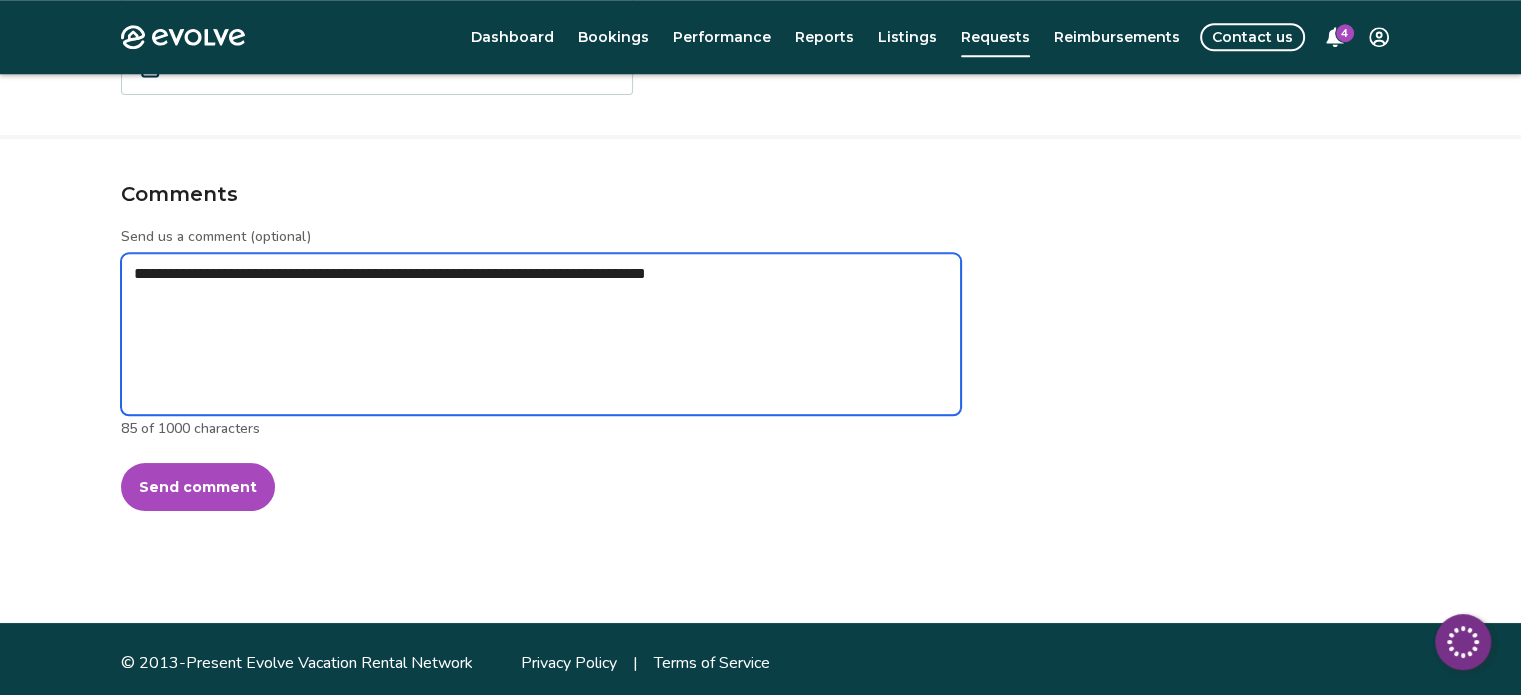 type on "*" 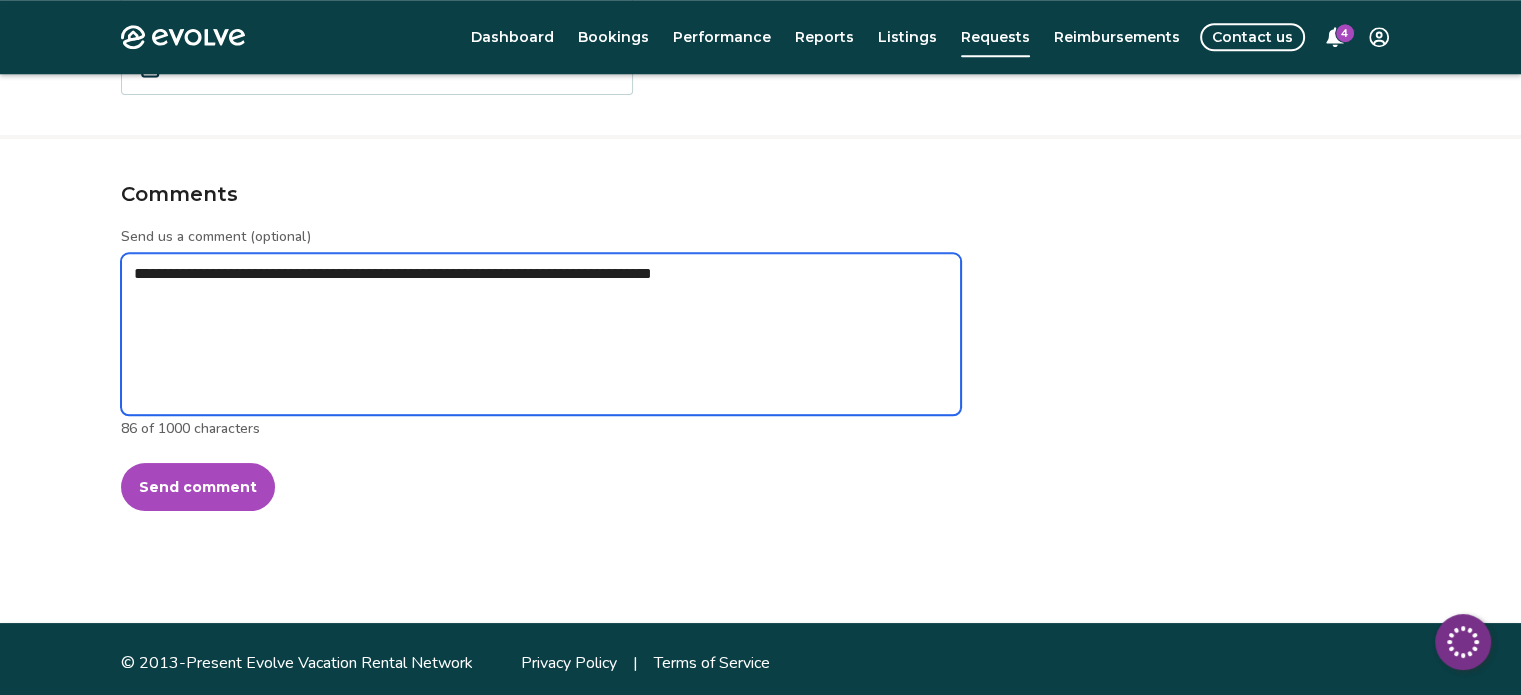 type on "*" 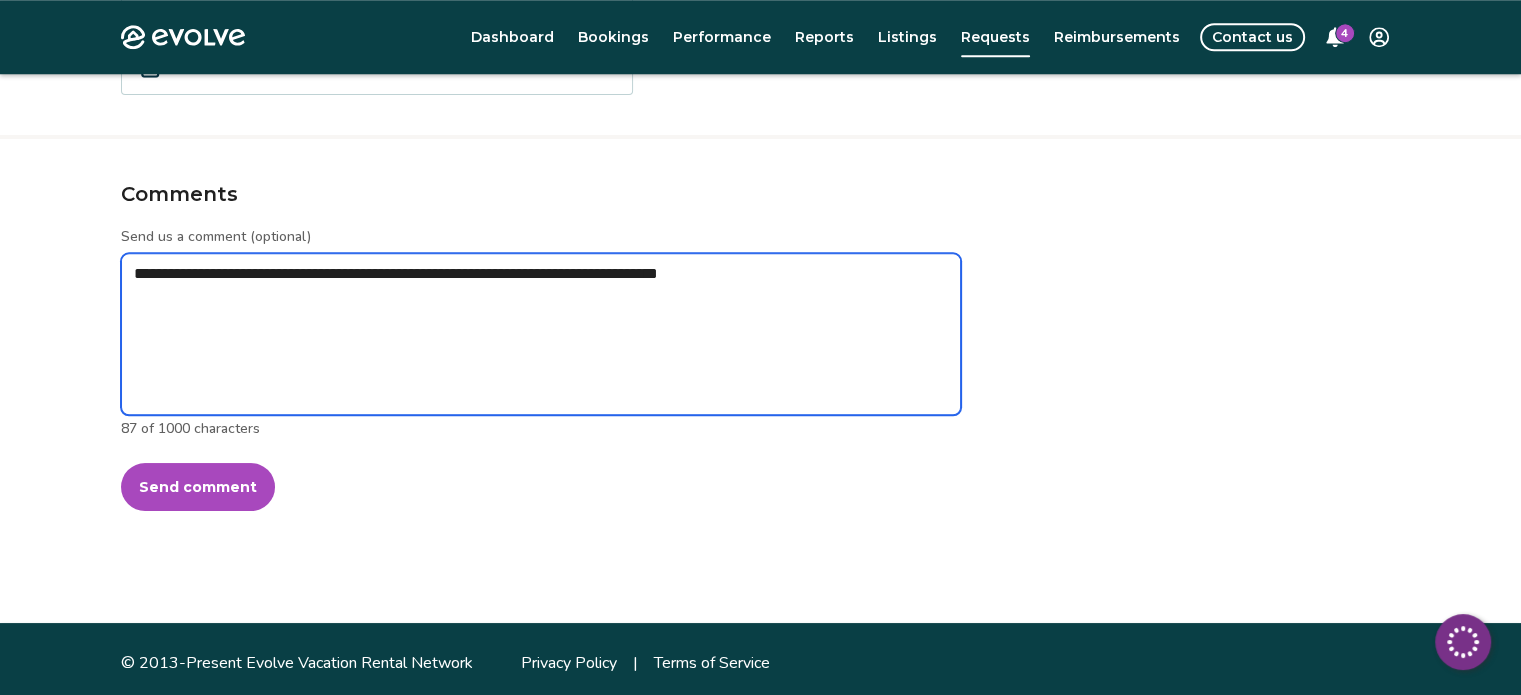 type on "*" 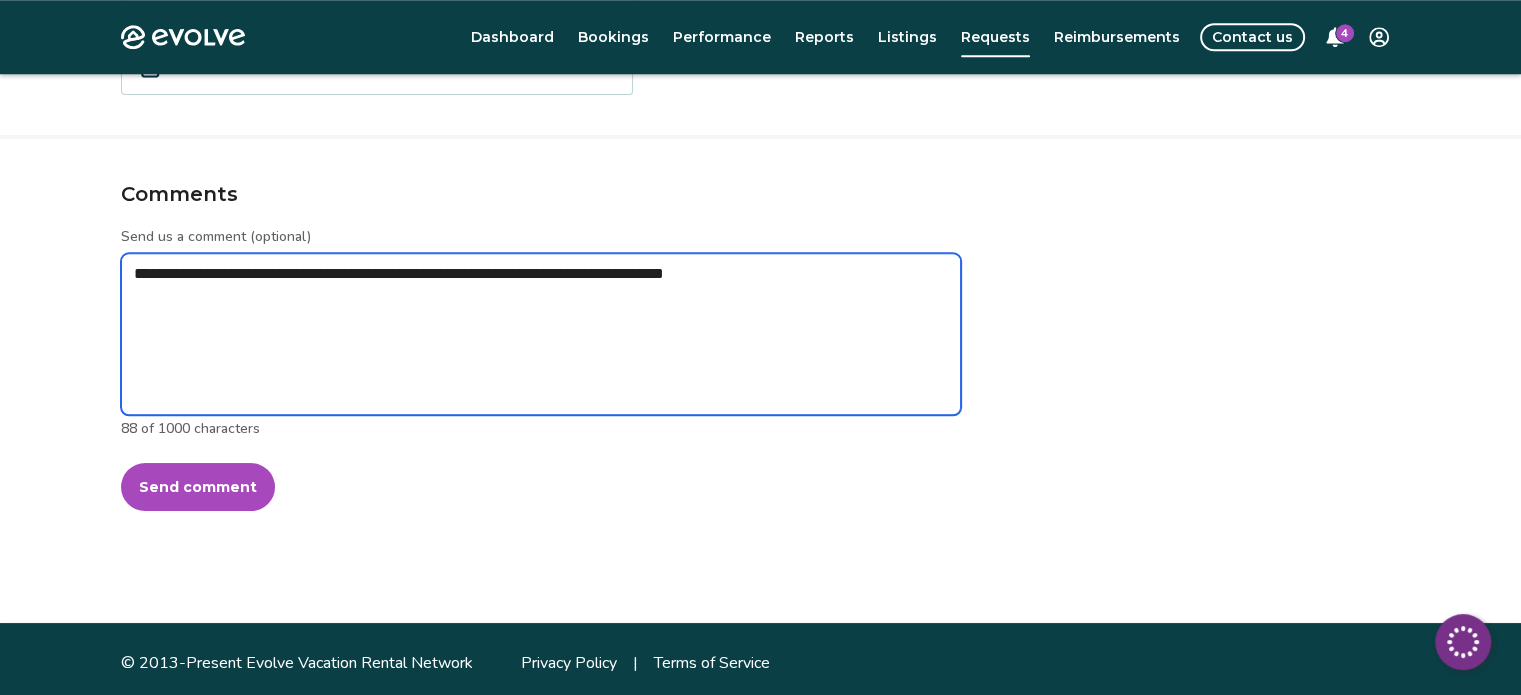 type on "*" 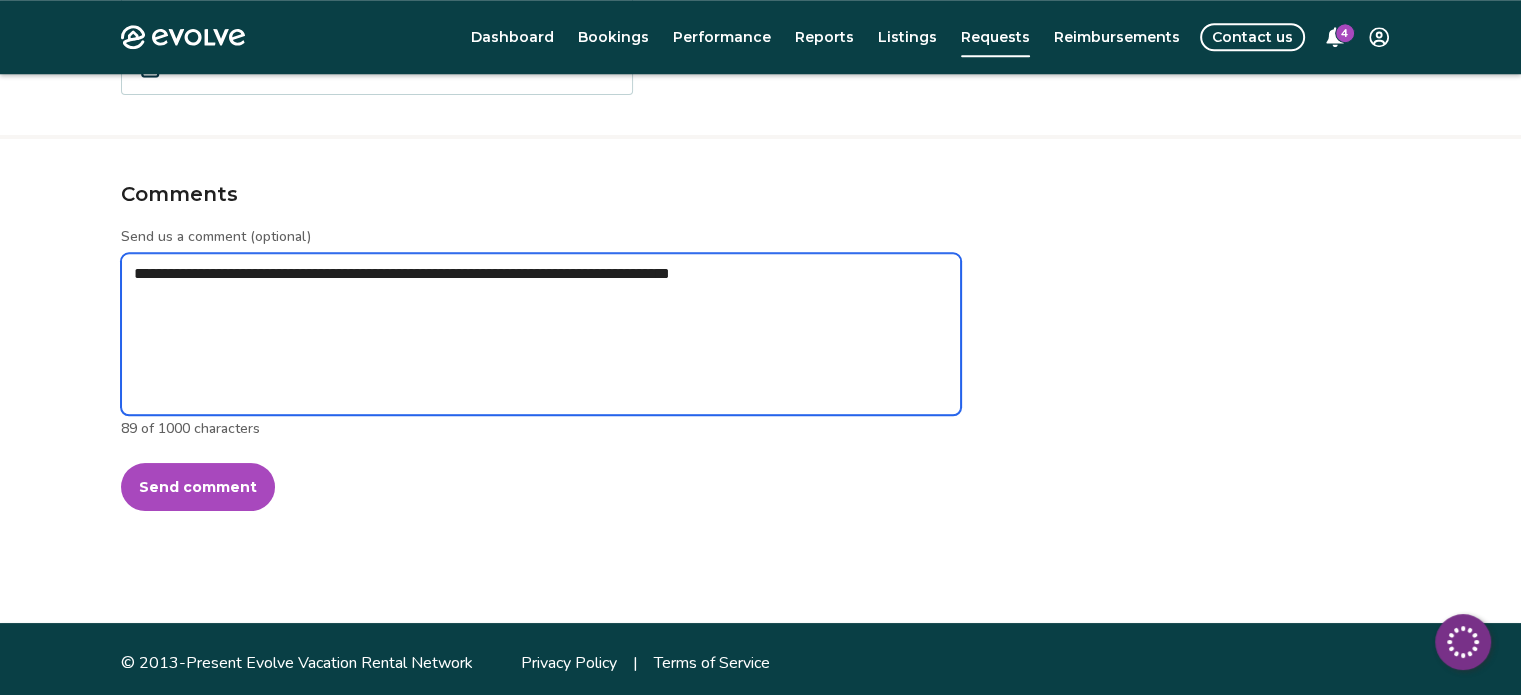 type on "*" 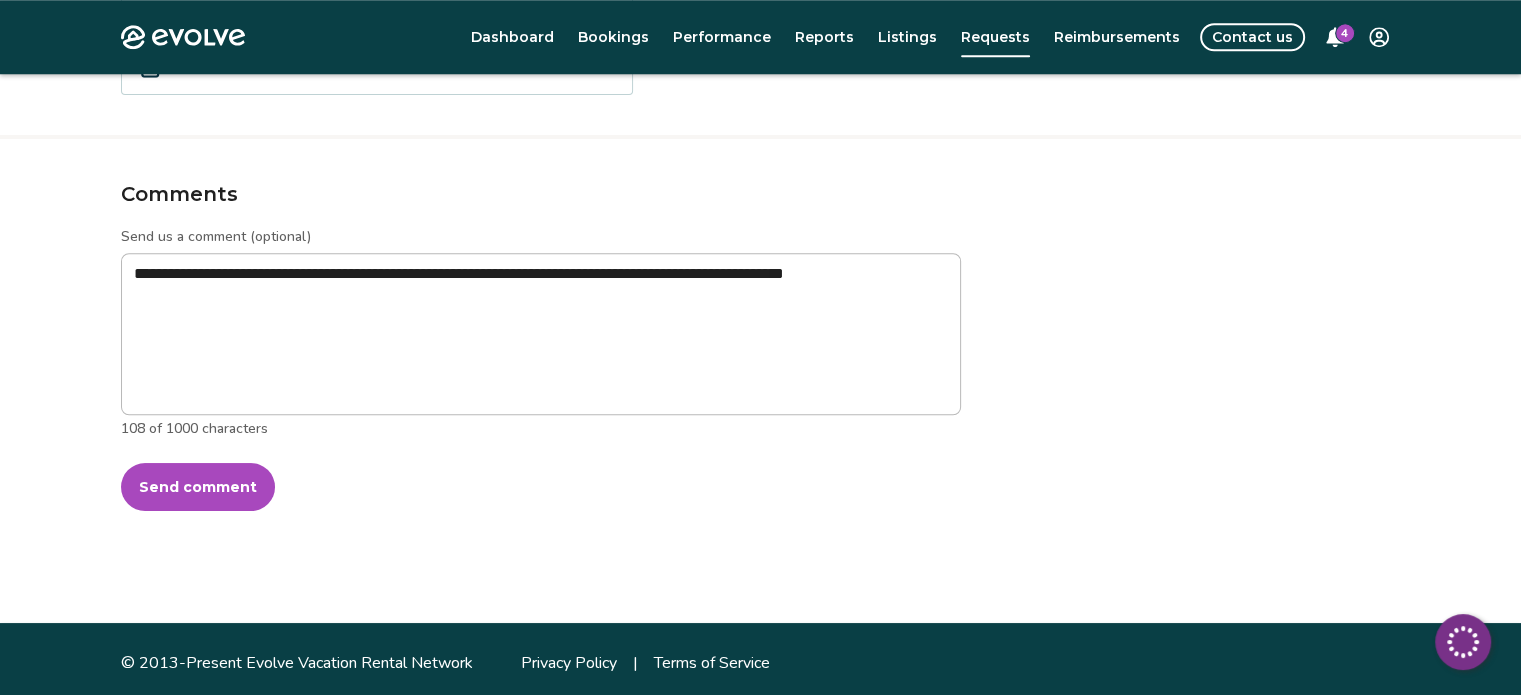 click on "Send comment" at bounding box center (198, 487) 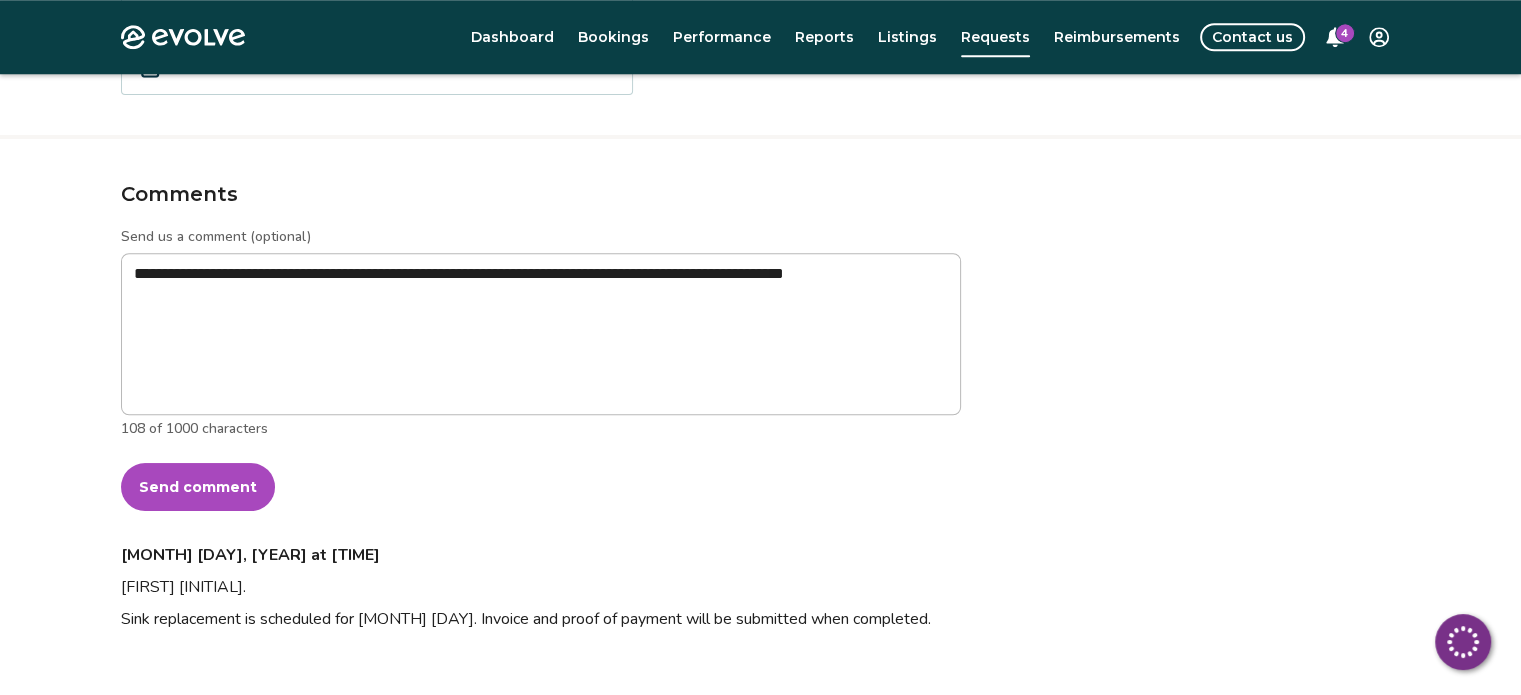 click on "Contact us" at bounding box center (1252, 37) 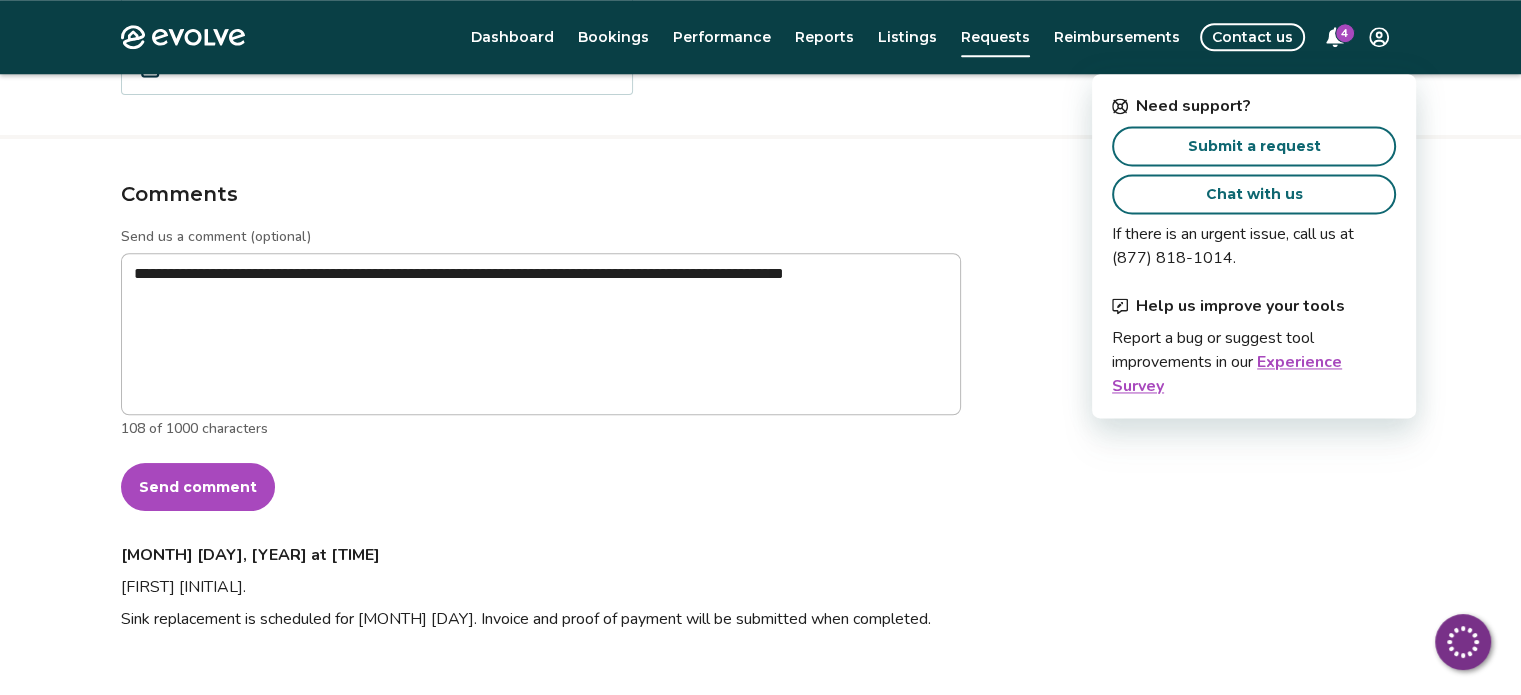 scroll, scrollTop: 1468, scrollLeft: 0, axis: vertical 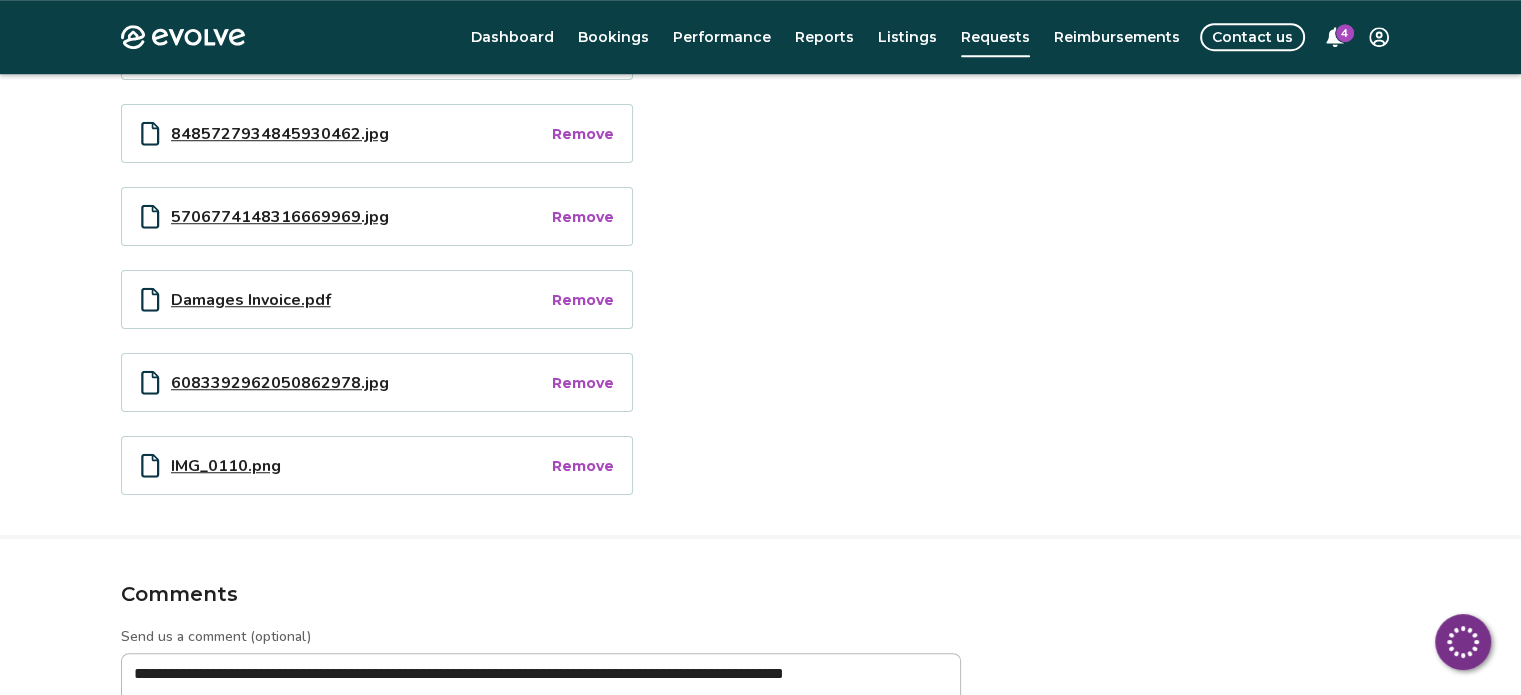 click on "IMG_0110.png" at bounding box center [360, 465] 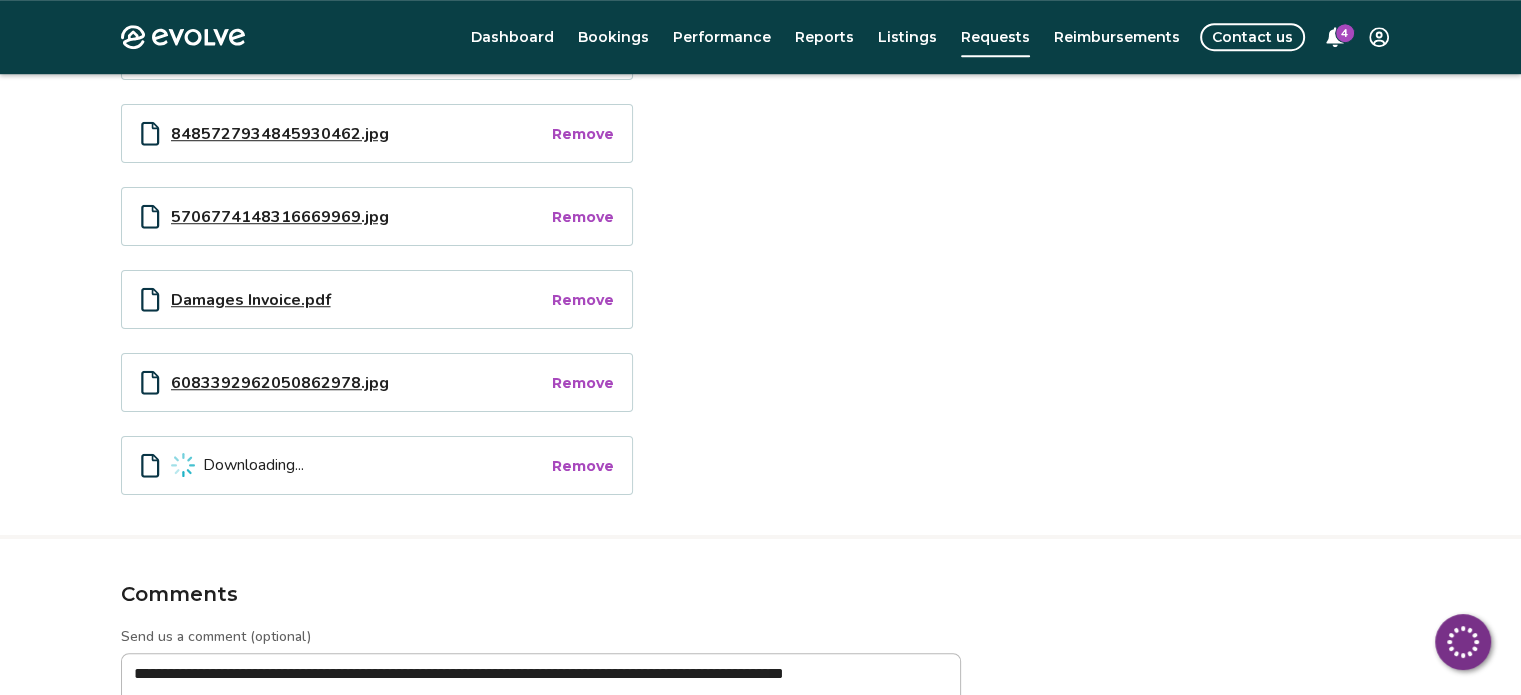 click on "Downloading..." at bounding box center [253, 465] 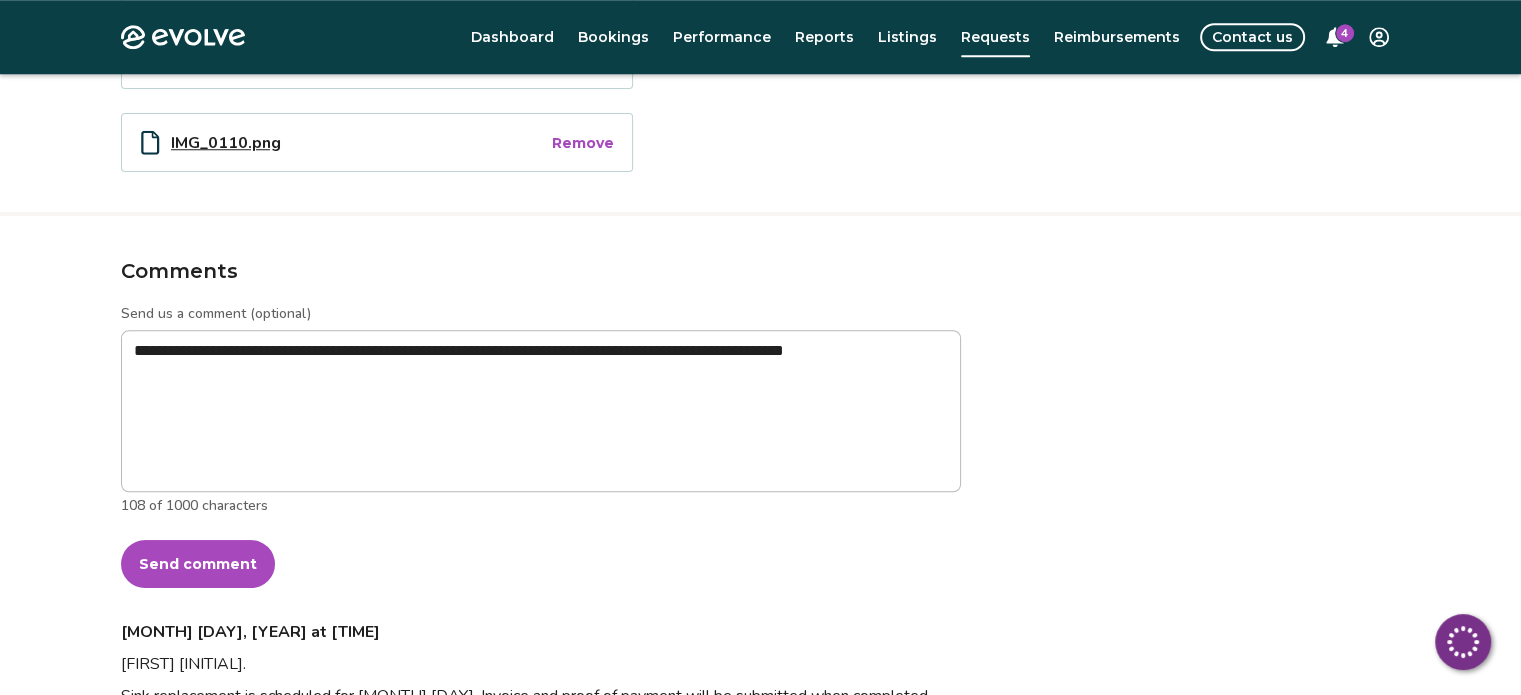 scroll, scrollTop: 1756, scrollLeft: 0, axis: vertical 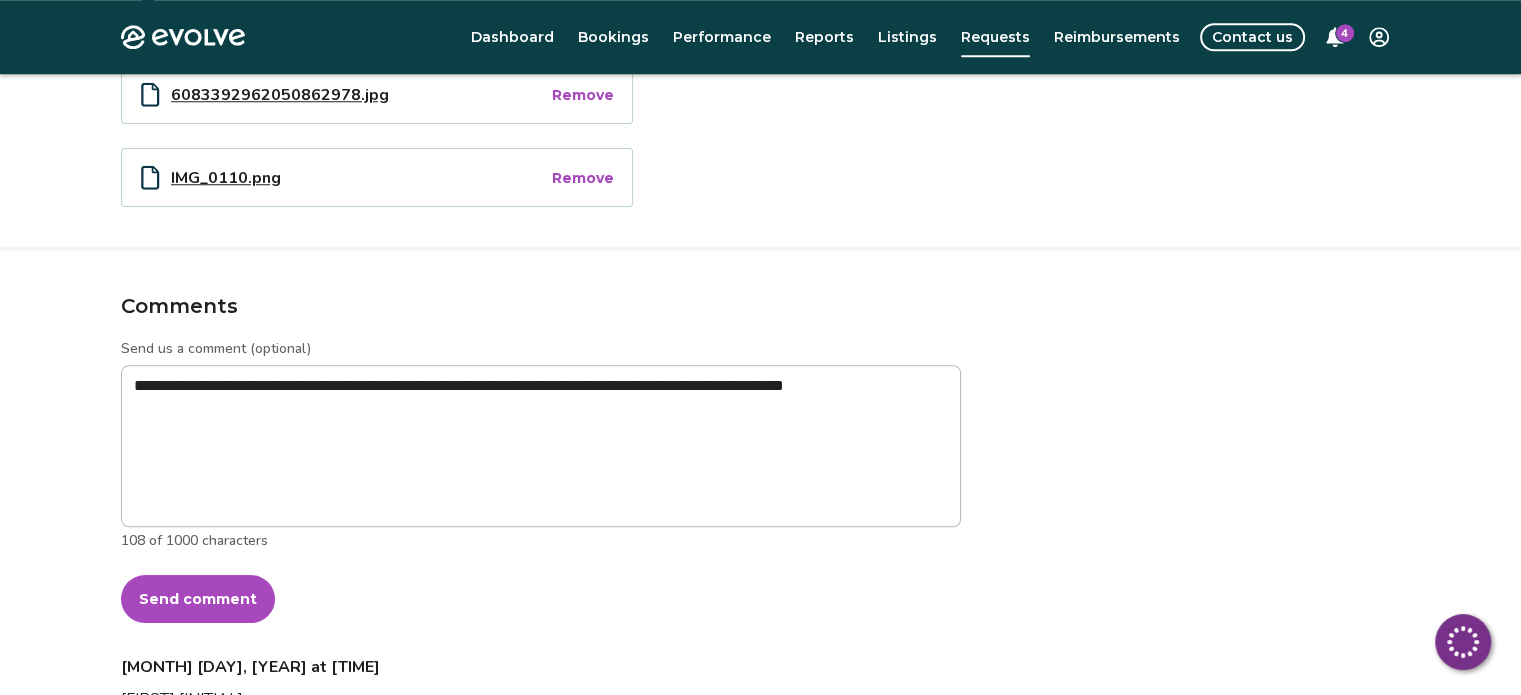 click on "Send comment" at bounding box center [198, 599] 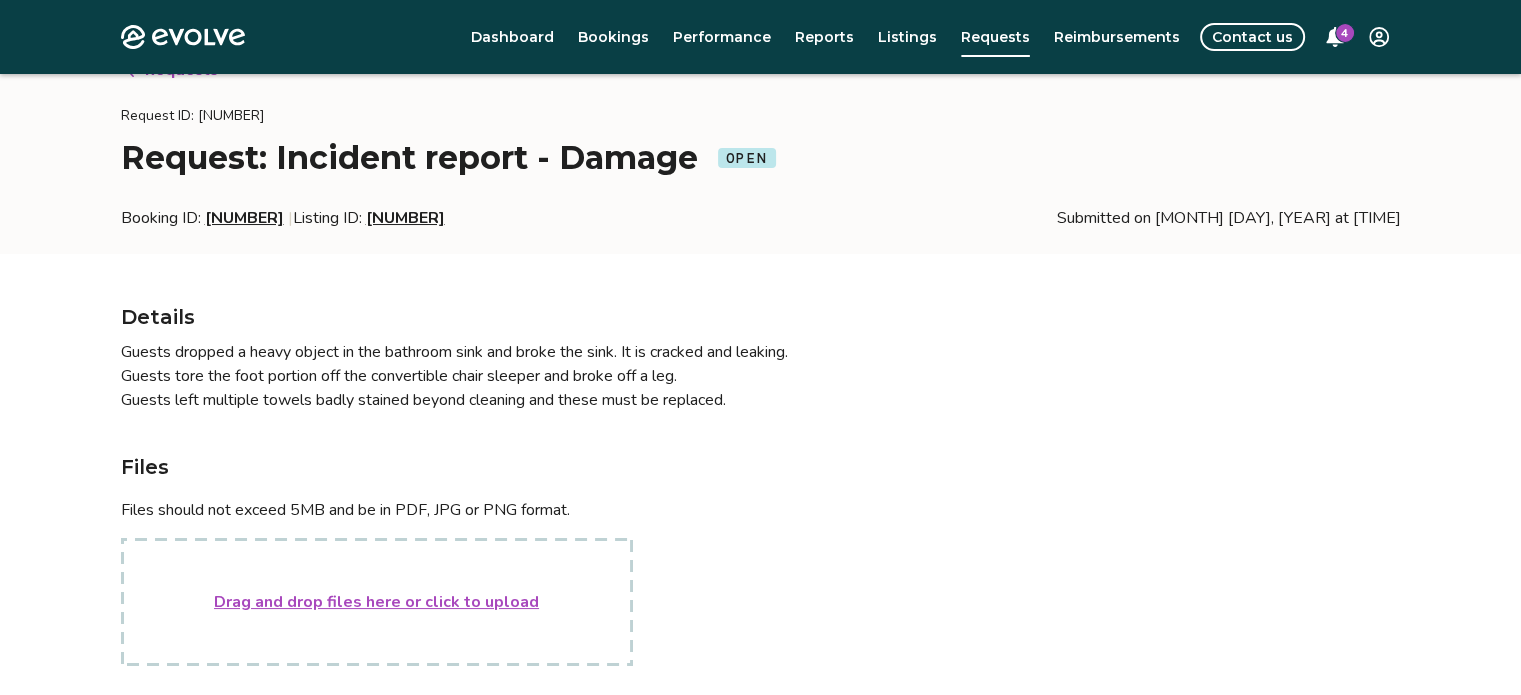 scroll, scrollTop: 0, scrollLeft: 0, axis: both 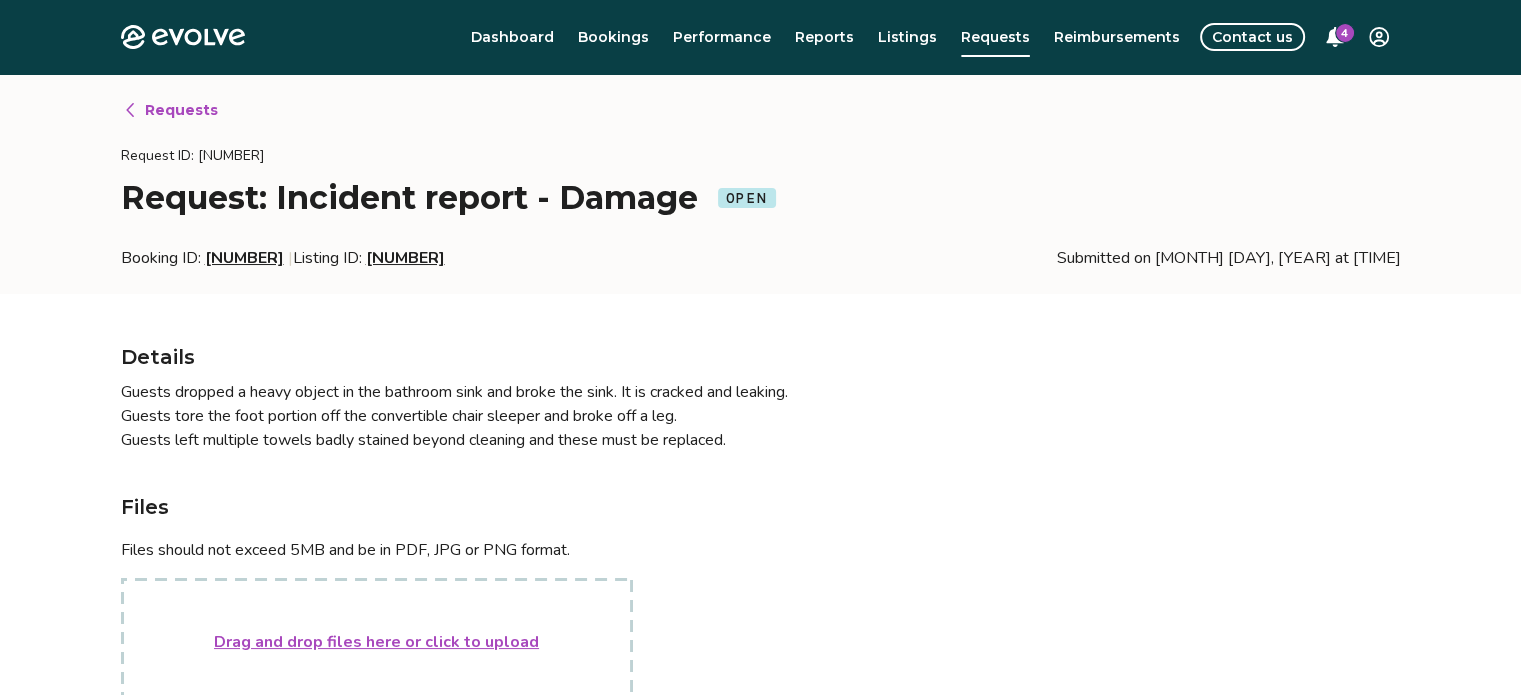 click on "4" at bounding box center [1345, 33] 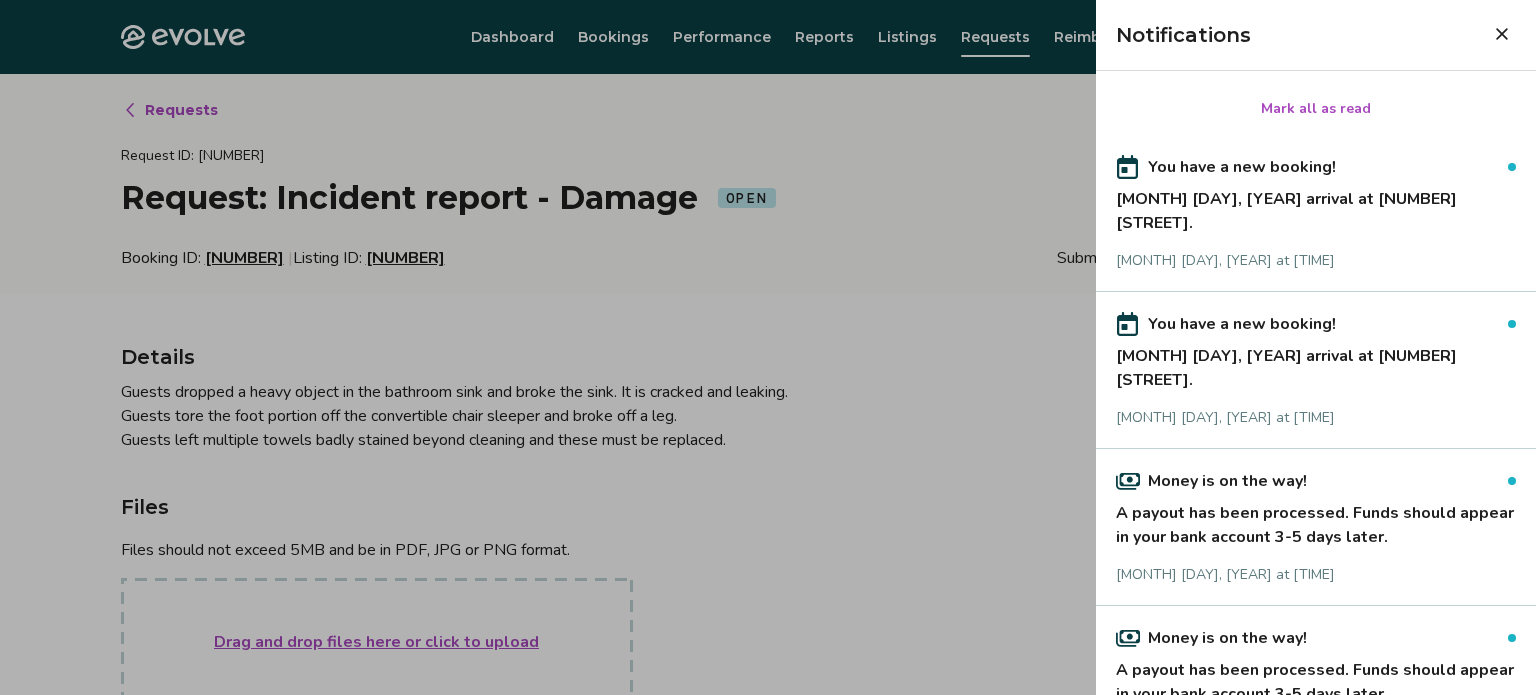 click 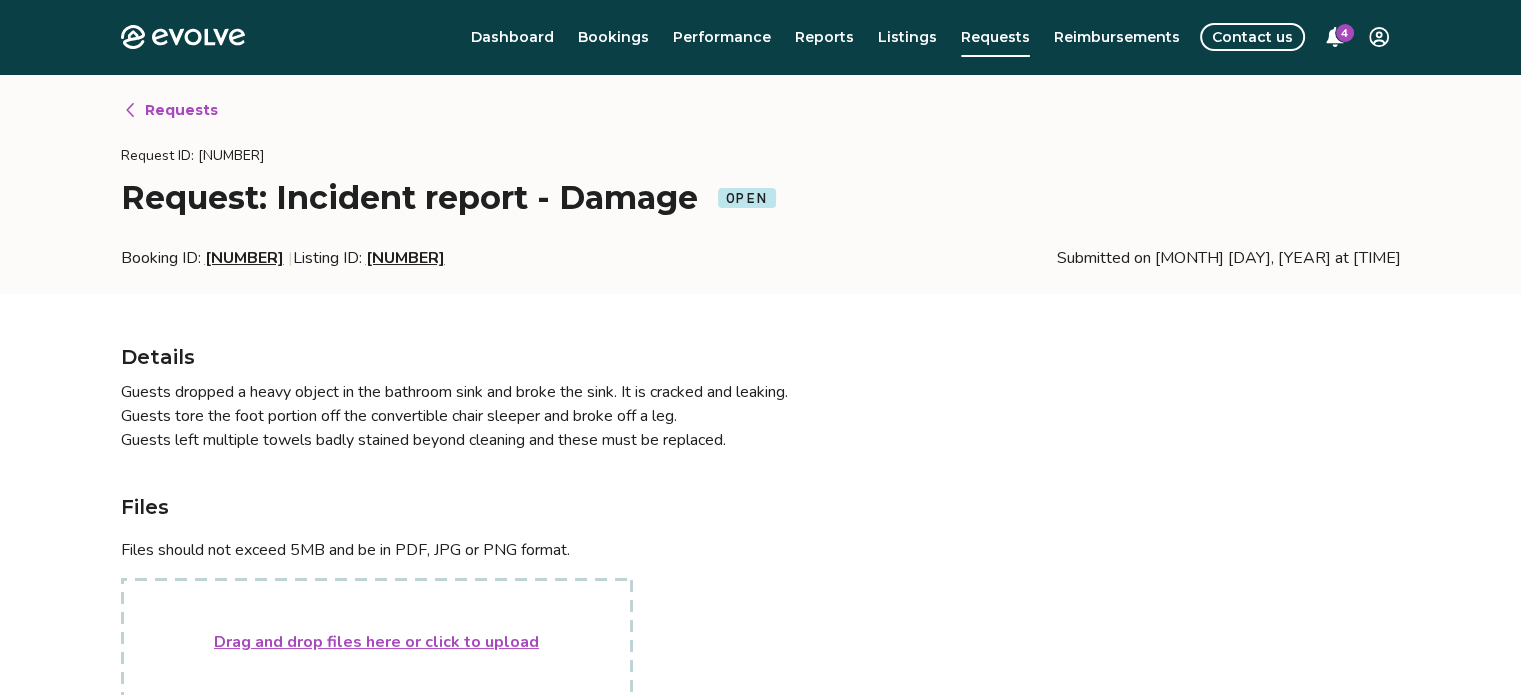 click on "Contact us" at bounding box center [1252, 37] 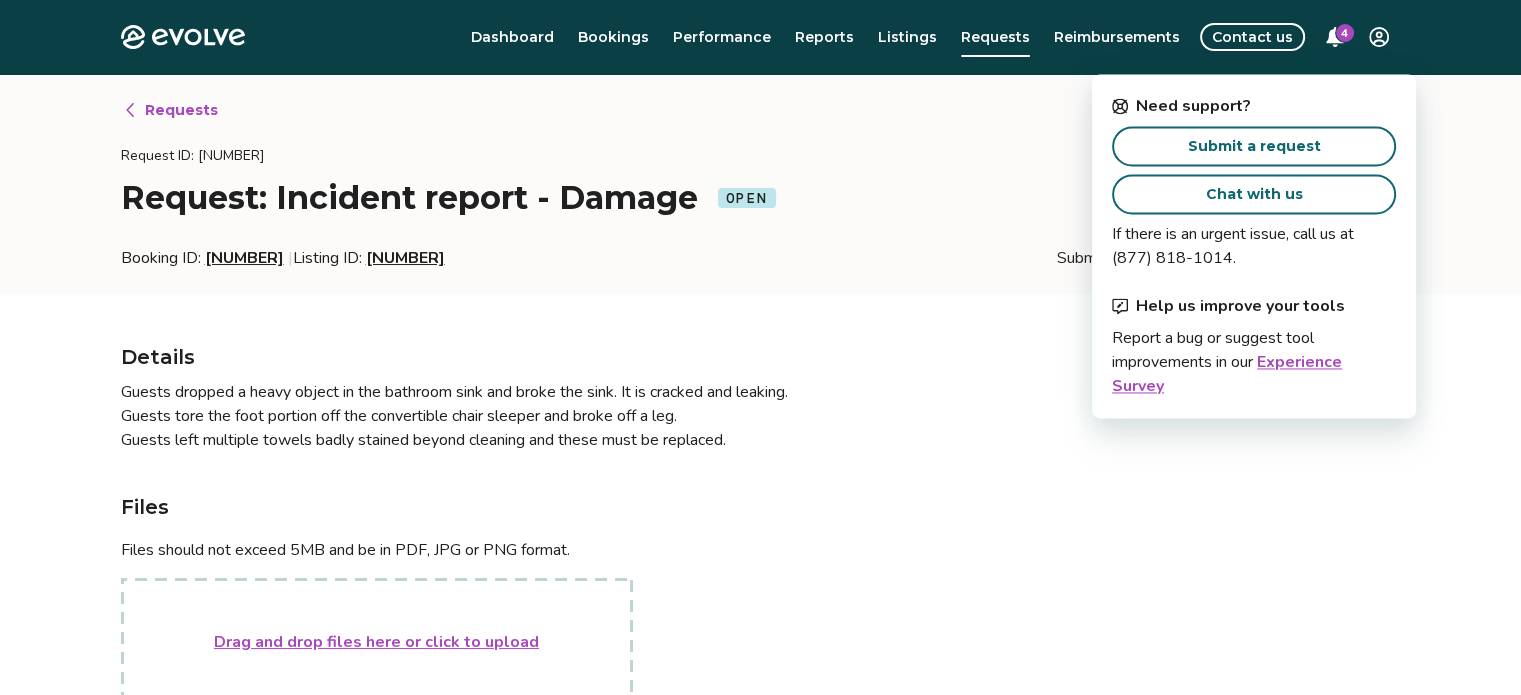 type on "*" 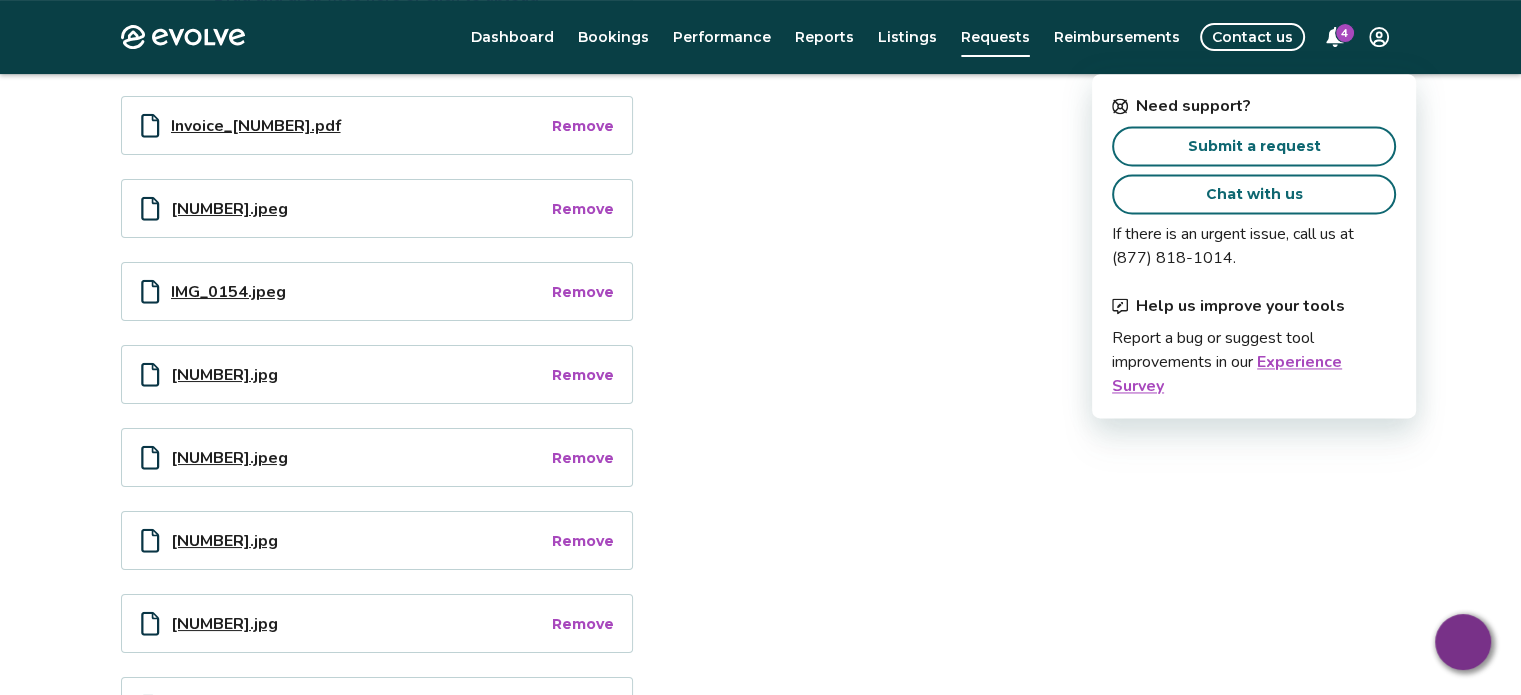 scroll, scrollTop: 0, scrollLeft: 0, axis: both 